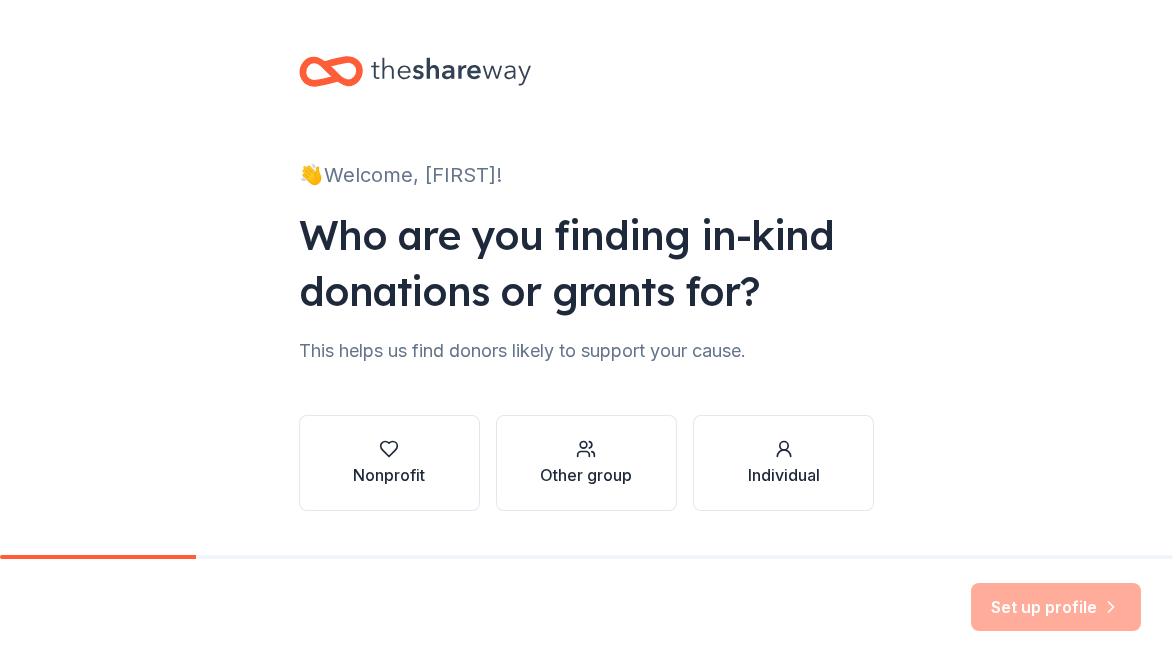 scroll, scrollTop: 0, scrollLeft: 0, axis: both 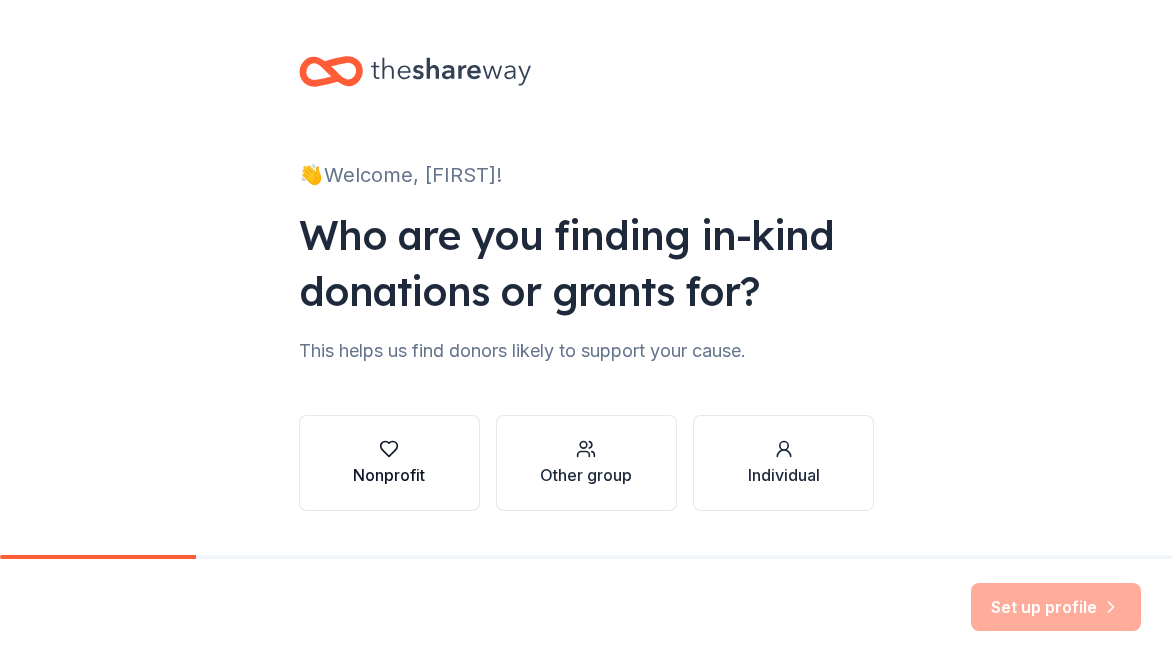 click on "Nonprofit" at bounding box center [389, 463] 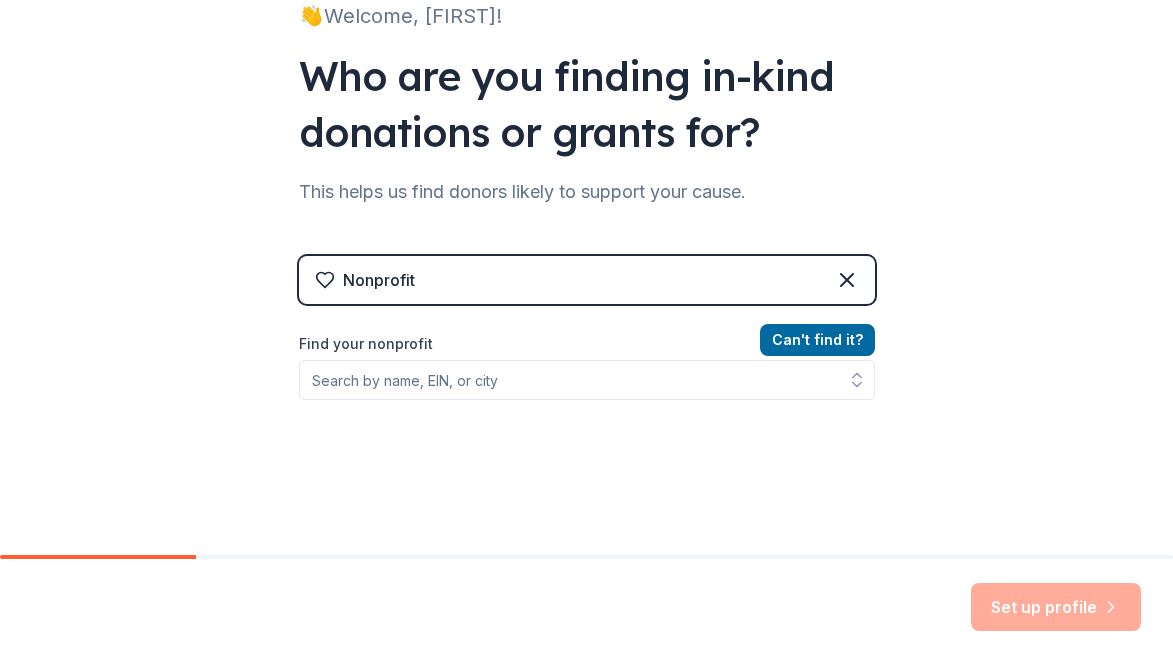 scroll, scrollTop: 160, scrollLeft: 0, axis: vertical 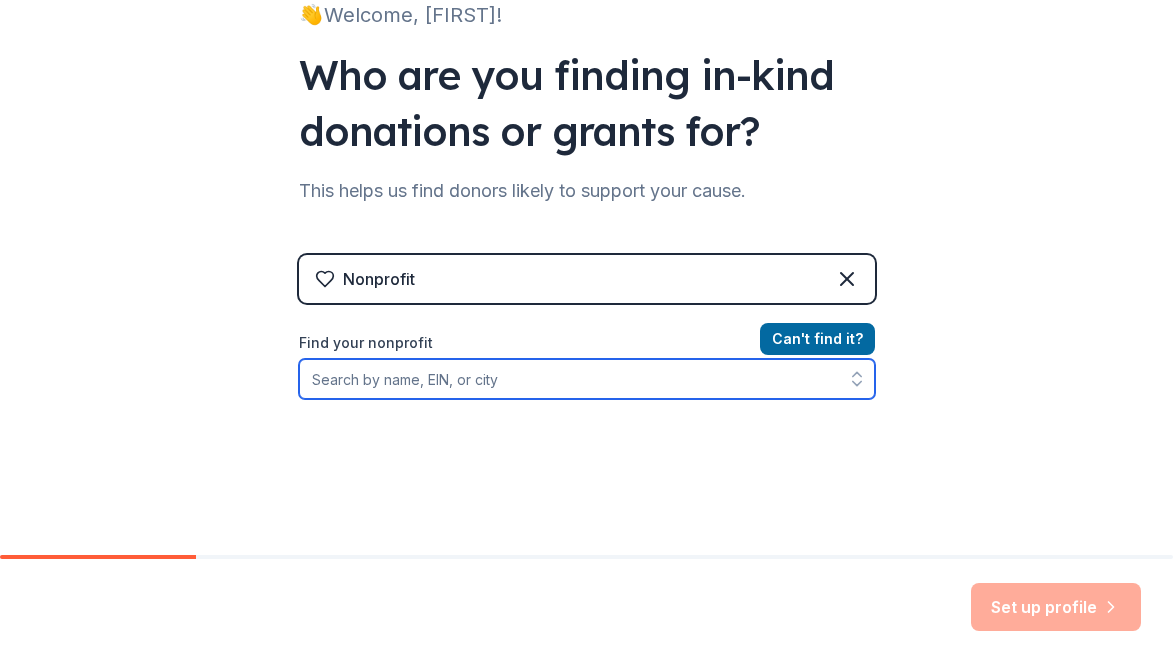 click on "Find your nonprofit" at bounding box center [587, 379] 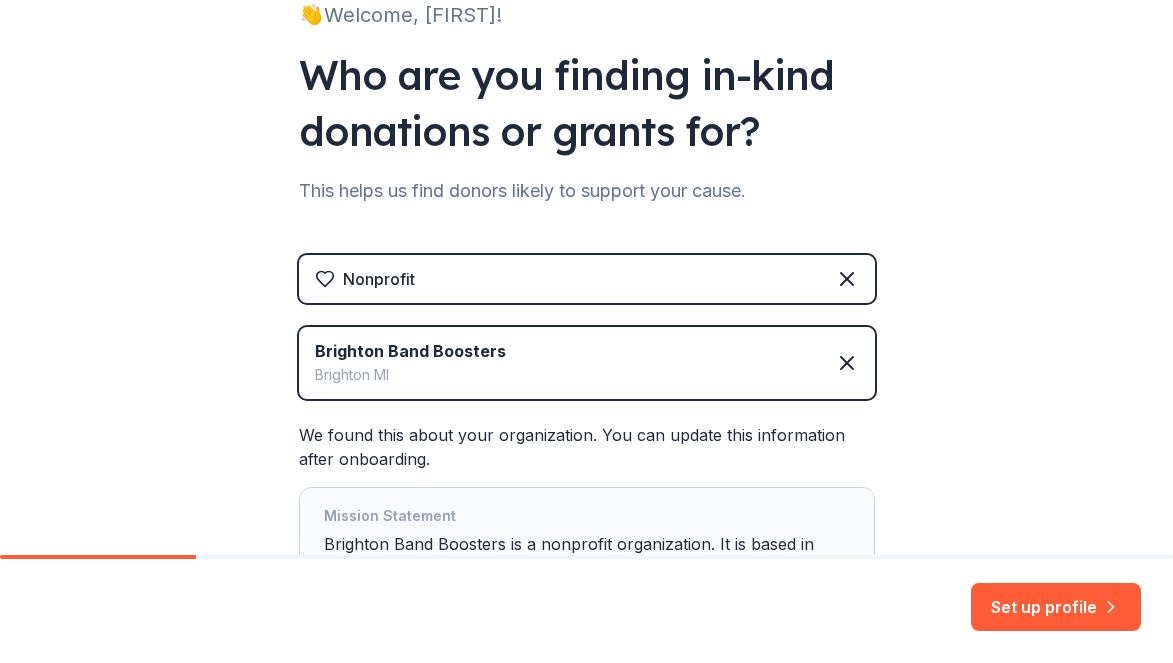 scroll, scrollTop: 346, scrollLeft: 0, axis: vertical 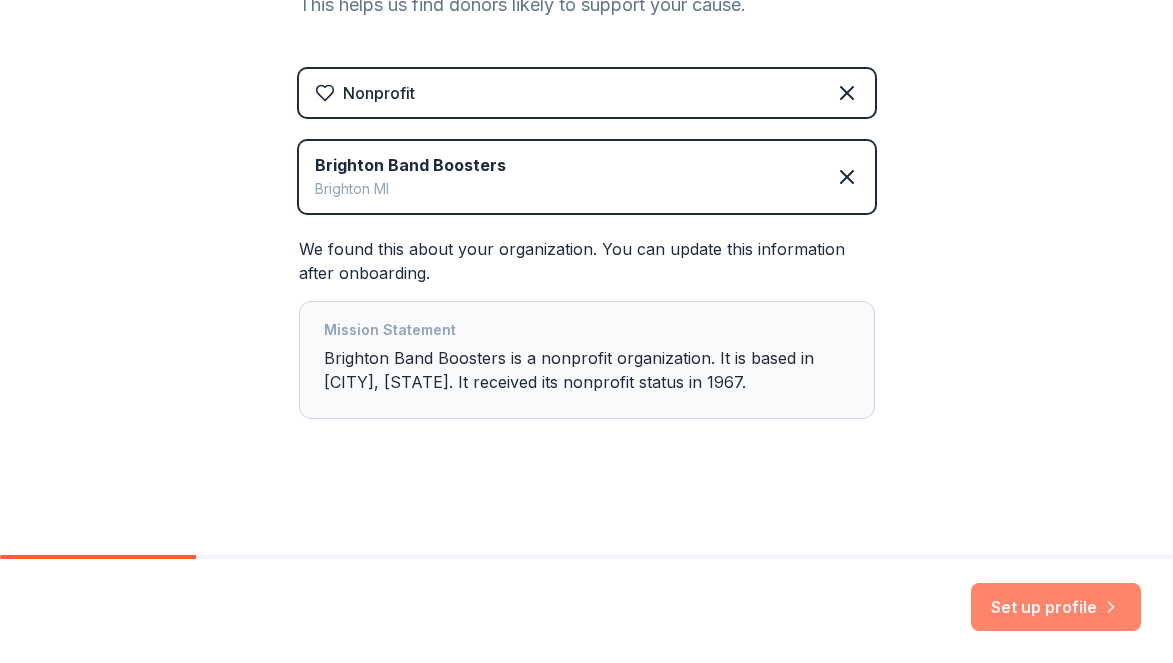 click on "Set up profile" at bounding box center [1056, 607] 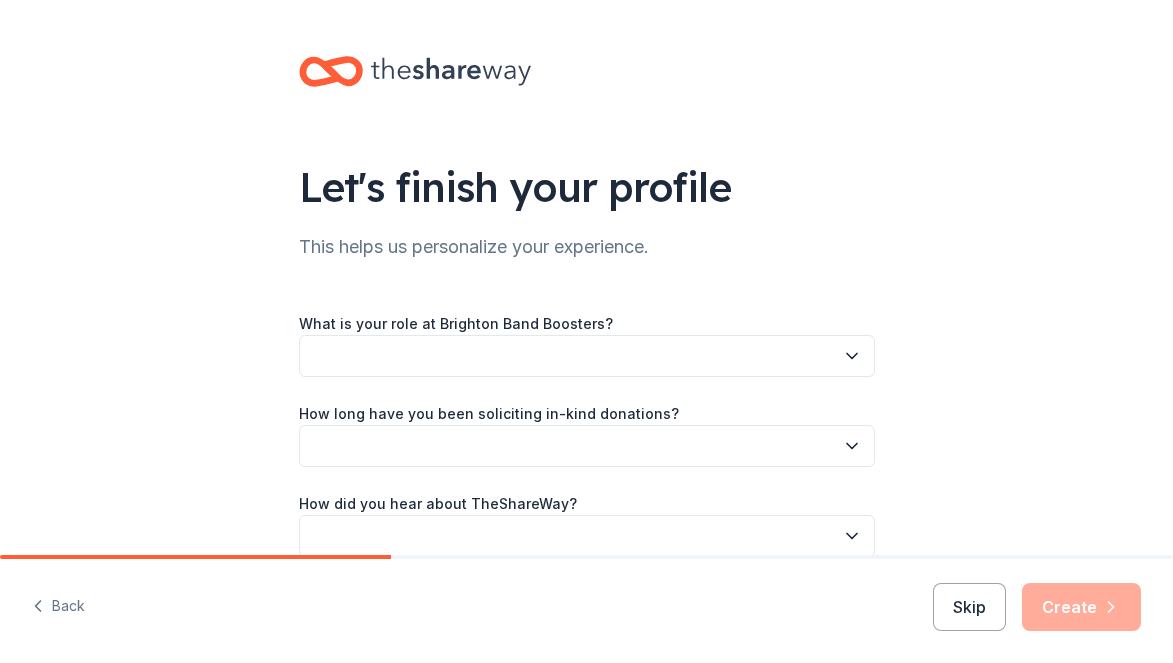 click at bounding box center [587, 356] 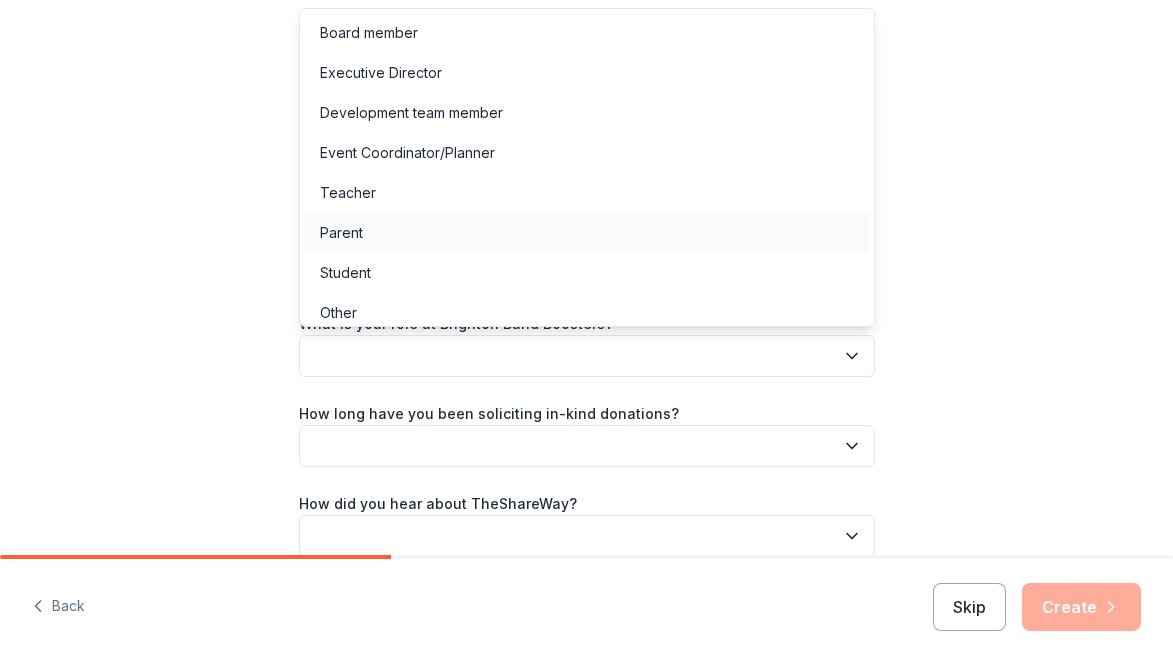 click on "Parent" at bounding box center [587, 233] 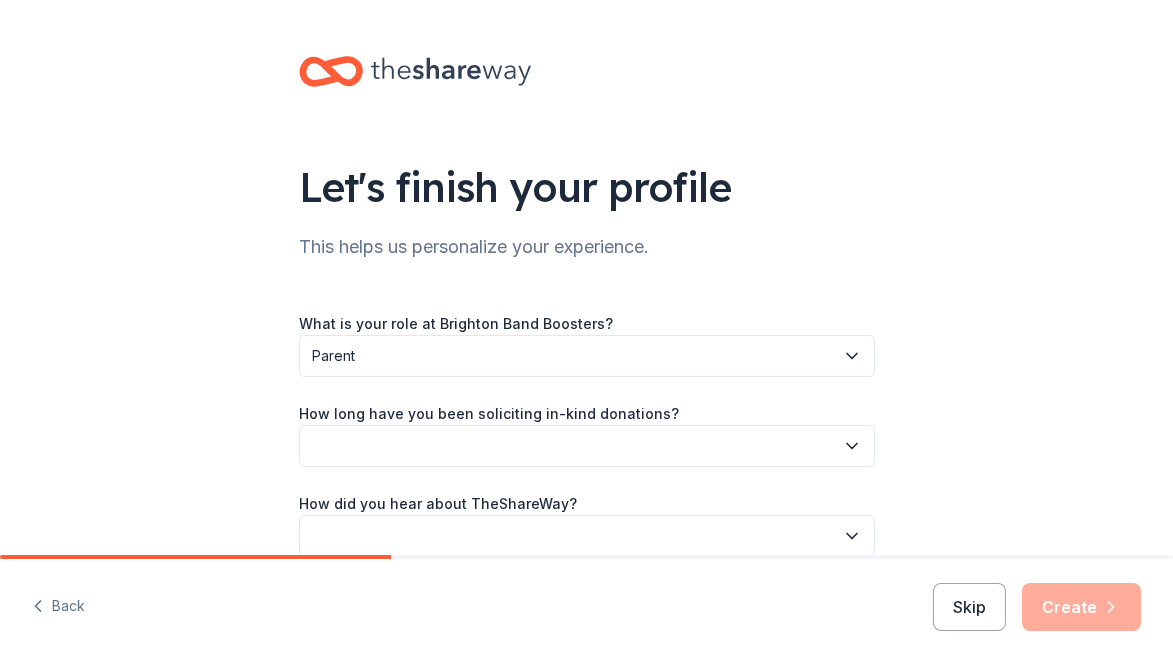 click on "Parent" at bounding box center (587, 356) 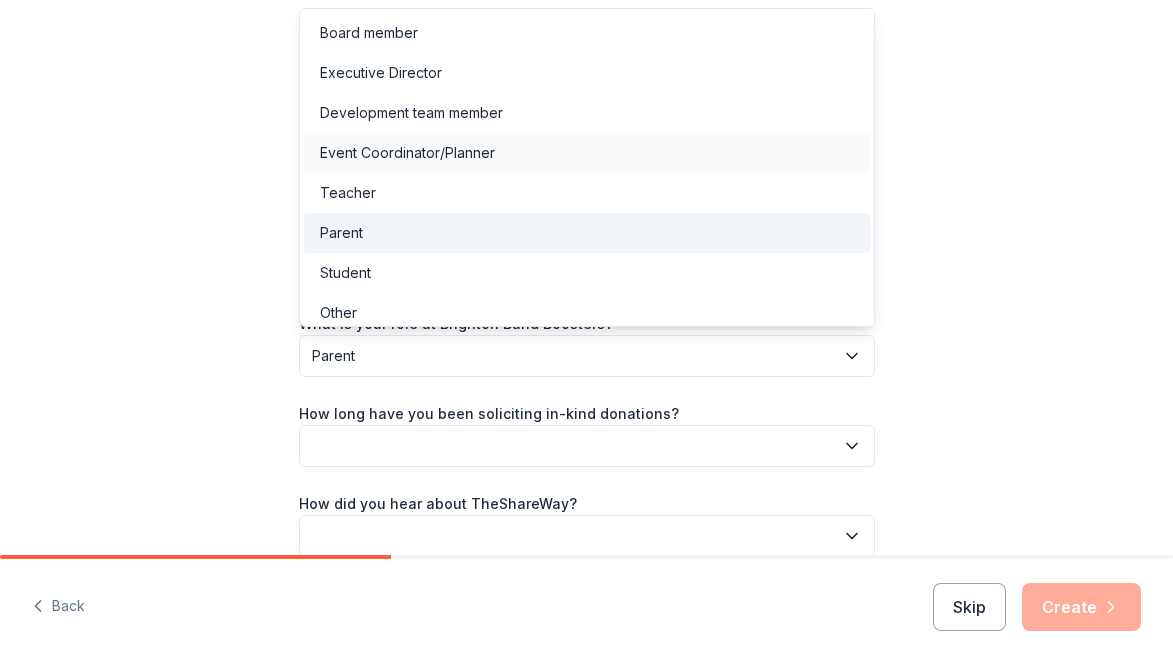 click on "Event Coordinator/Planner" at bounding box center (407, 153) 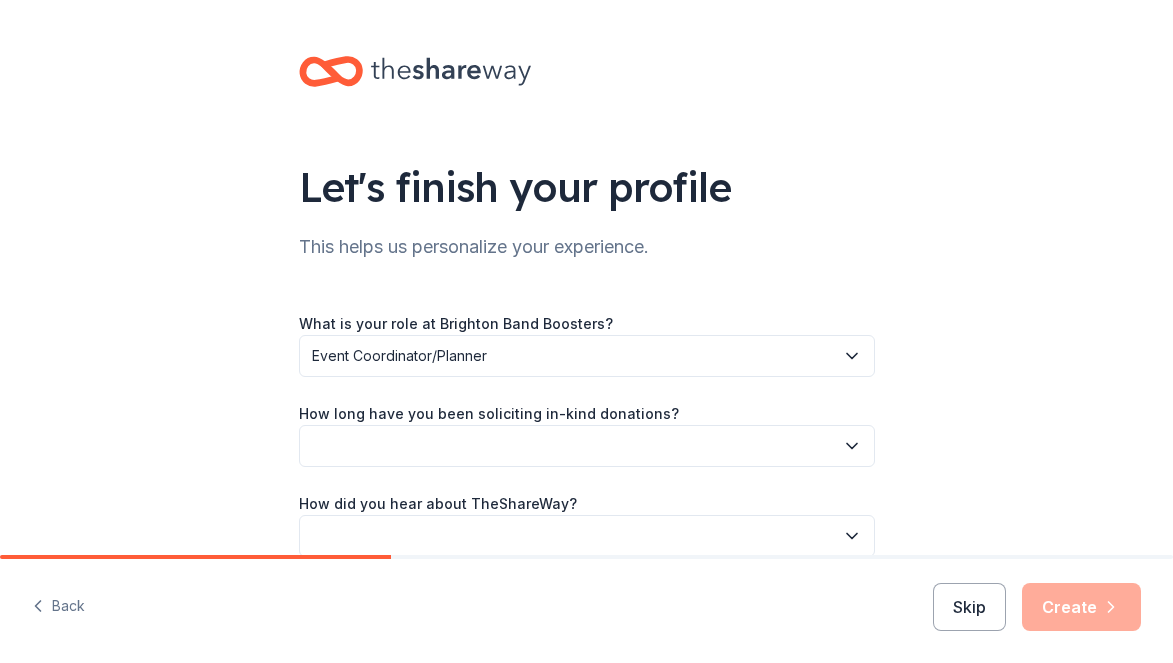 click at bounding box center (587, 446) 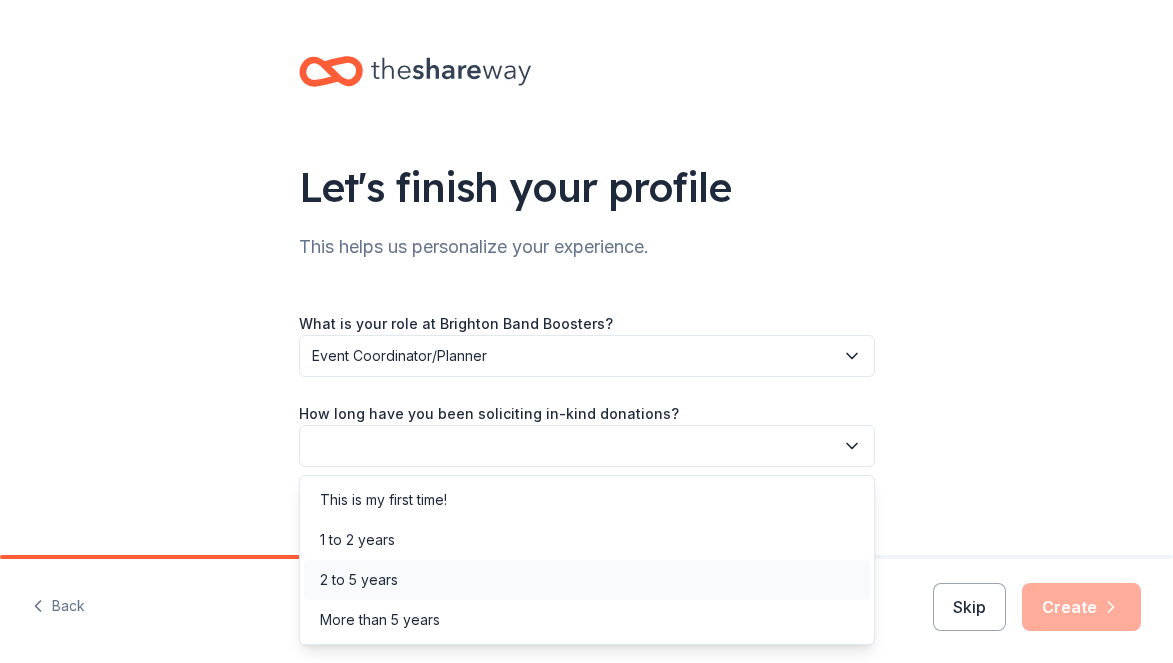 click on "2 to 5 years" at bounding box center [587, 580] 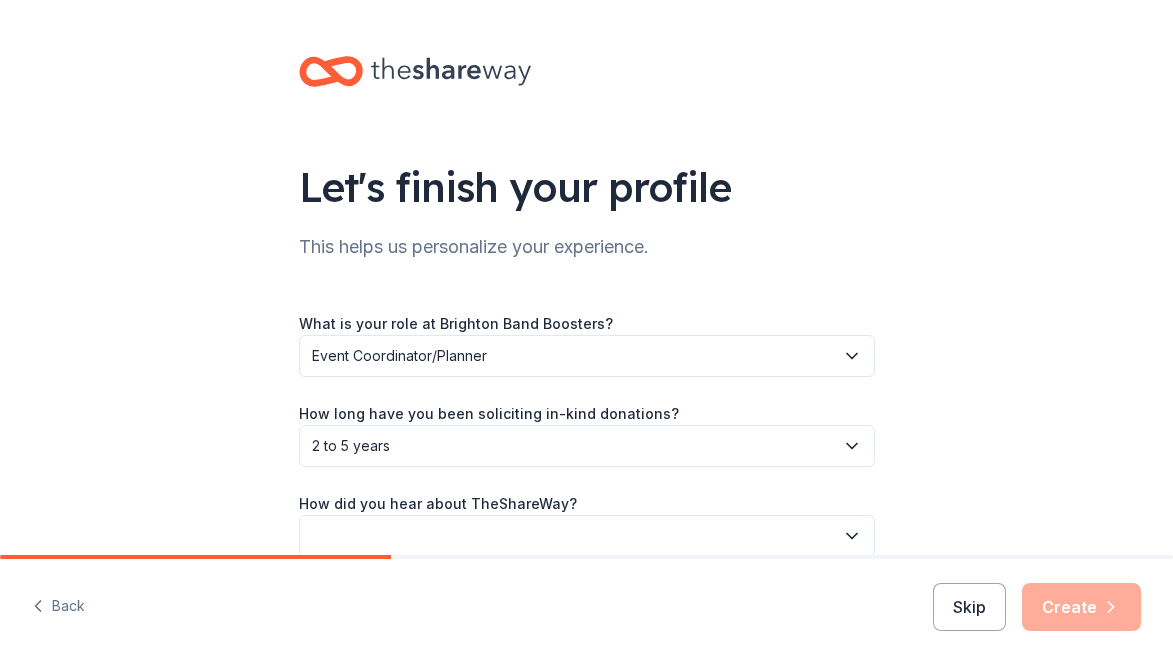 scroll, scrollTop: 98, scrollLeft: 0, axis: vertical 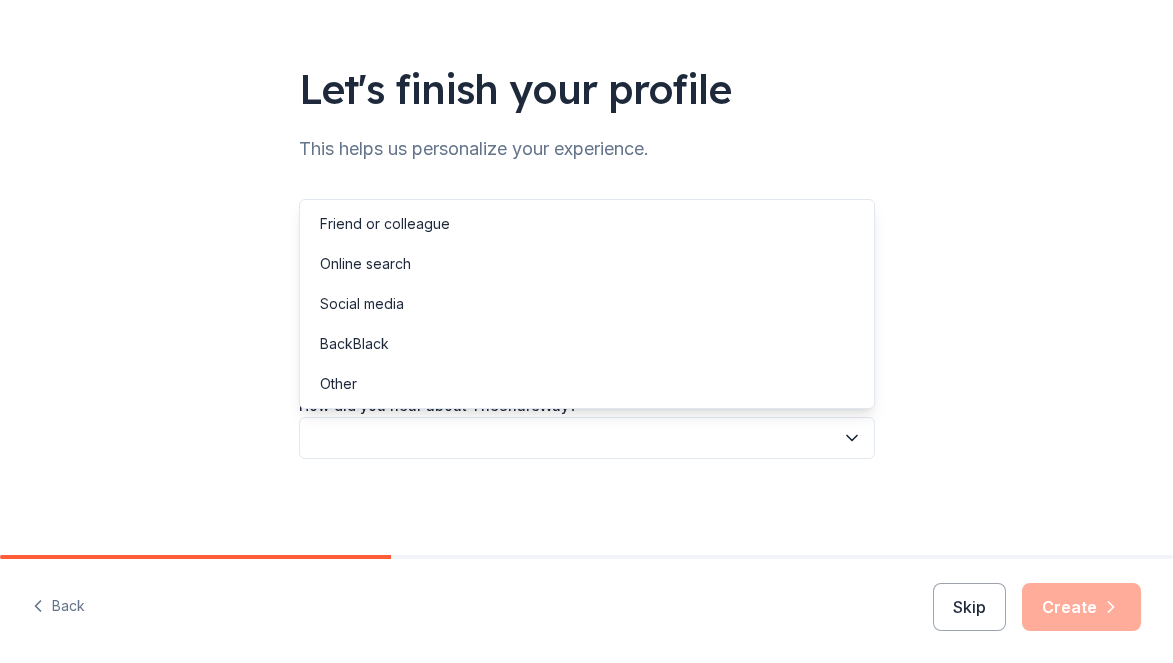 click at bounding box center (587, 438) 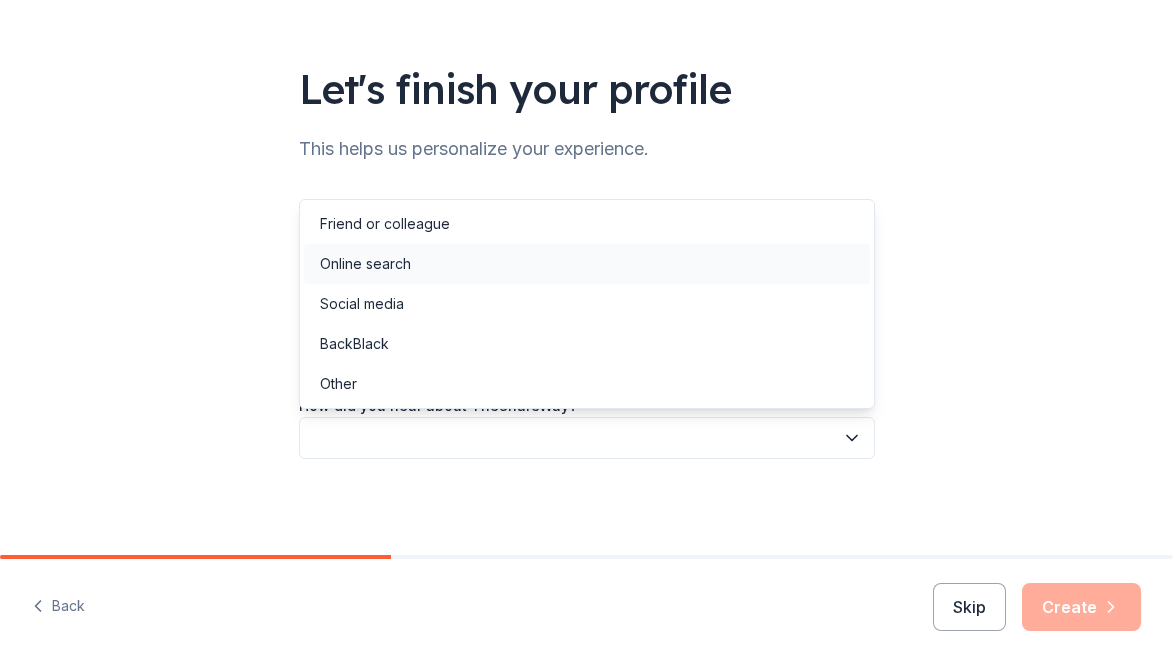 click on "Online search" at bounding box center (587, 264) 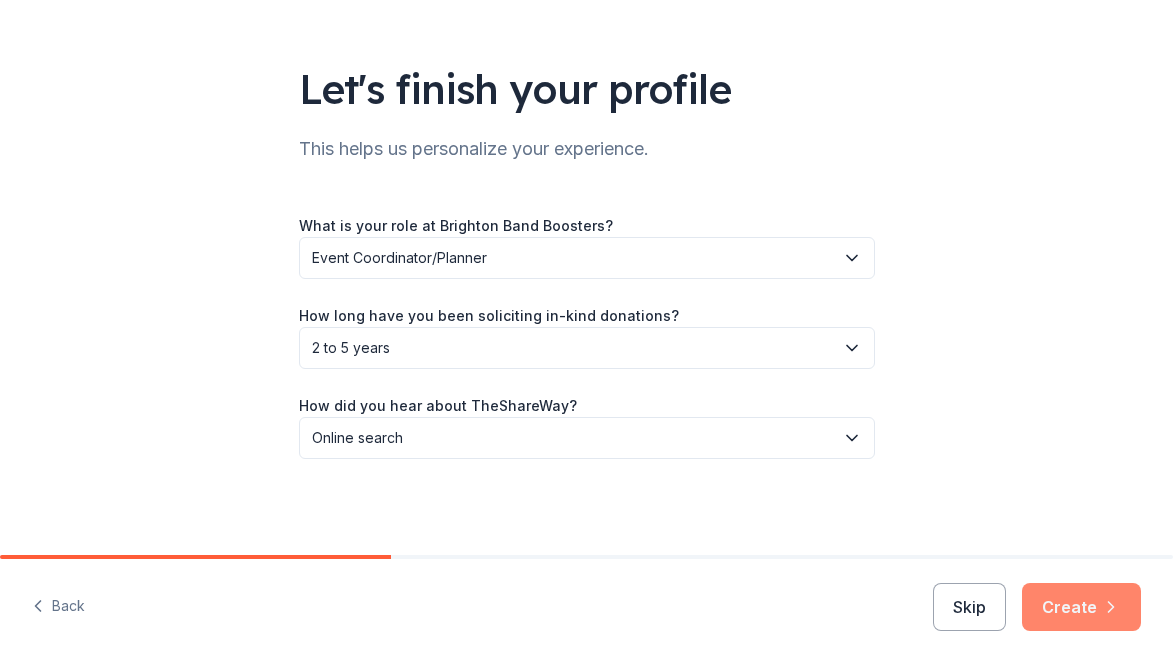 click on "Create" at bounding box center [1081, 607] 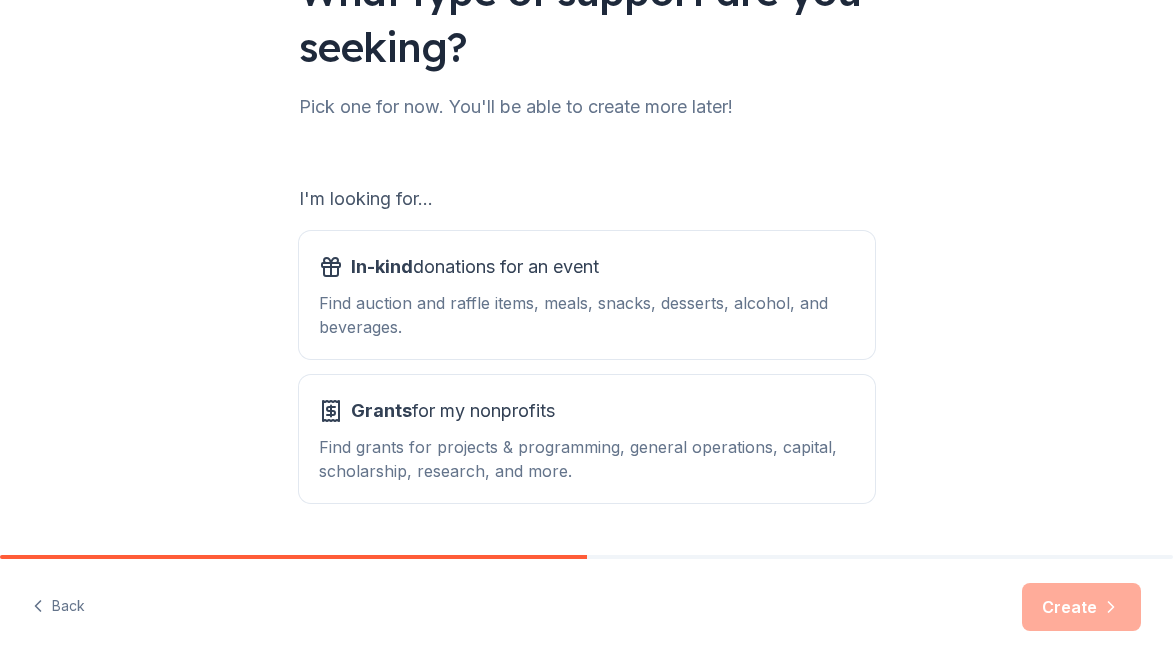 scroll, scrollTop: 252, scrollLeft: 0, axis: vertical 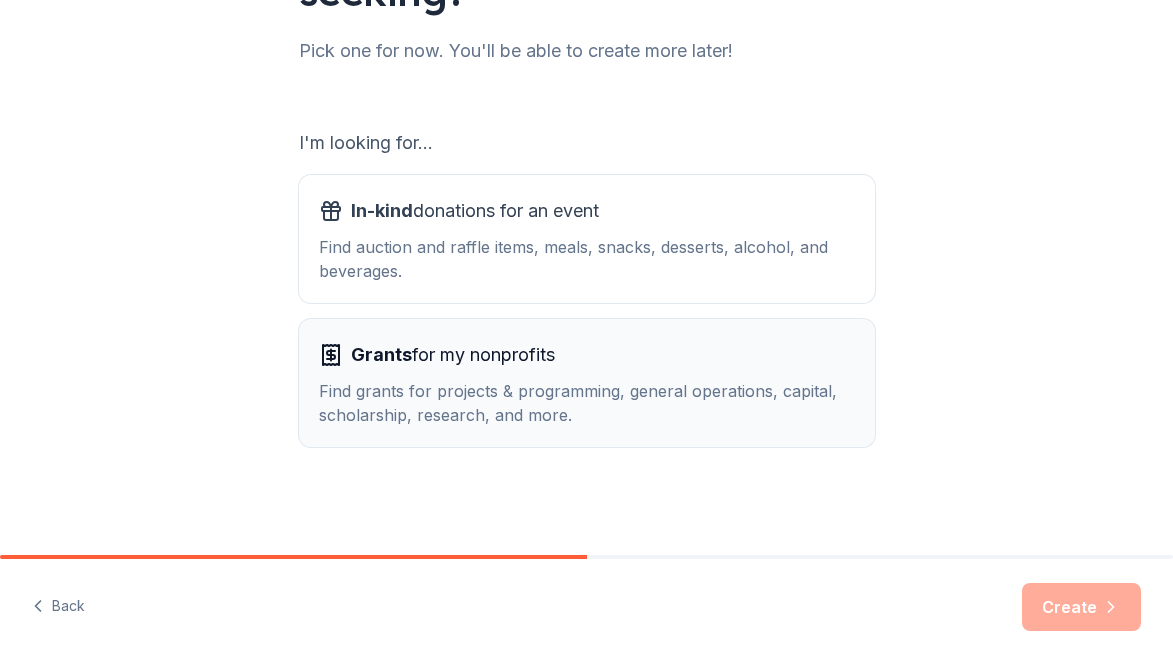 click on "Grants  for my nonprofits" at bounding box center [587, 355] 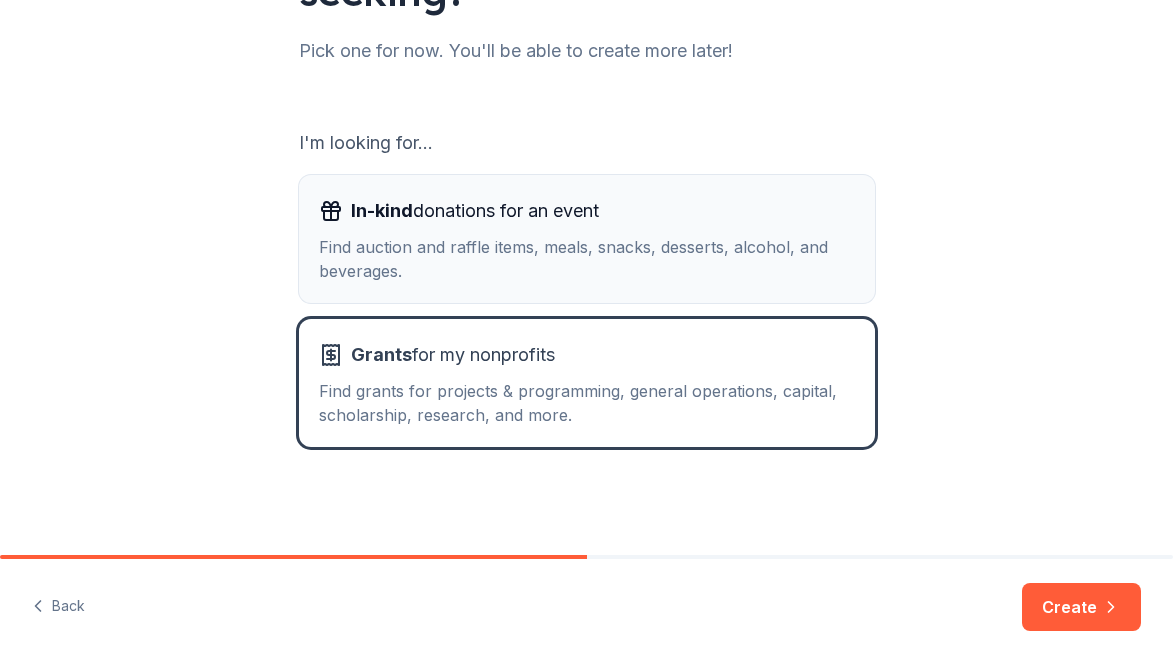 click on "In-kind  donations for an event Find auction and raffle items, meals, snacks, desserts, alcohol, and beverages." at bounding box center [587, 239] 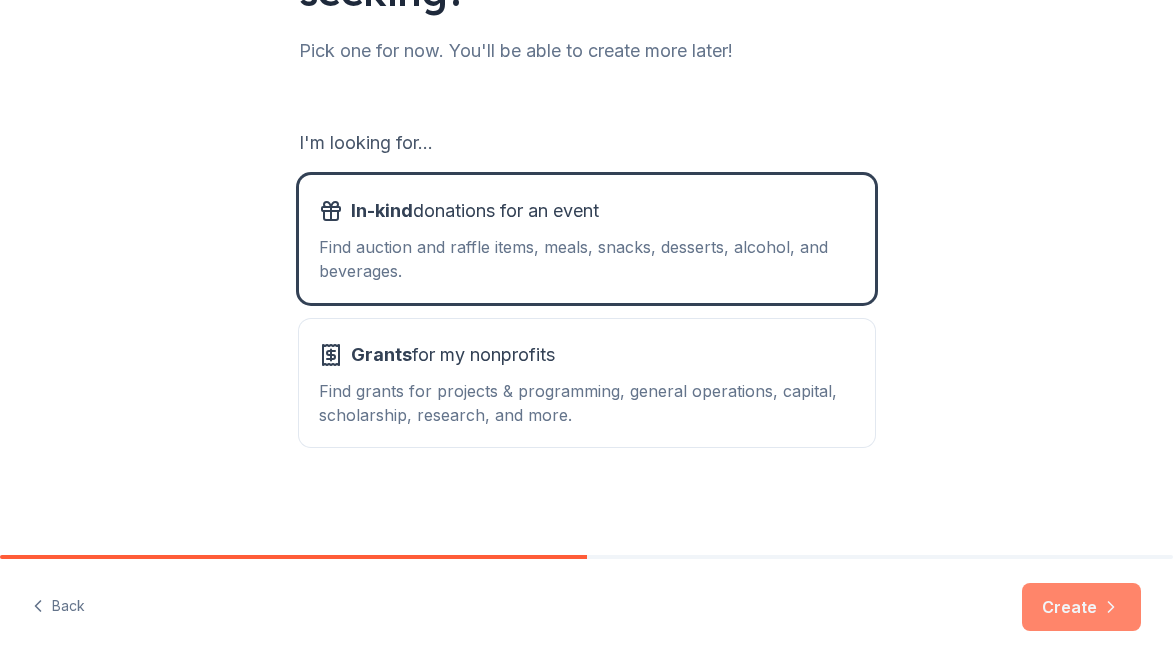 click on "Create" at bounding box center [1081, 607] 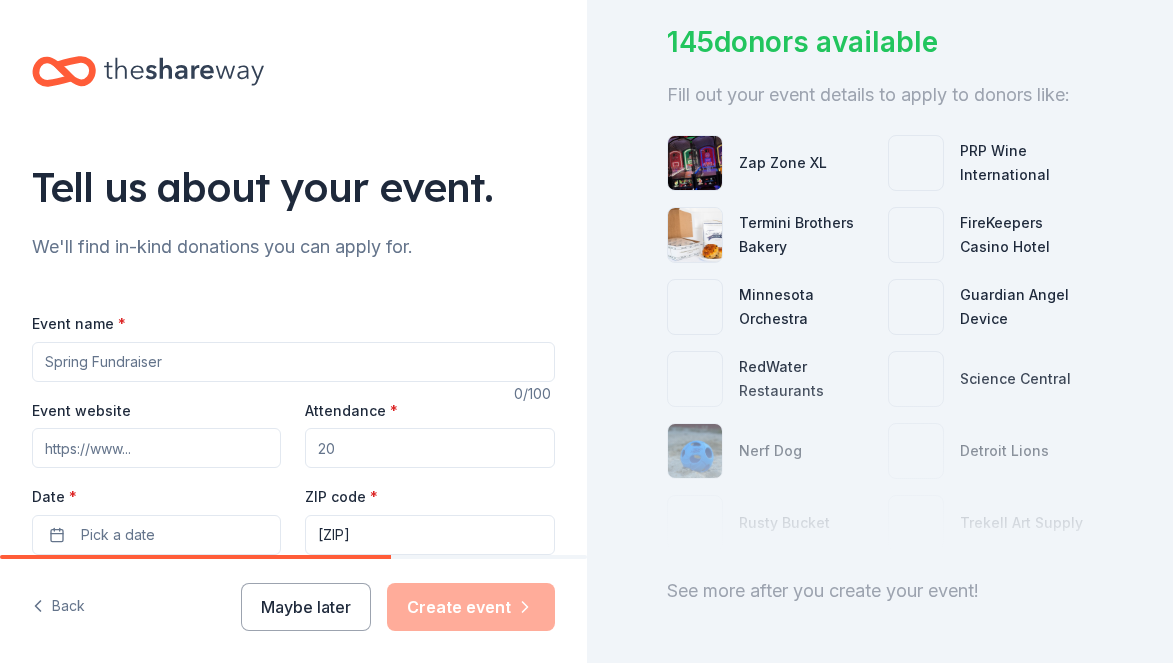 scroll, scrollTop: 211, scrollLeft: 0, axis: vertical 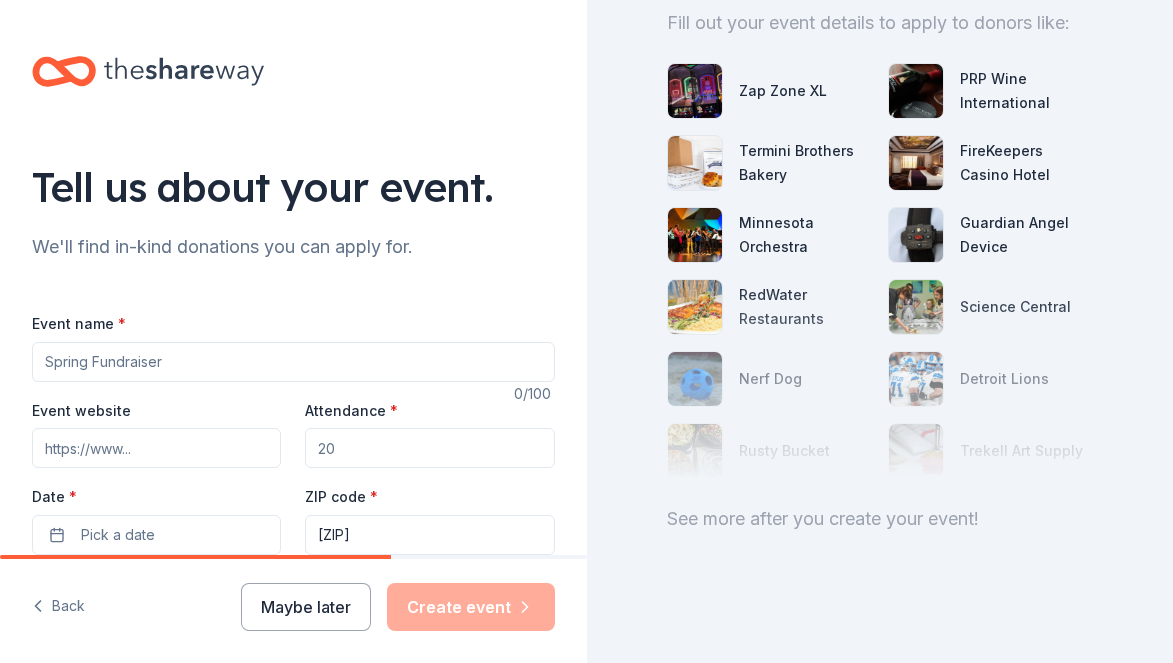 click on "Attendance *" at bounding box center (429, 448) 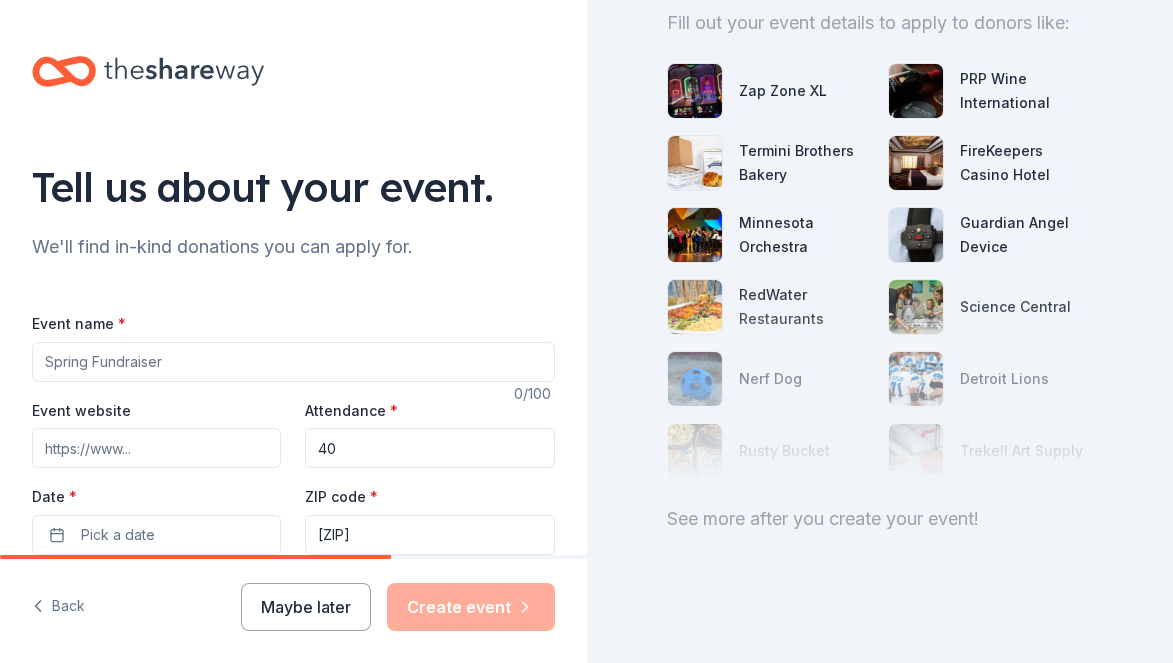type on "40" 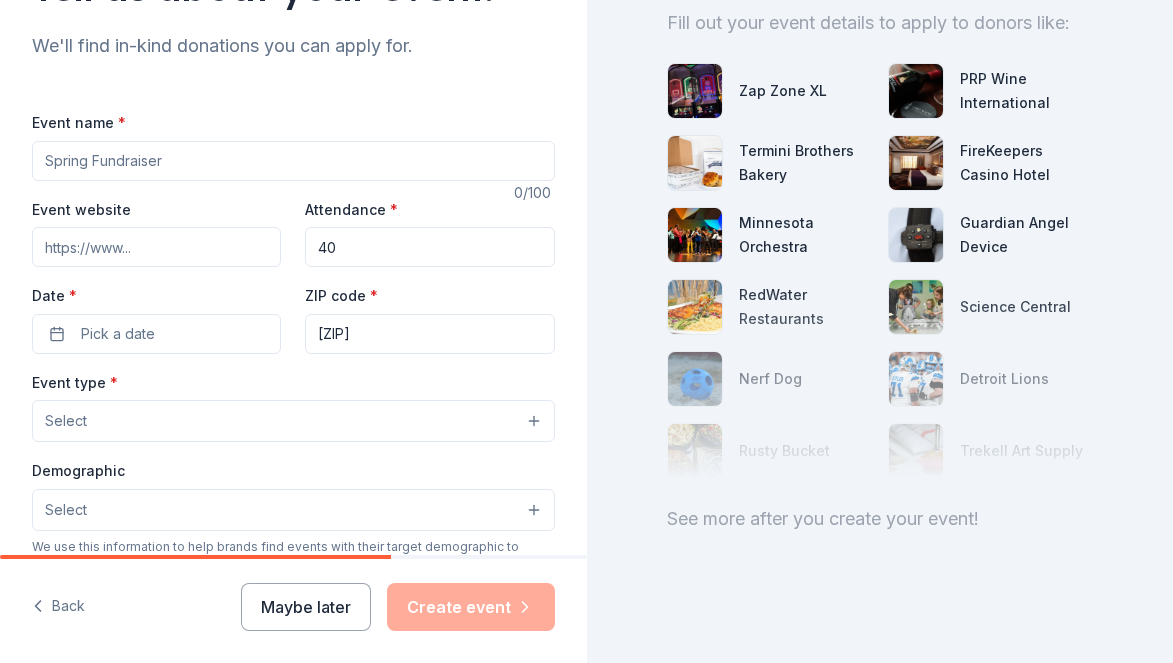 scroll, scrollTop: 147, scrollLeft: 0, axis: vertical 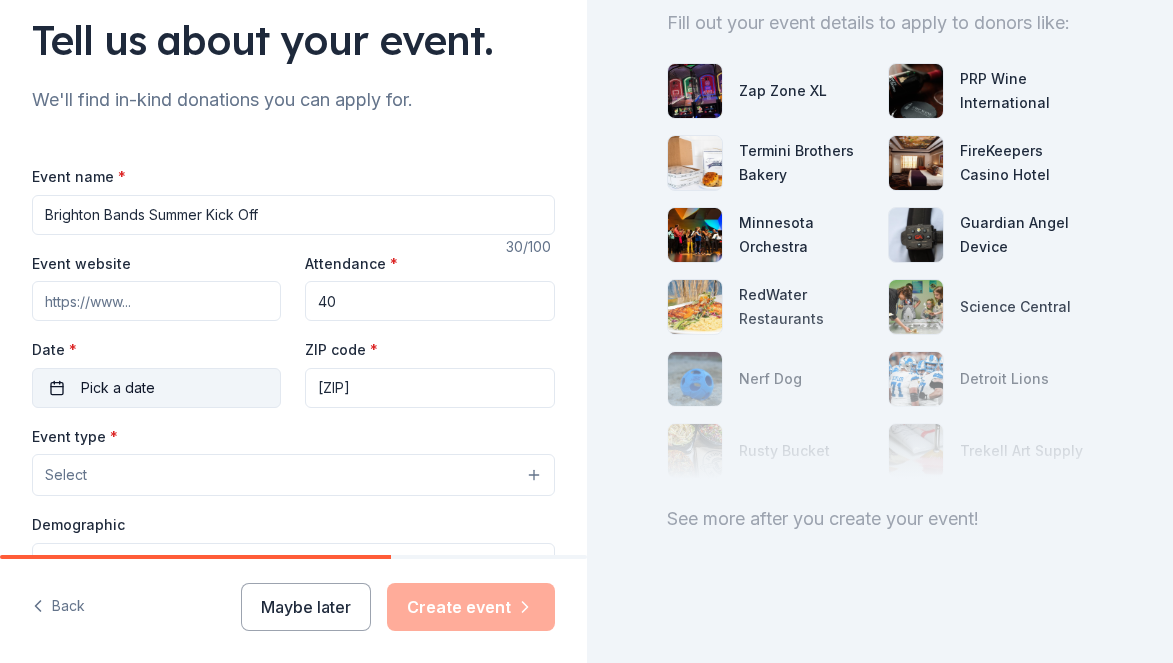 type on "Brighton Bands Summer Kick Off" 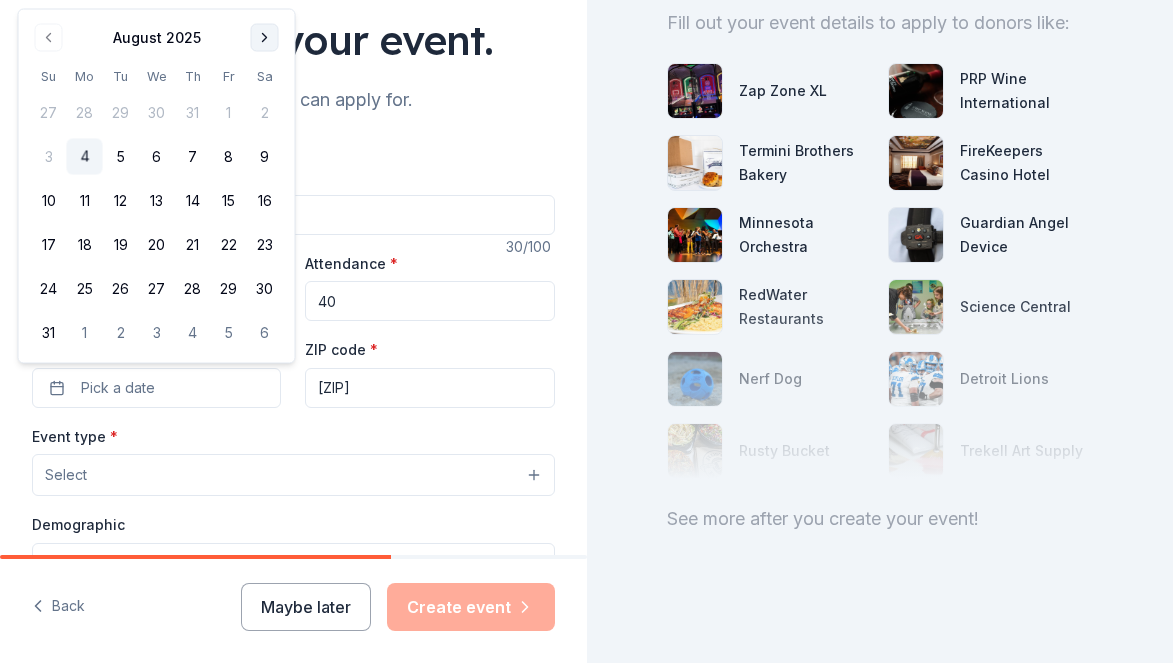 click at bounding box center (265, 38) 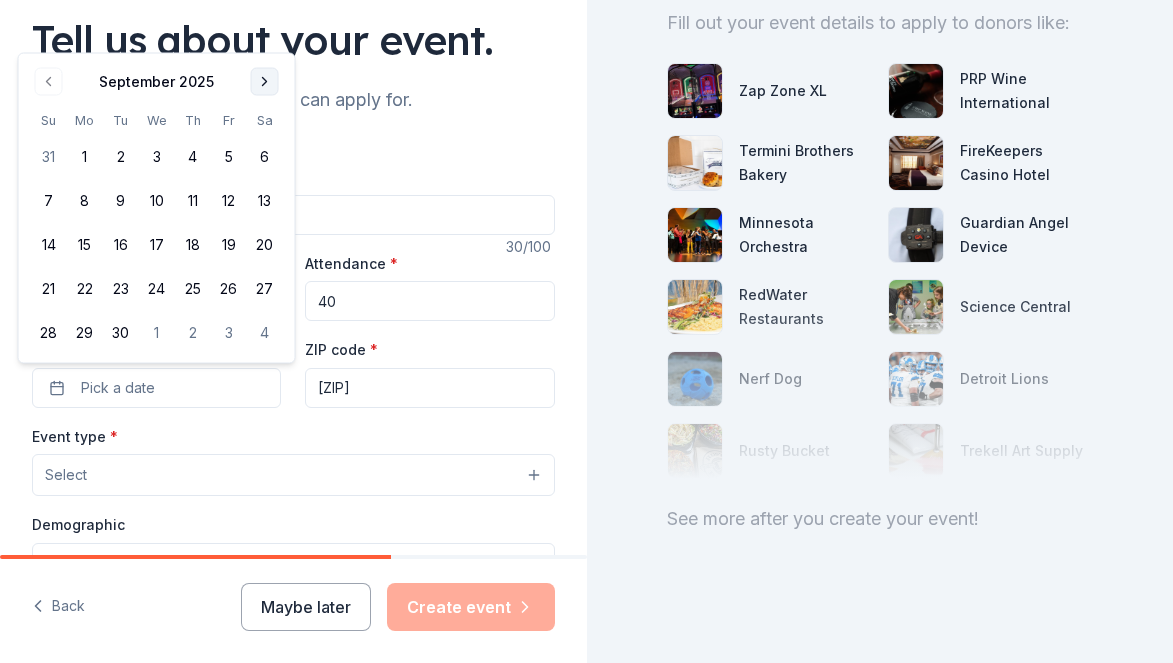 click at bounding box center (265, 82) 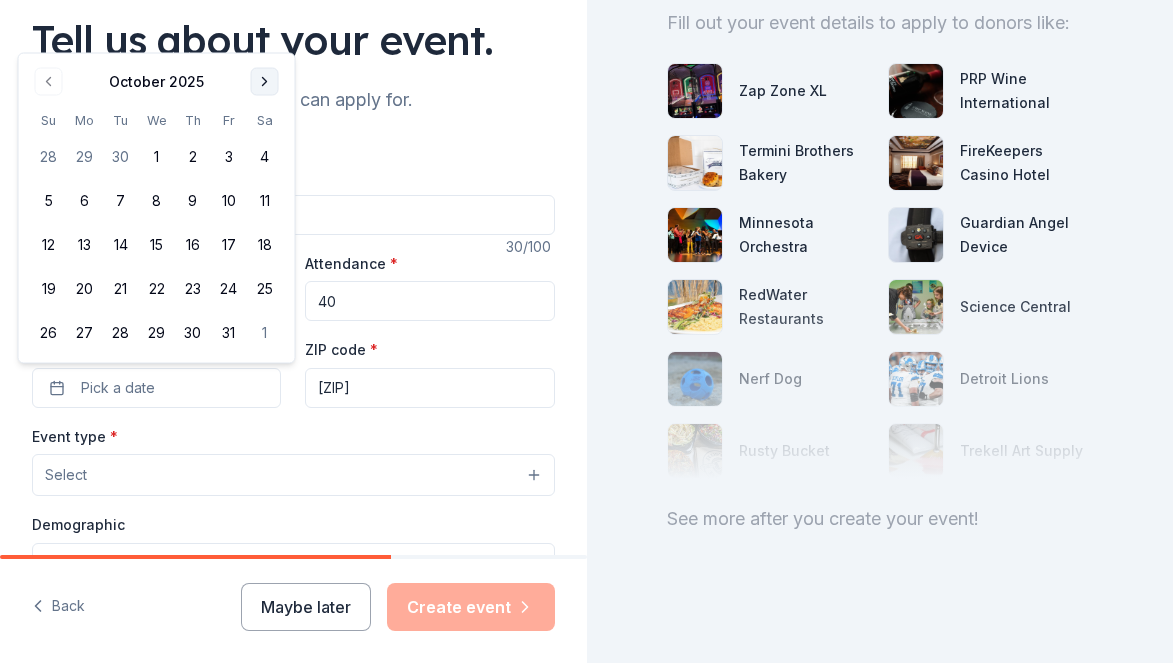 click at bounding box center (265, 82) 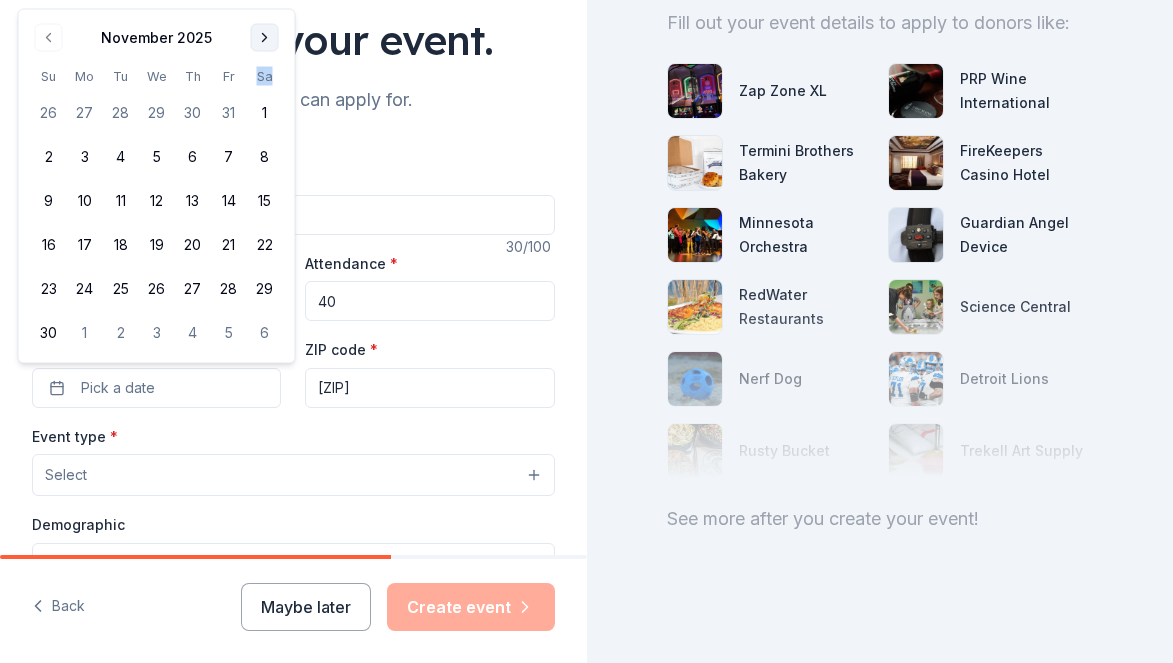 click on "Sa" at bounding box center (265, 76) 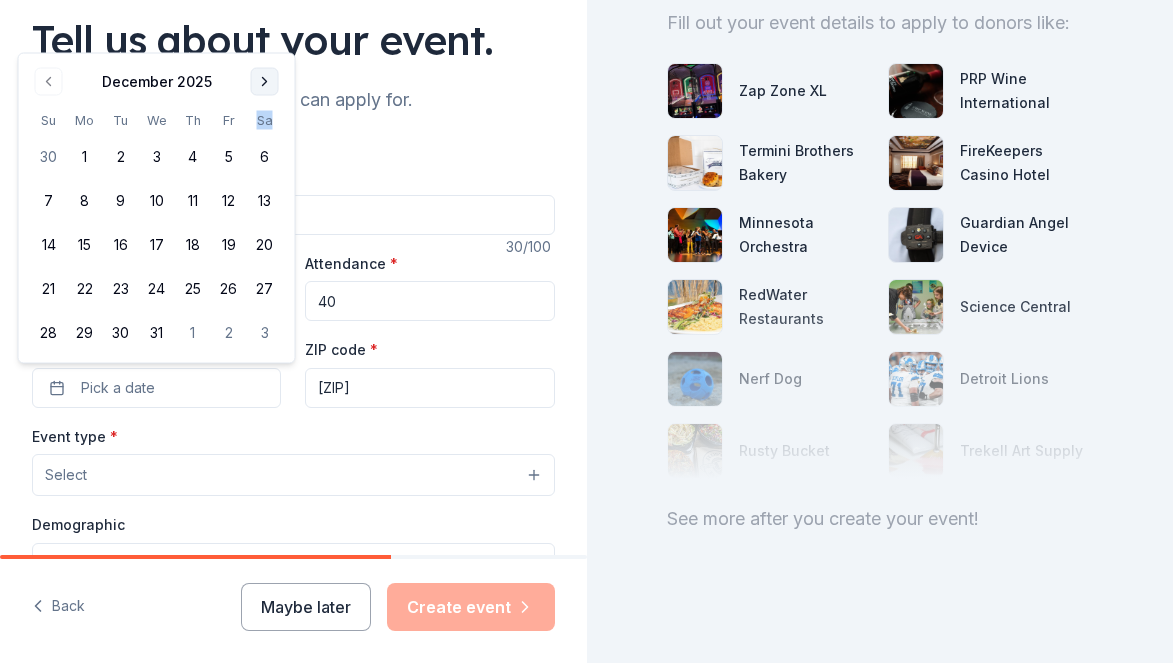 click at bounding box center (265, 82) 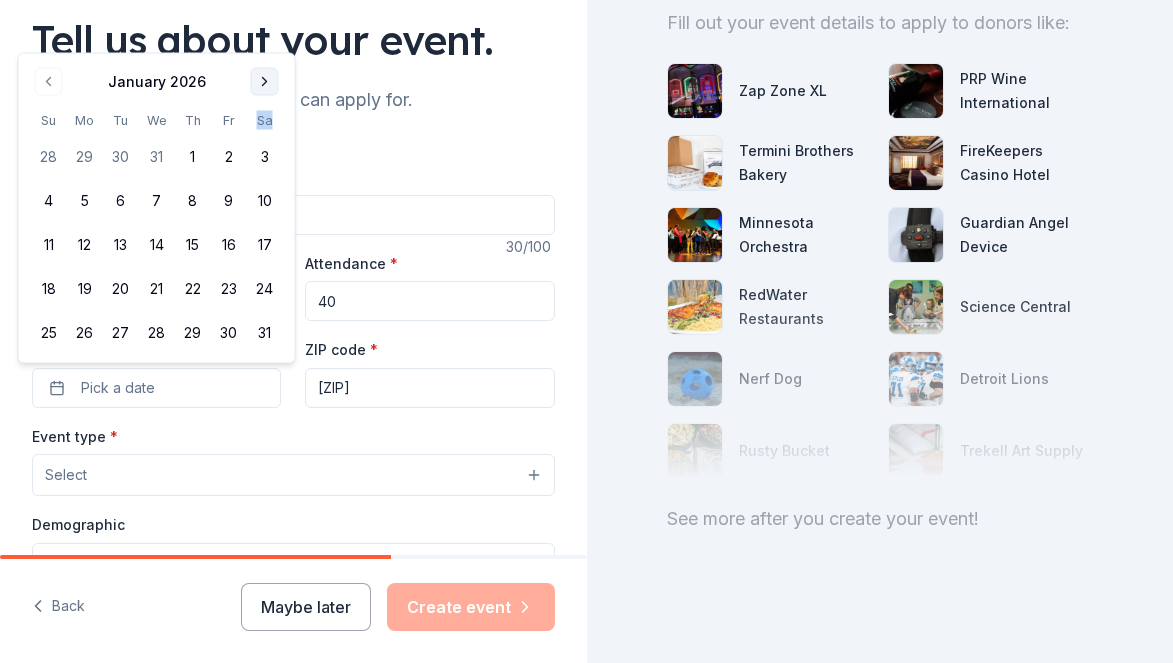 click at bounding box center [265, 82] 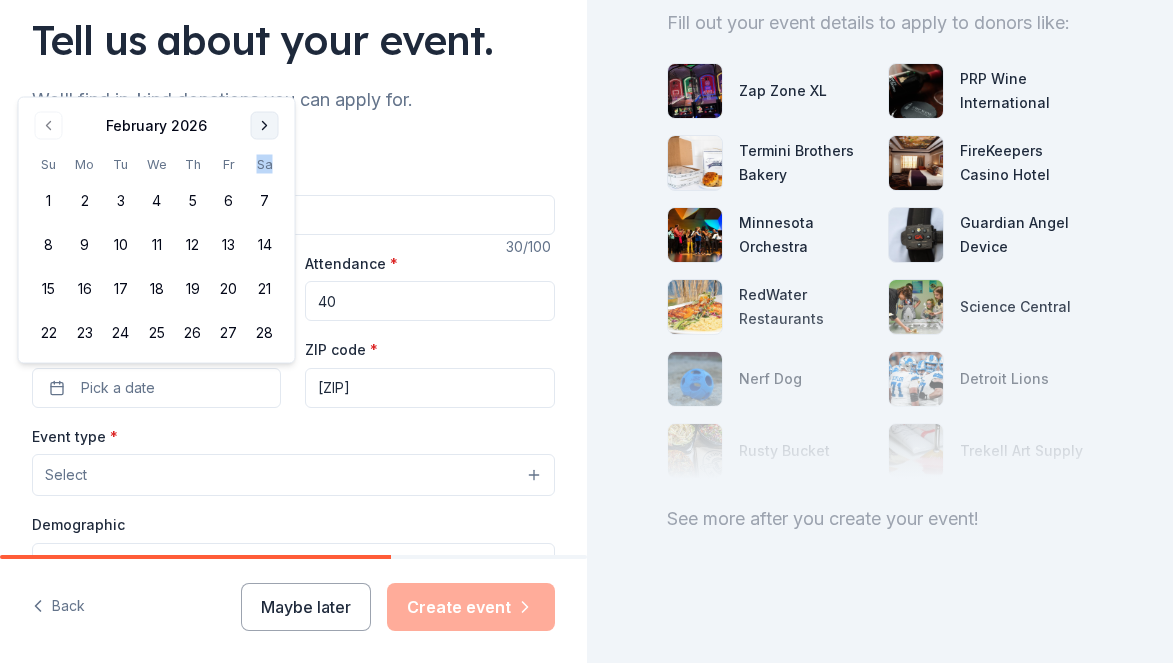 click at bounding box center (265, 126) 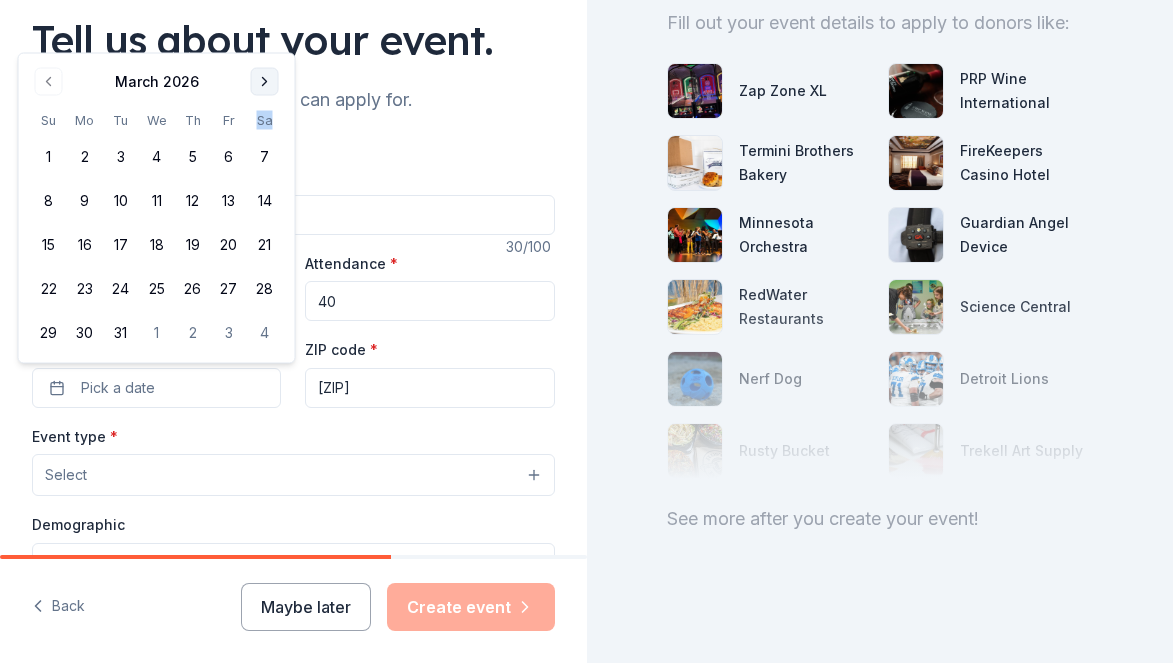 click at bounding box center (265, 82) 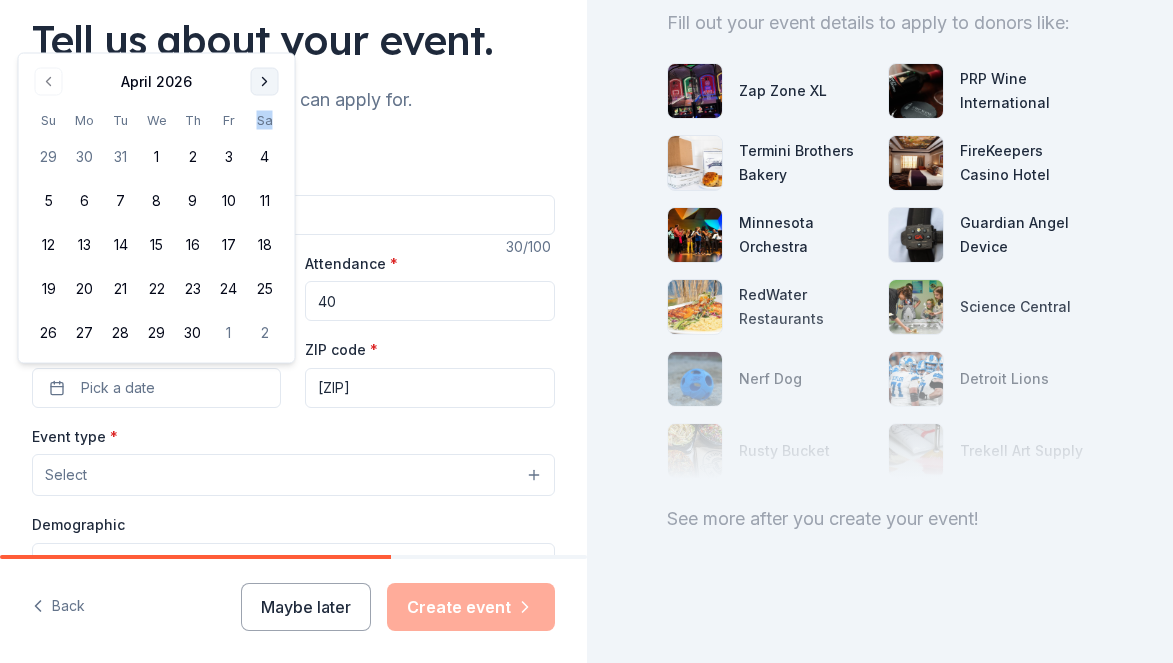 click at bounding box center [265, 82] 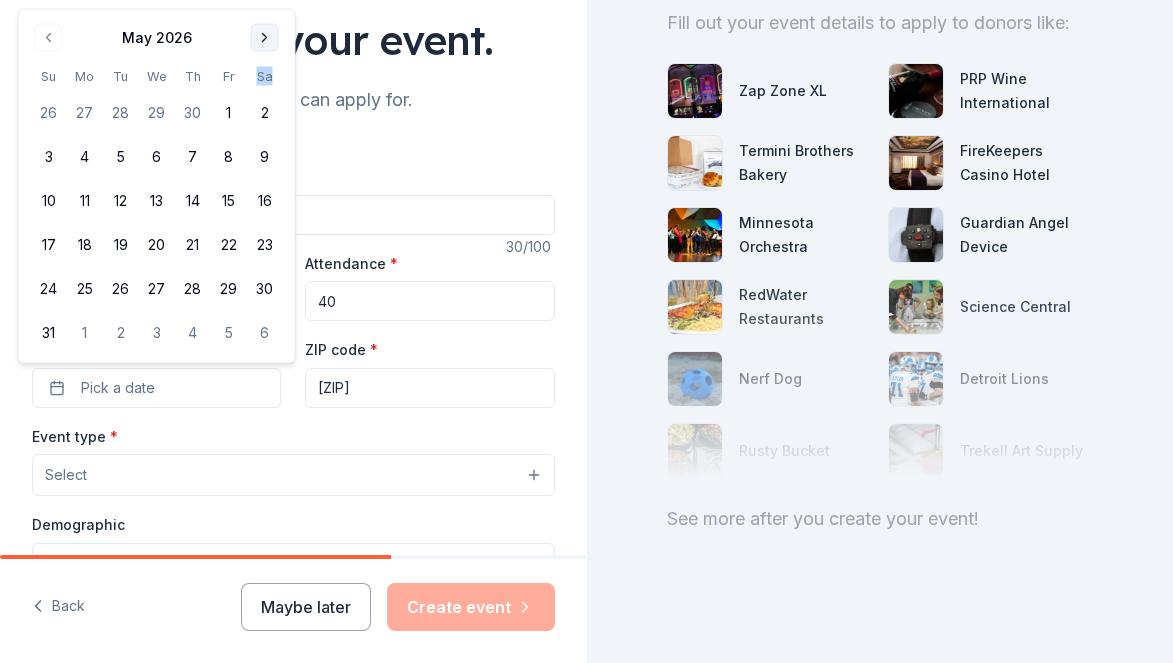 click at bounding box center [265, 38] 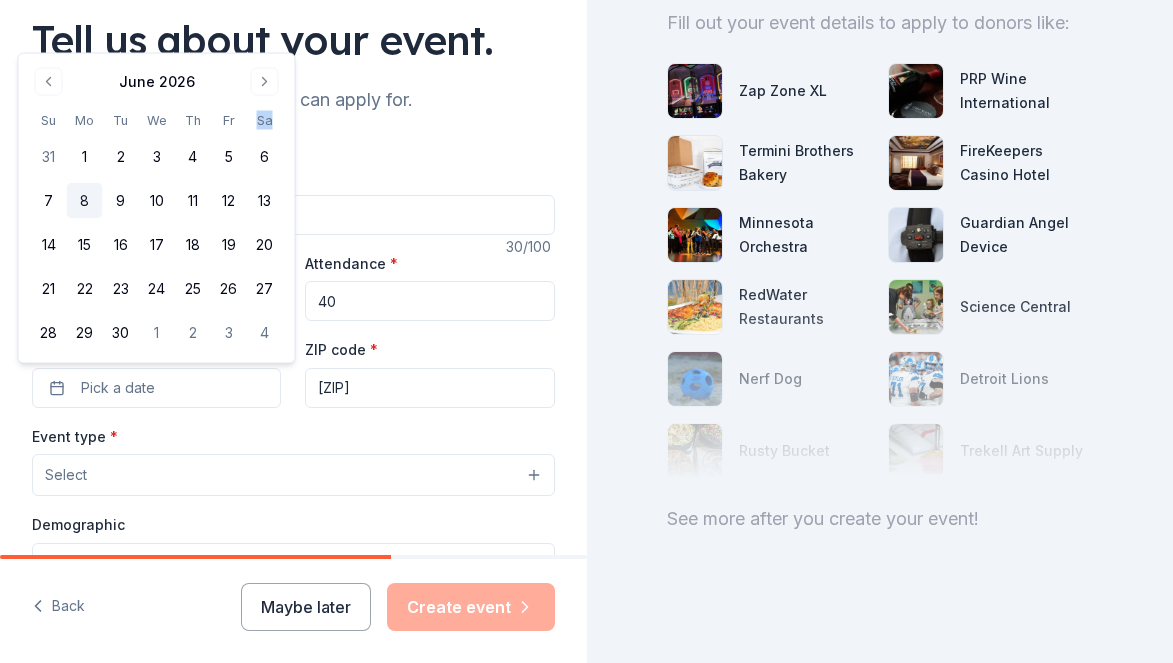 click on "8" at bounding box center [85, 201] 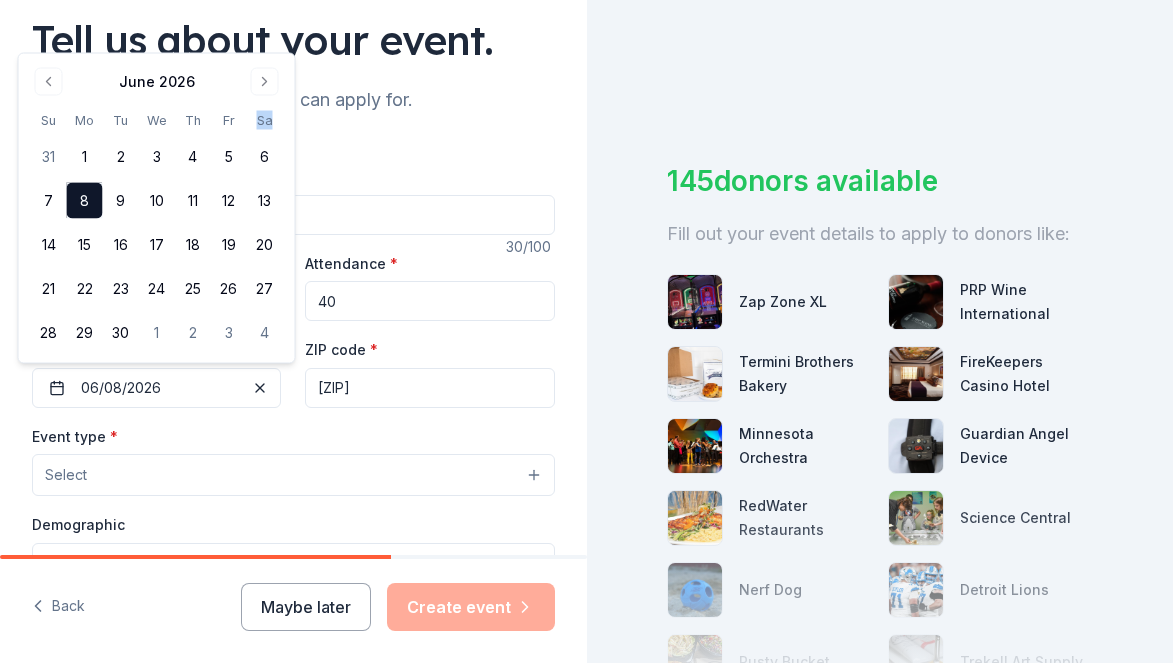 click on "Select" at bounding box center [293, 475] 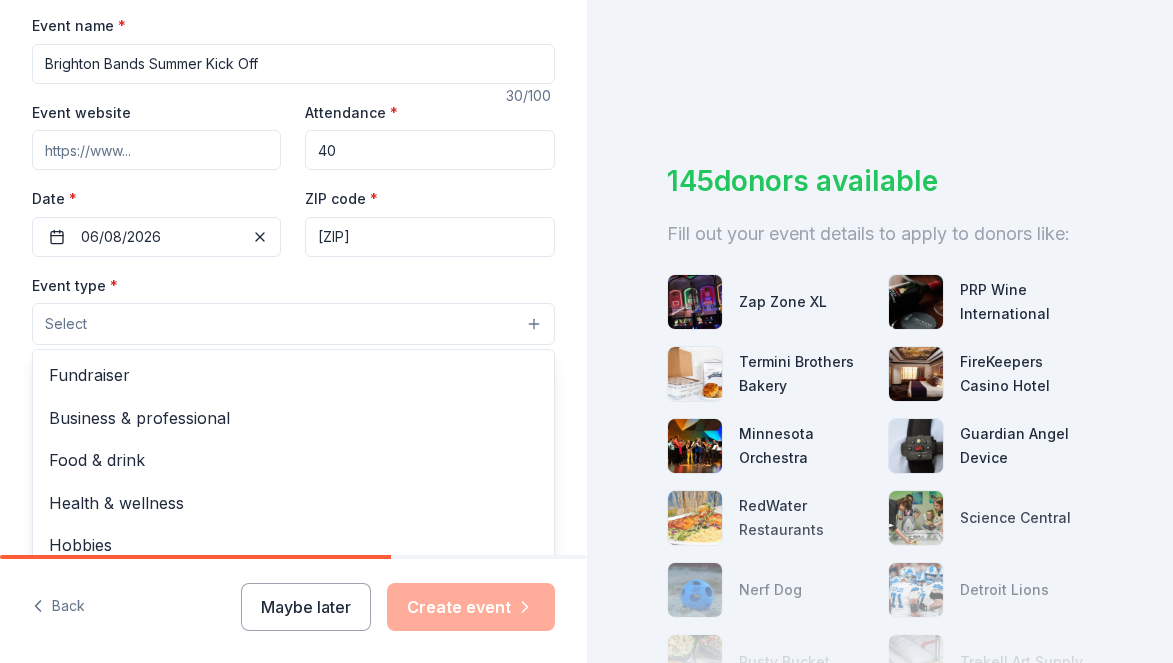 scroll, scrollTop: 302, scrollLeft: 0, axis: vertical 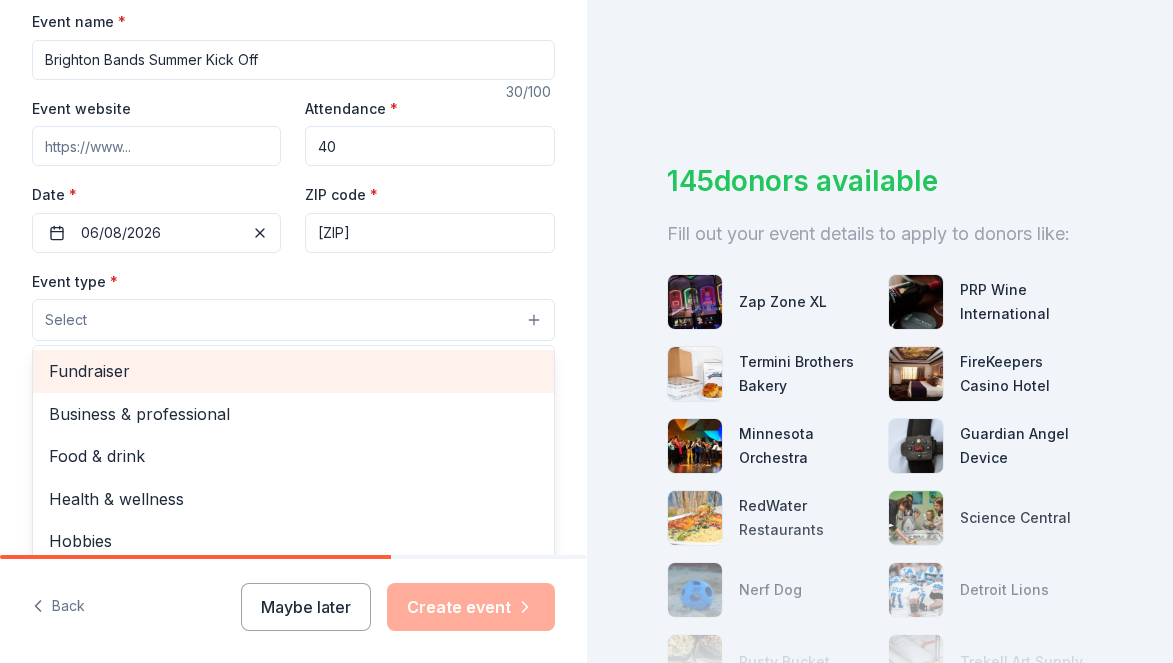 click on "Fundraiser" at bounding box center [293, 371] 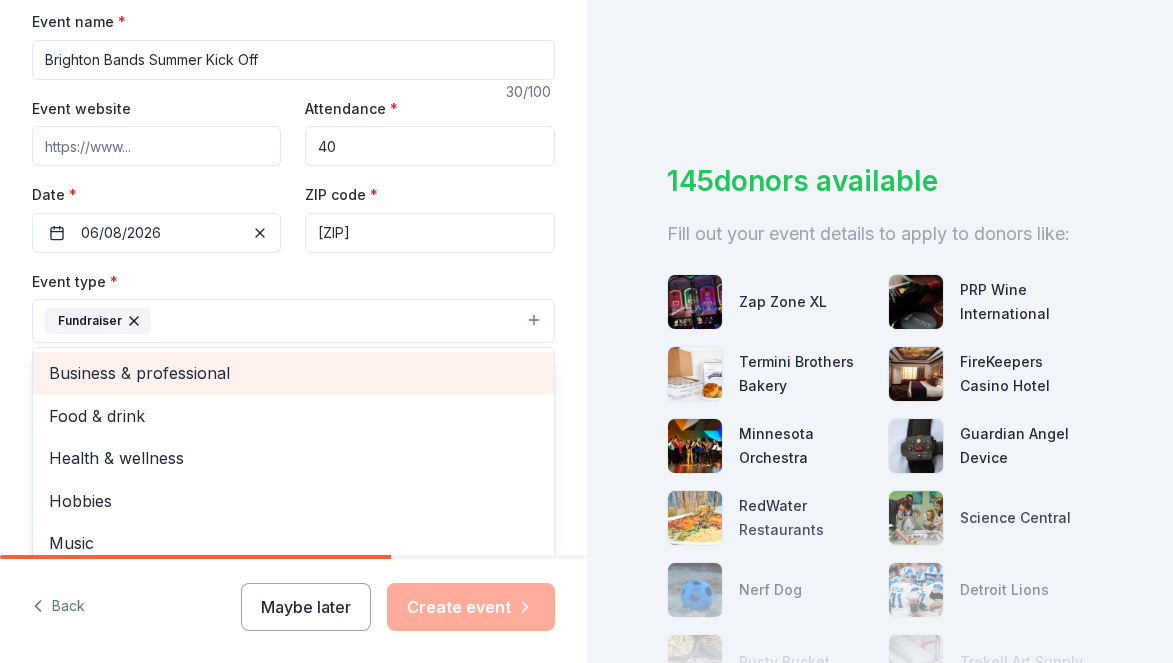 scroll, scrollTop: 24, scrollLeft: 0, axis: vertical 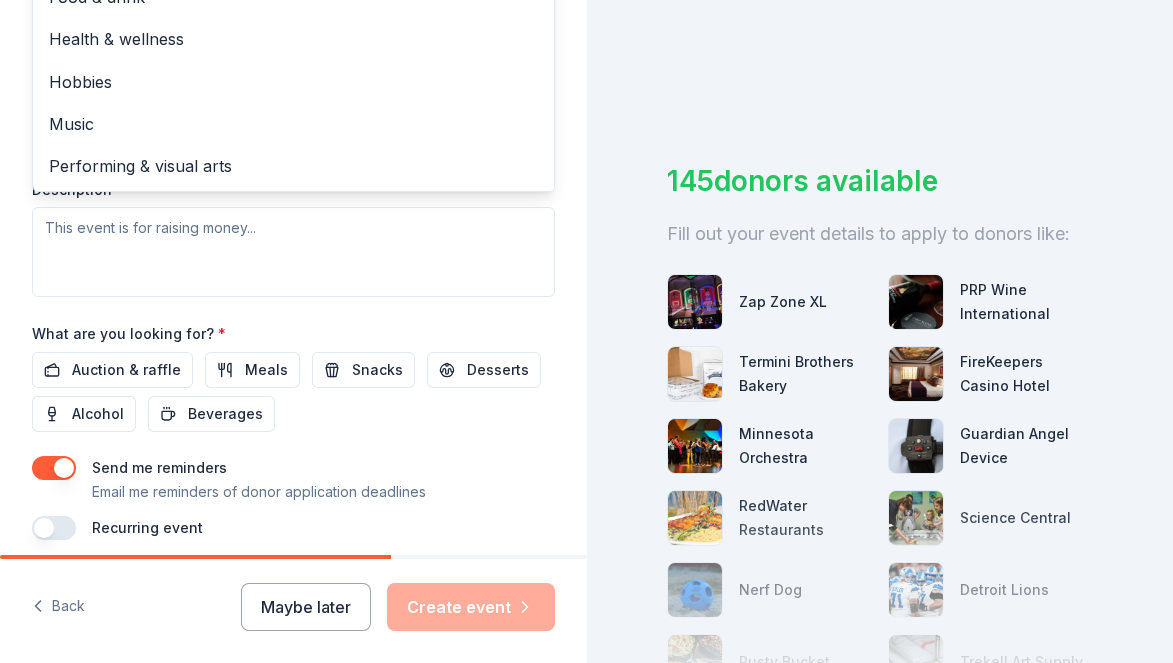 click on "Event type * Fundraiser Business & professional Food & drink Health & wellness Hobbies Music Performing & visual arts Demographic Select We use this information to help brands find events with their target demographic to sponsor their products. Mailing address Apt/unit Description" at bounding box center [293, 85] 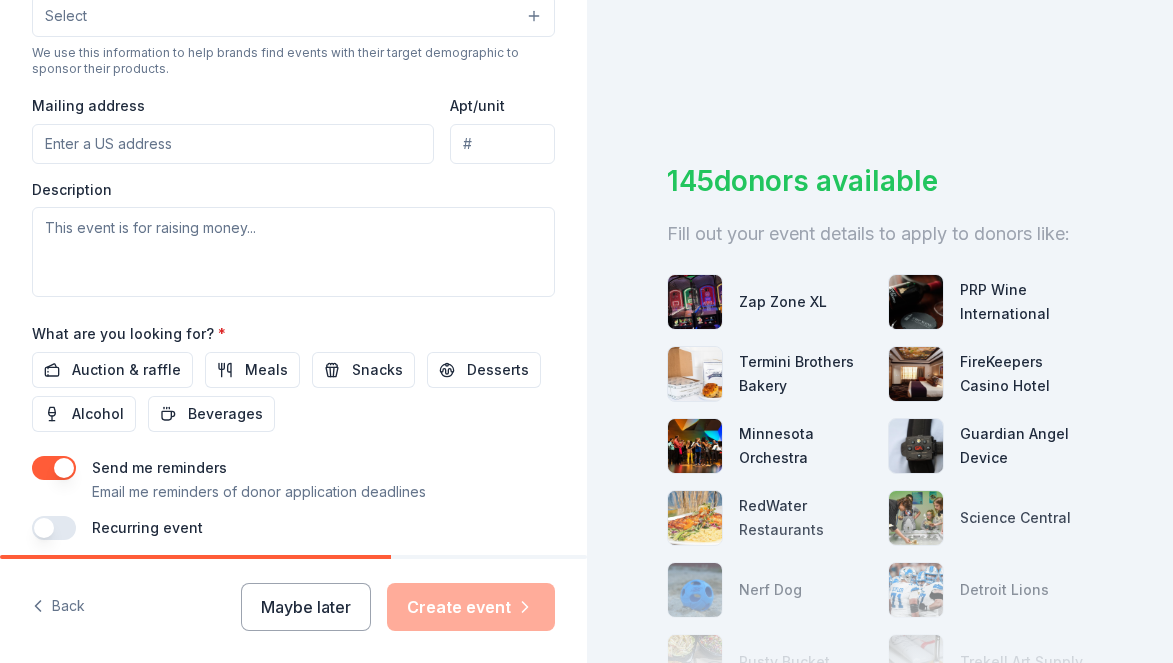 scroll, scrollTop: 346, scrollLeft: 0, axis: vertical 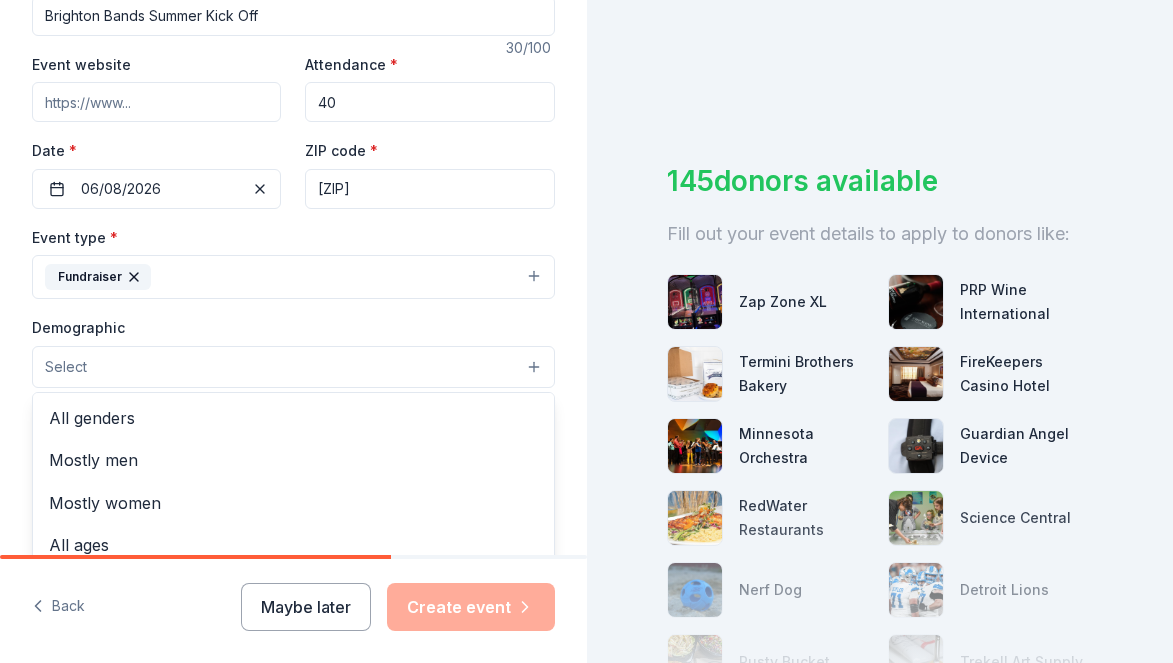 click on "Select" at bounding box center (293, 367) 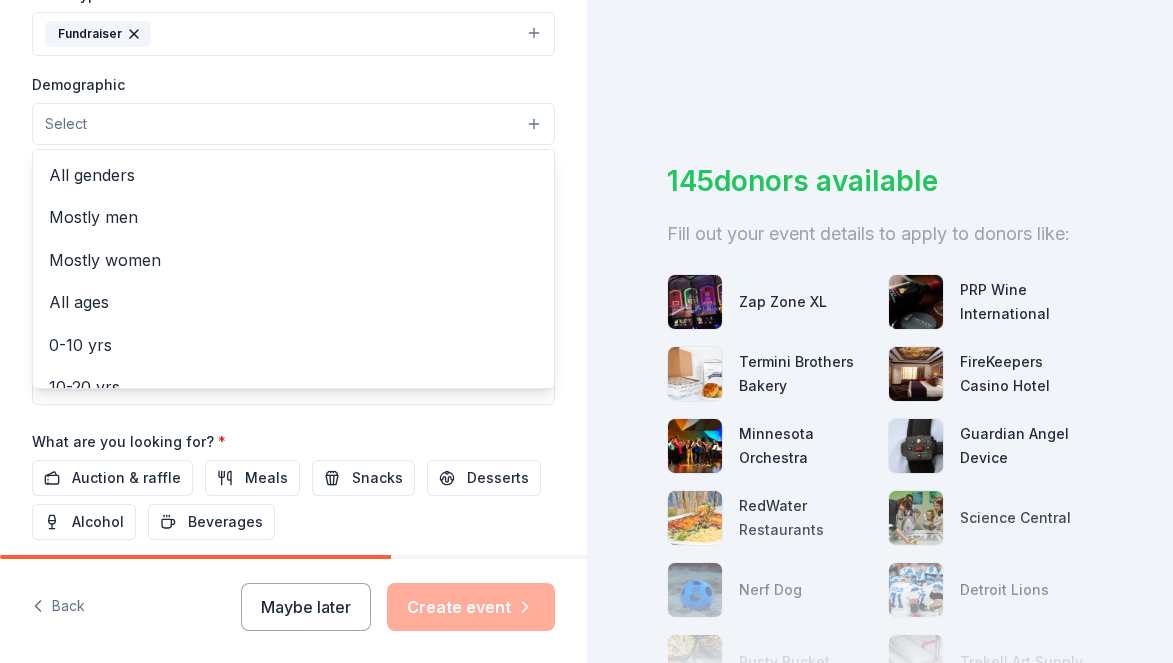 scroll, scrollTop: 593, scrollLeft: 0, axis: vertical 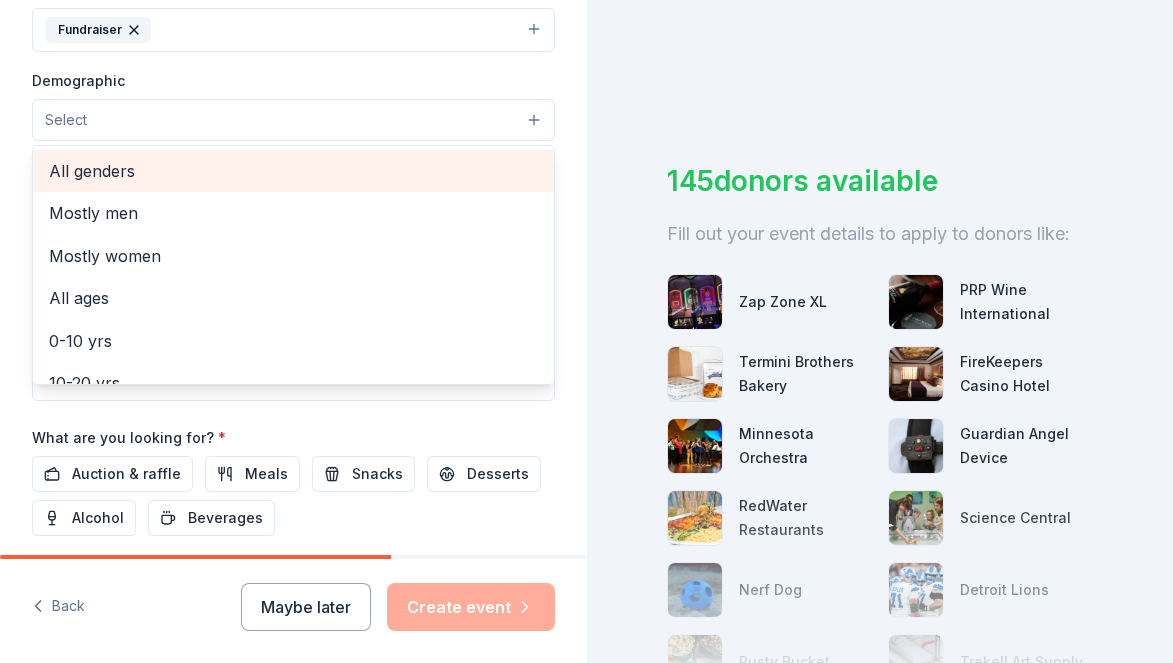 click on "All genders" at bounding box center (293, 171) 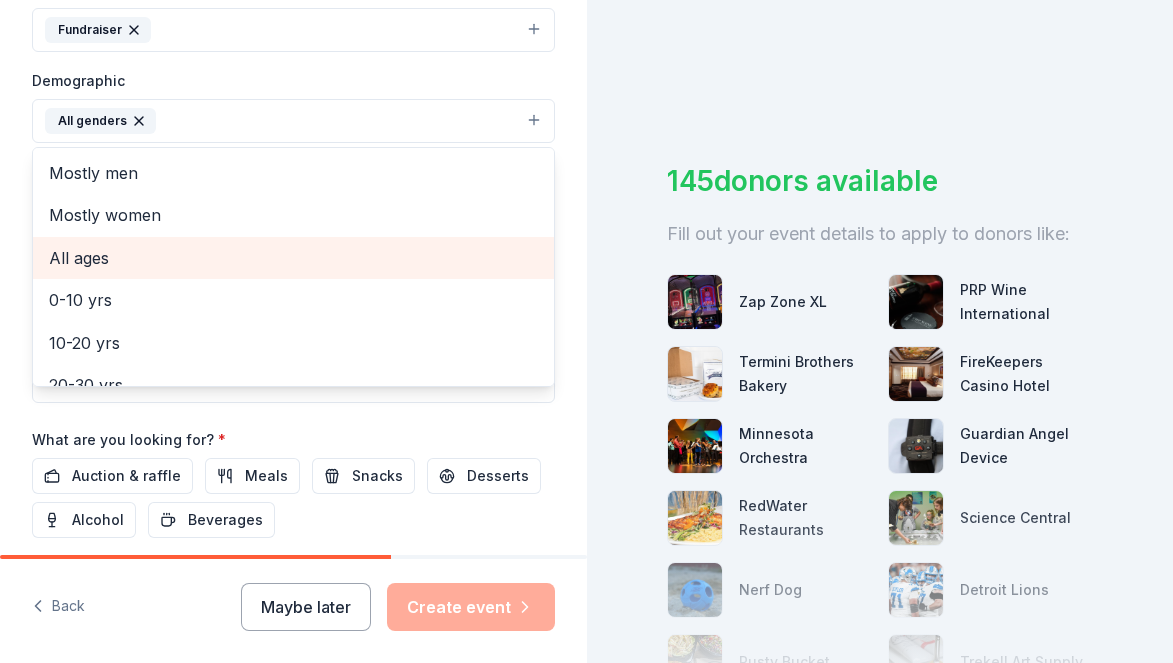 click on "All ages" at bounding box center (293, 258) 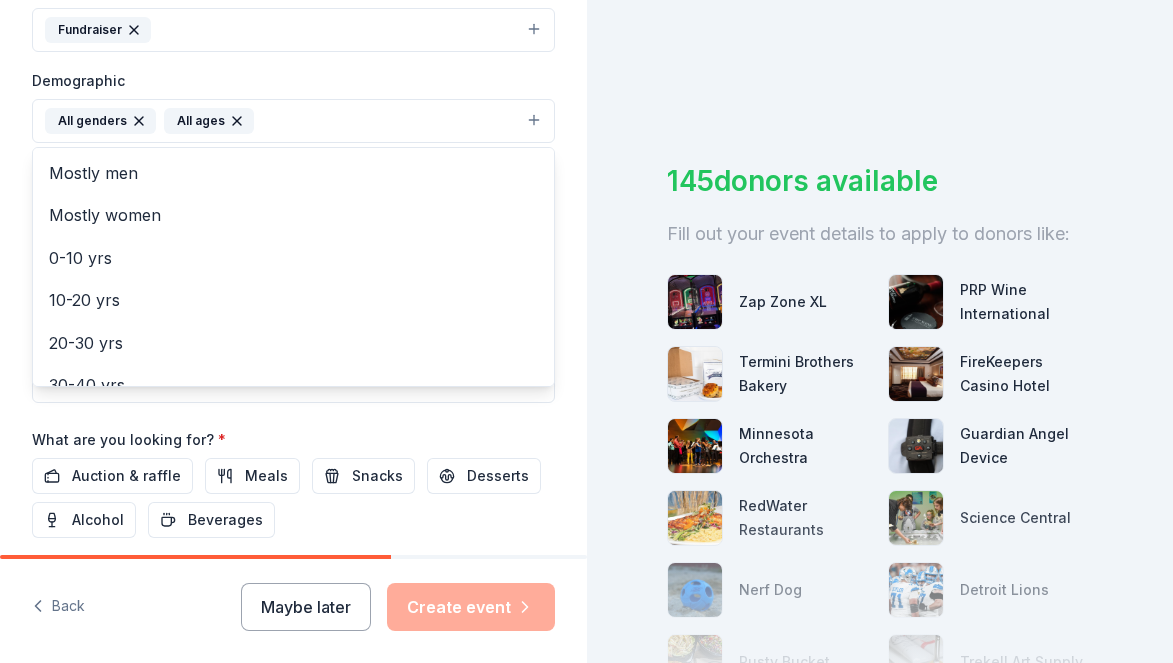 click on "Event name * Brighton Bands Summer Kick Off 30 /100 Event website Attendance * 40 Date * 06/08/2026 ZIP code * 48116 Event type * Fundraiser Demographic All genders All ages Mostly men Mostly women 0-10 yrs 10-20 yrs 20-30 yrs 30-40 yrs 40-50 yrs 50-60 yrs 60-70 yrs 70-80 yrs 80+ yrs We use this information to help brands find events with their target demographic to sponsor their products. Mailing address Apt/unit Description What are you looking for? * Auction & raffle Meals Snacks Desserts Alcohol Beverages Send me reminders Email me reminders of donor application deadlines Recurring event" at bounding box center (293, 182) 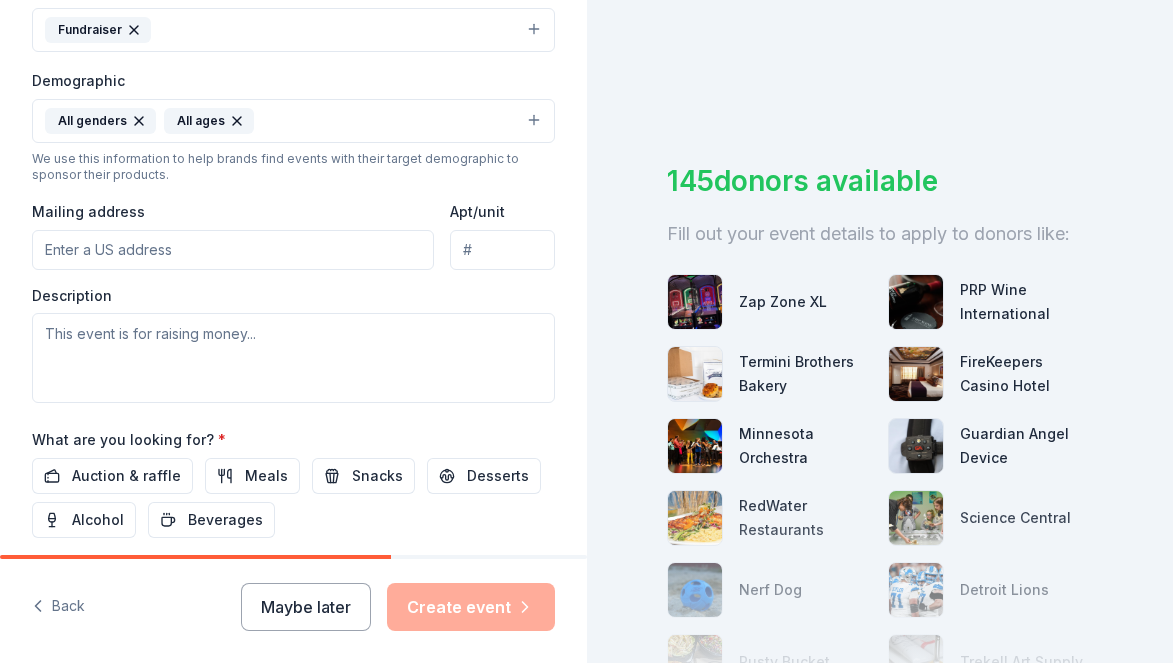 click on "Mailing address" at bounding box center [233, 250] 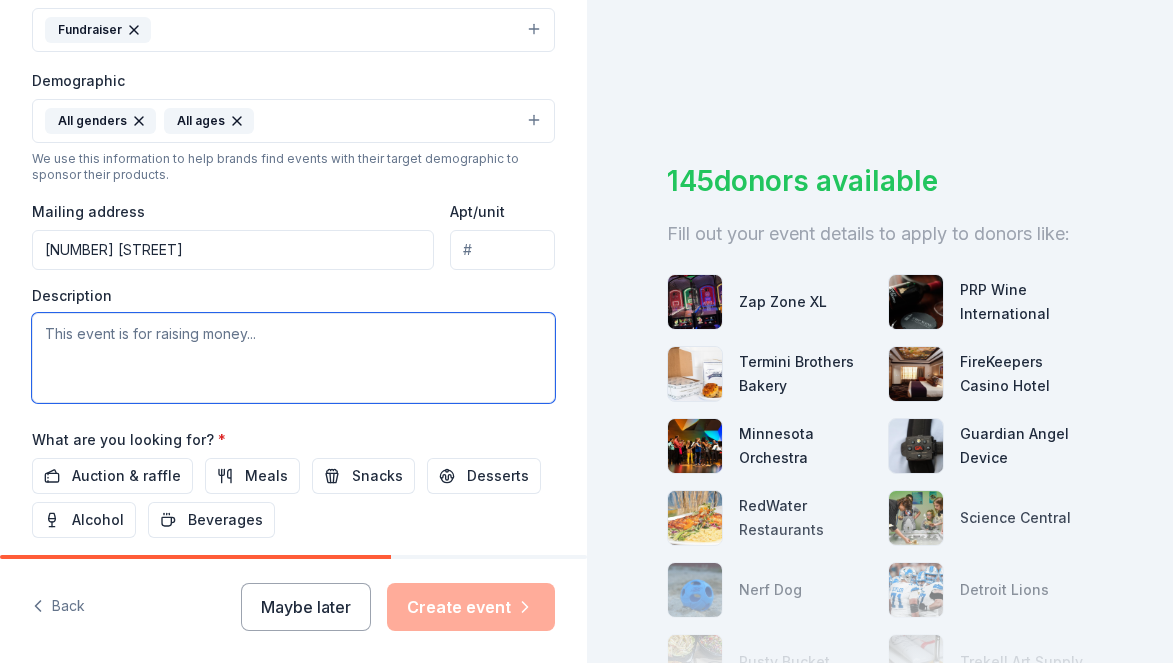 click at bounding box center [293, 358] 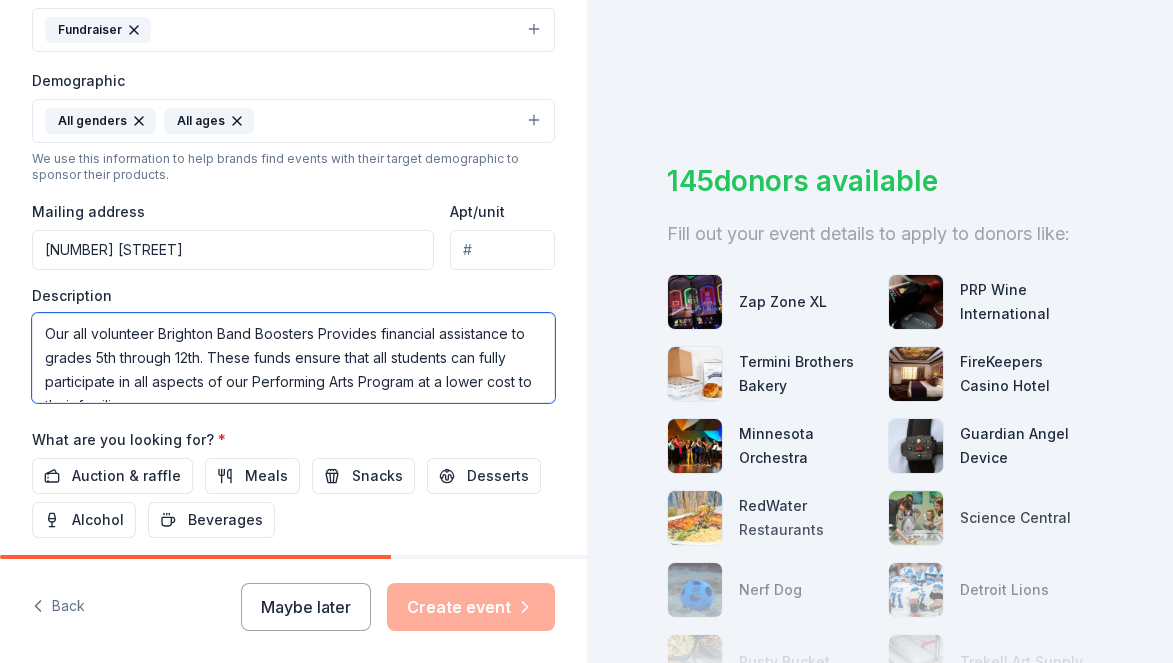 scroll, scrollTop: 13, scrollLeft: 0, axis: vertical 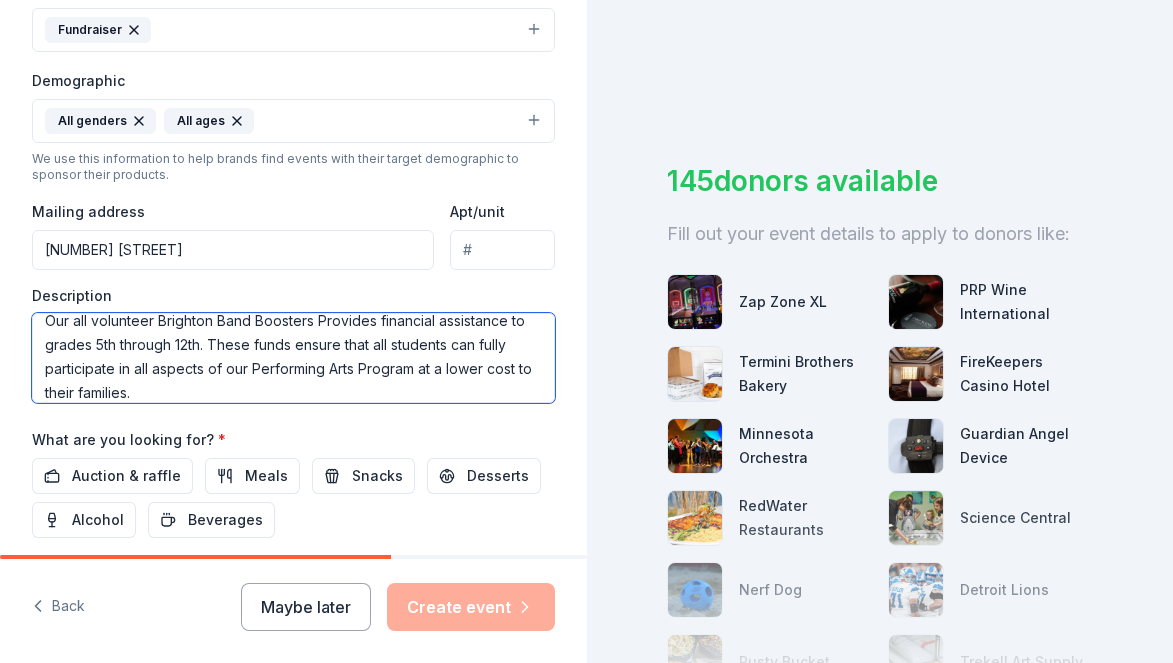 click on "Our all volunteer Brighton Band Boosters Provides financial assistance to grades 5th through 12th. These funds ensure that all students can fully participate in all aspects of our Performing Arts Program at a lower cost to their families." at bounding box center [293, 358] 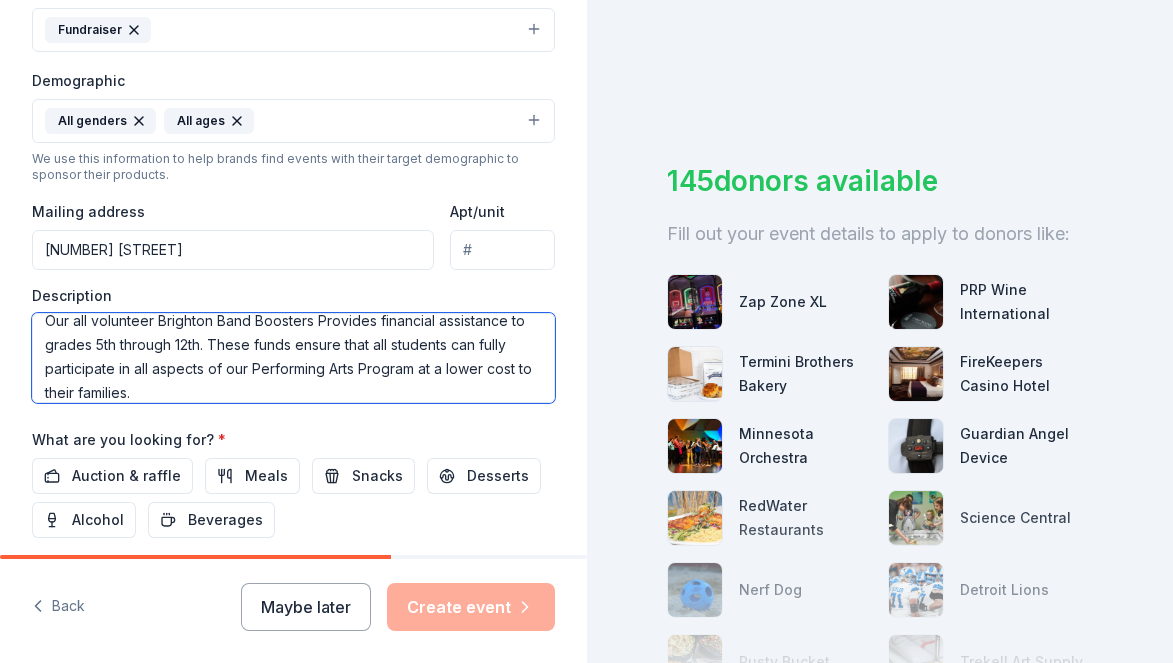 click on "Our all volunteer Brighton Band Boosters Provides financial assistance to grades 5th through 12th. These funds ensure that all students can fully participate in all aspects of our Performing Arts Program at a lower cost to their families." at bounding box center [293, 358] 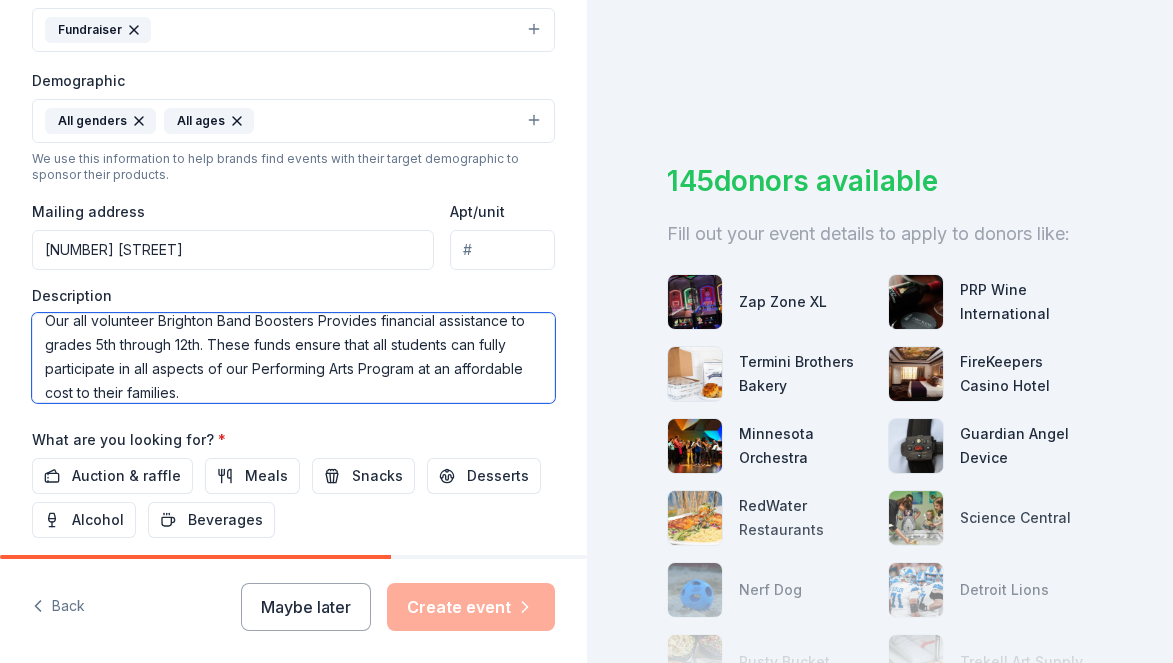 click on "Our all volunteer Brighton Band Boosters Provides financial assistance to grades 5th through 12th. These funds ensure that all students can fully participate in all aspects of our Performing Arts Program at an affordable cost to their families." at bounding box center (293, 358) 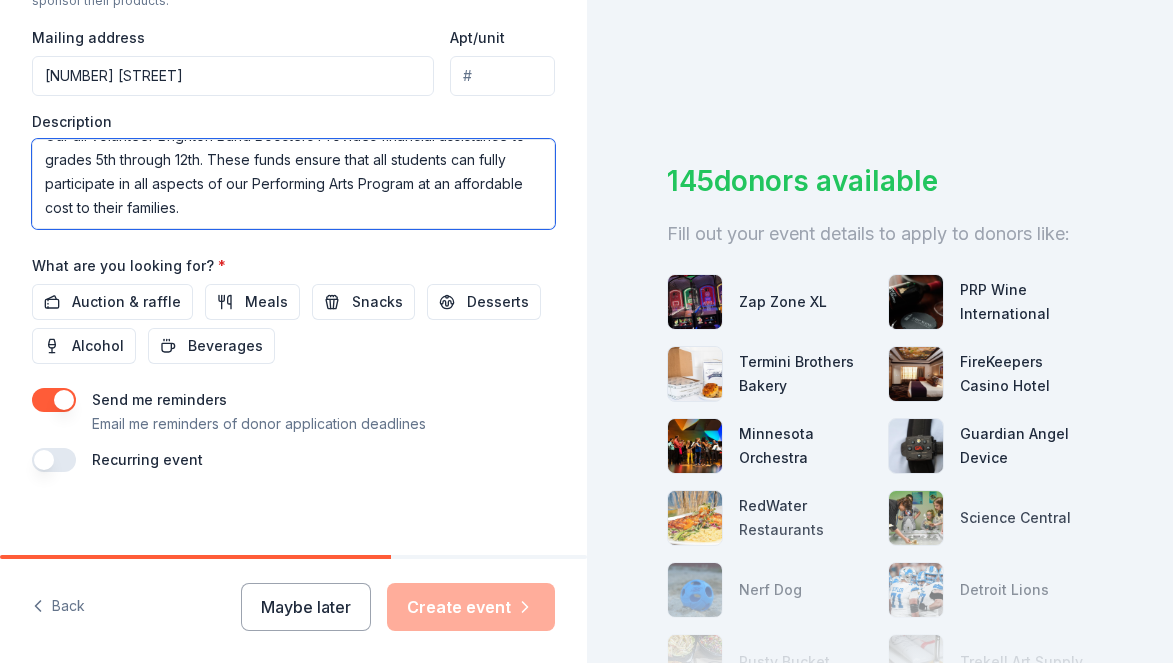 scroll, scrollTop: 780, scrollLeft: 0, axis: vertical 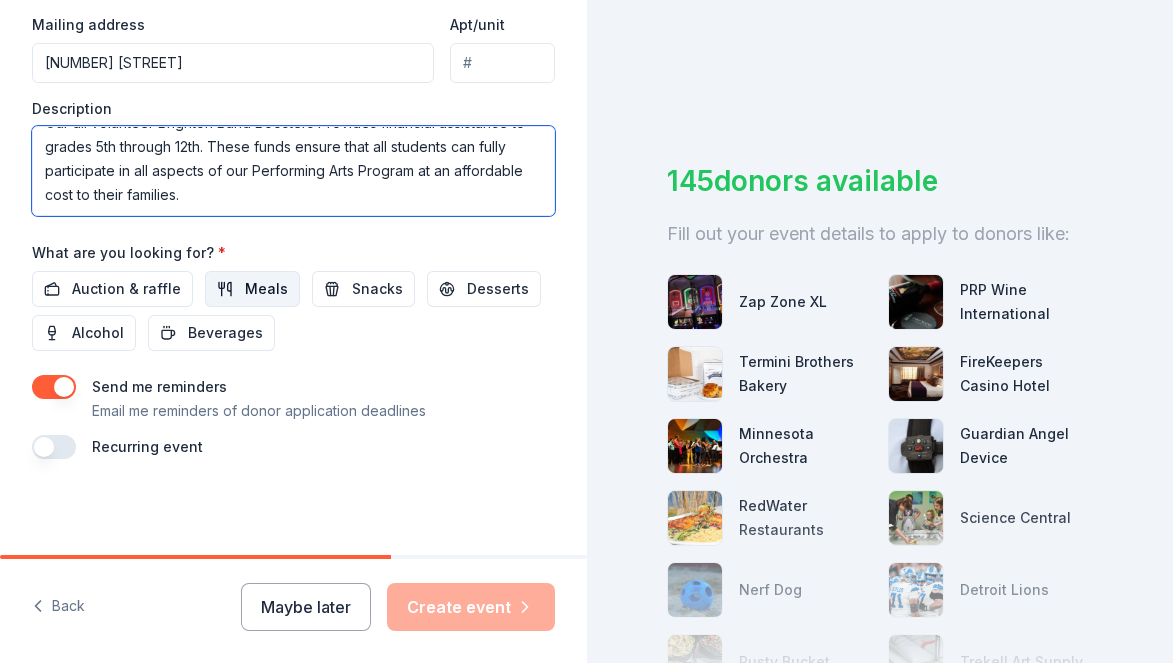 type on "Our all volunteer Brighton Band Boosters Provides financial assistance to grades 5th through 12th. These funds ensure that all students can fully participate in all aspects of our Performing Arts Program at an affordable cost to their families." 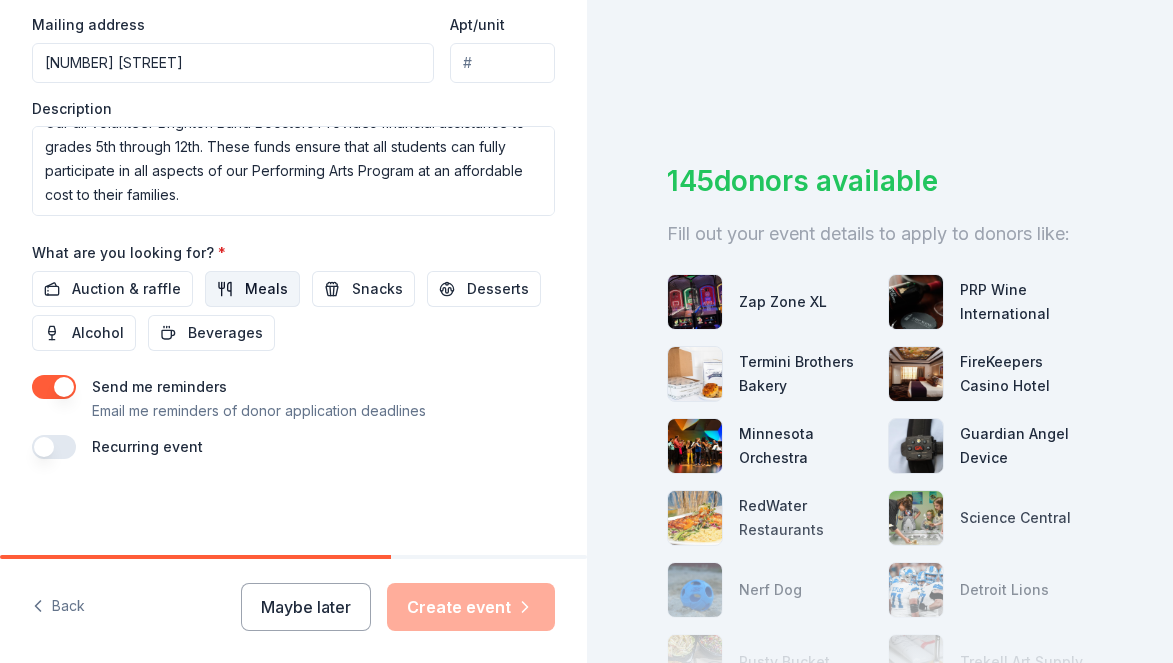 click on "Meals" at bounding box center (252, 289) 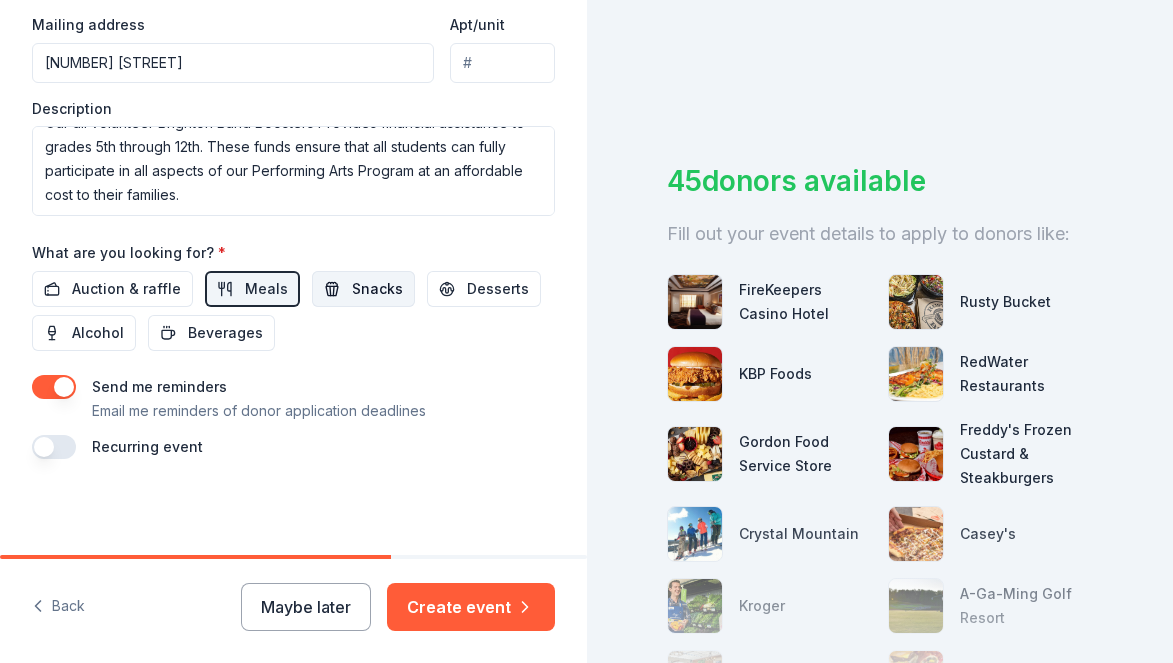 click on "Snacks" at bounding box center (377, 289) 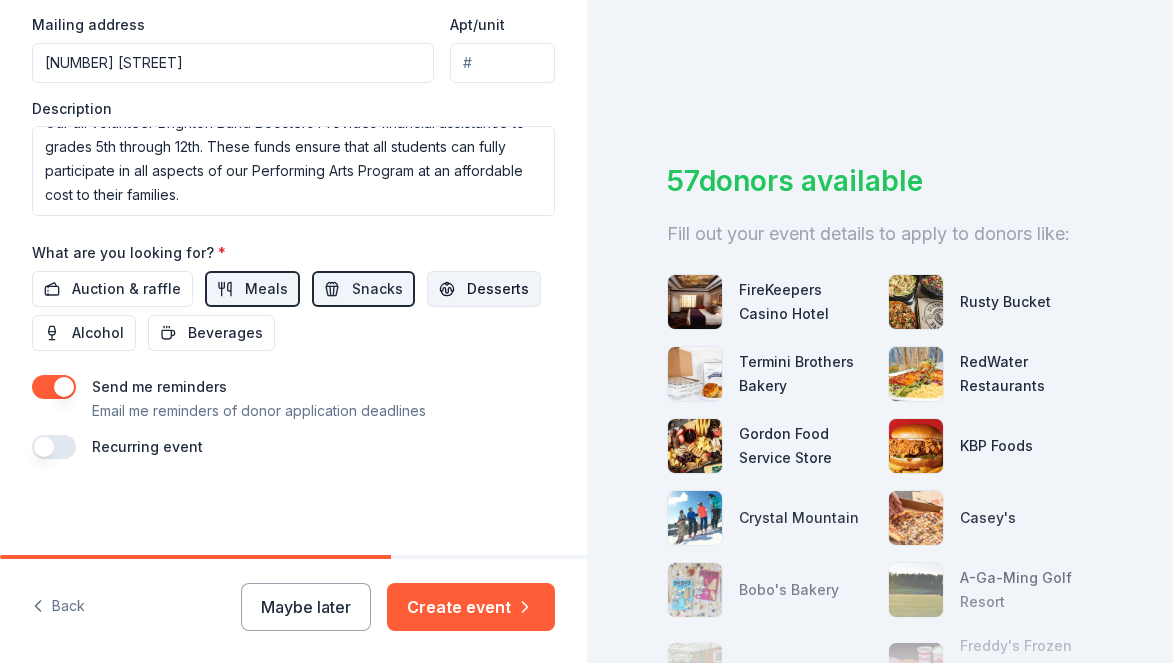 click on "Desserts" at bounding box center (498, 289) 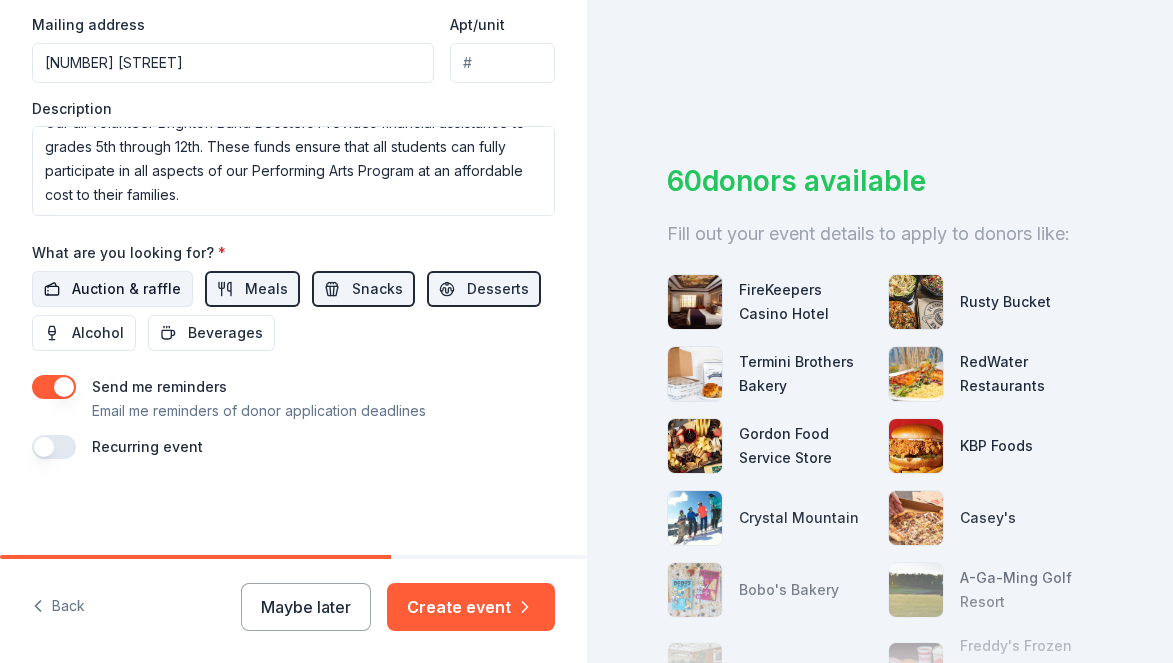 click on "Auction & raffle" at bounding box center [126, 289] 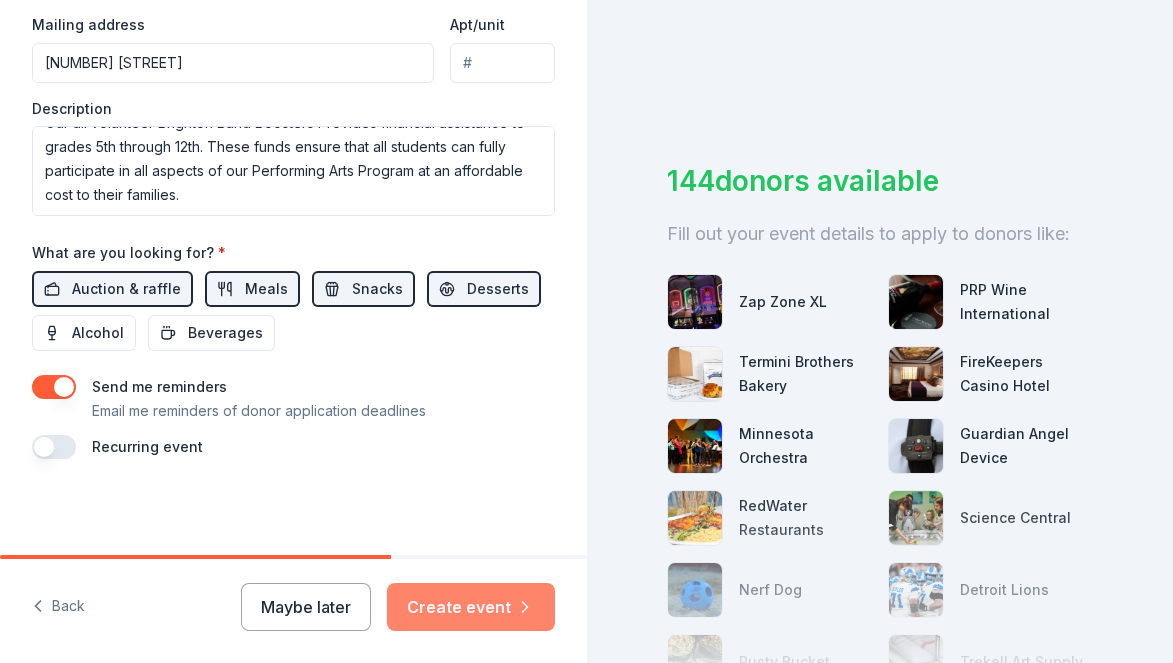 click on "Create event" at bounding box center (471, 607) 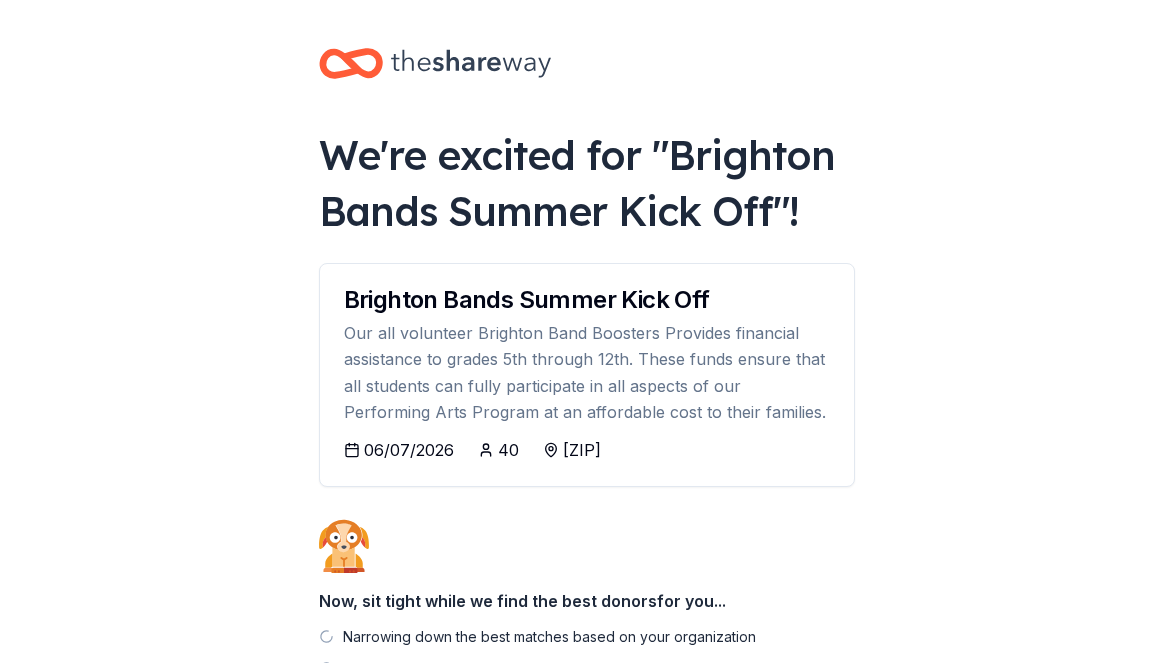 scroll, scrollTop: 182, scrollLeft: 0, axis: vertical 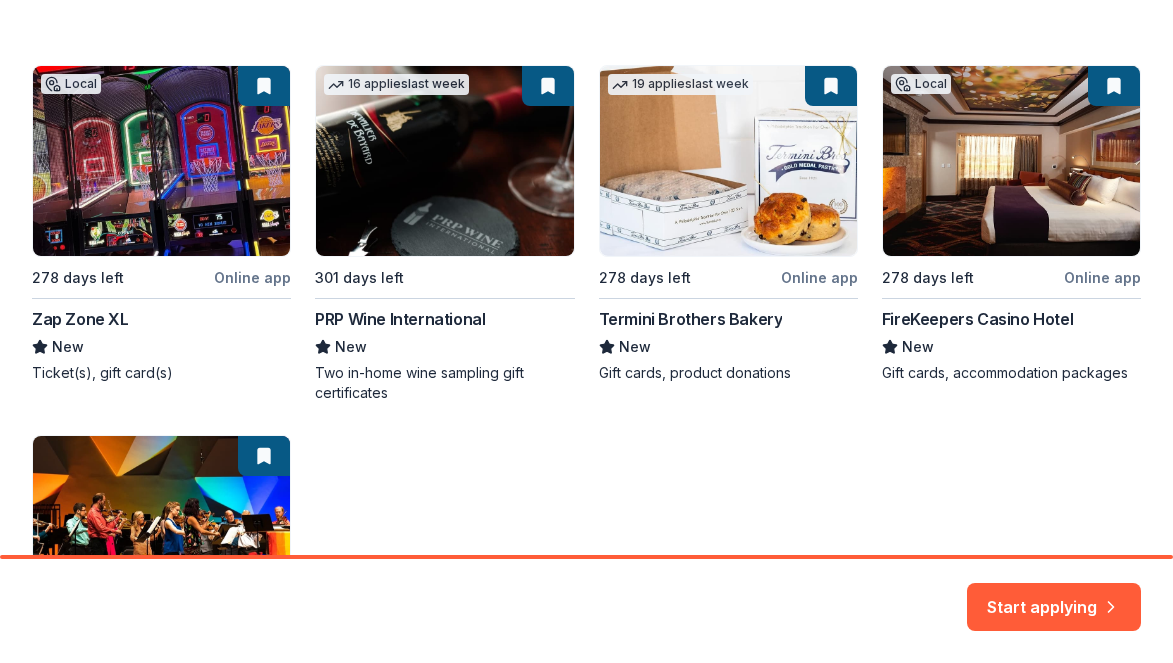 click on "Local 278 days left Online app Zap Zone XL New Ticket(s), gift card(s) 16   applies  last week 301 days left PRP Wine International New Two in-home wine sampling gift certificates 19   applies  last week 278 days left Online app Termini Brothers Bakery New Gift cards, product donations Local 278 days left Online app FireKeepers Casino Hotel New Gift cards, accommodation packages 266 days left Online app Minnesota Orchestra New Tickets" at bounding box center (586, 409) 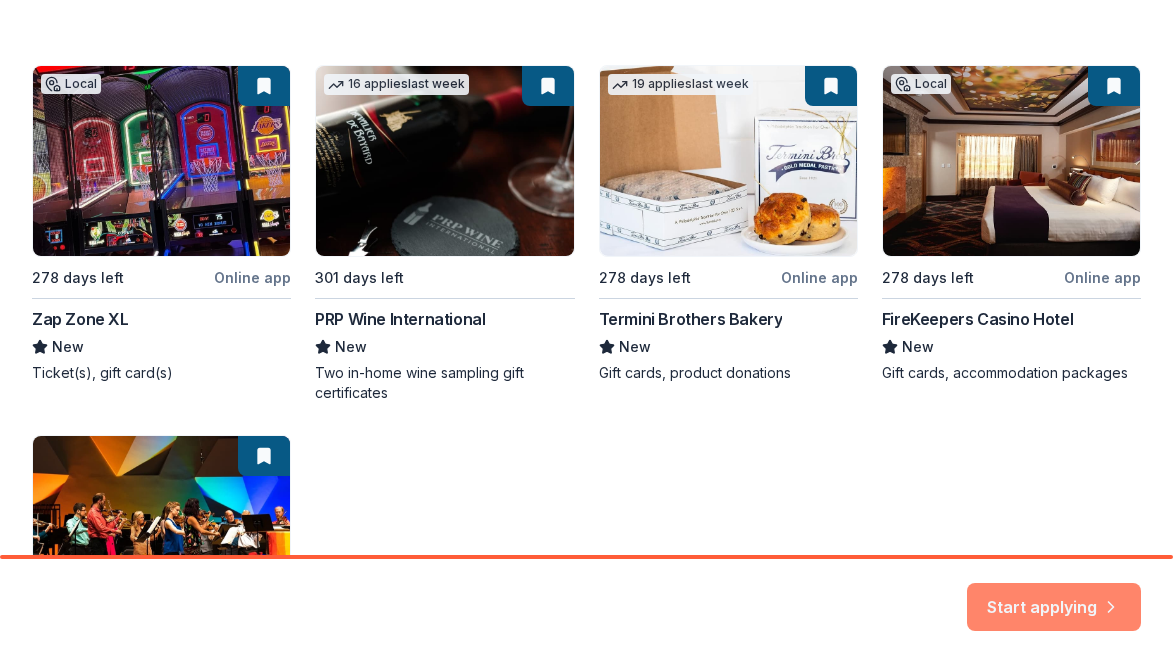 click on "Start applying" at bounding box center [1054, 595] 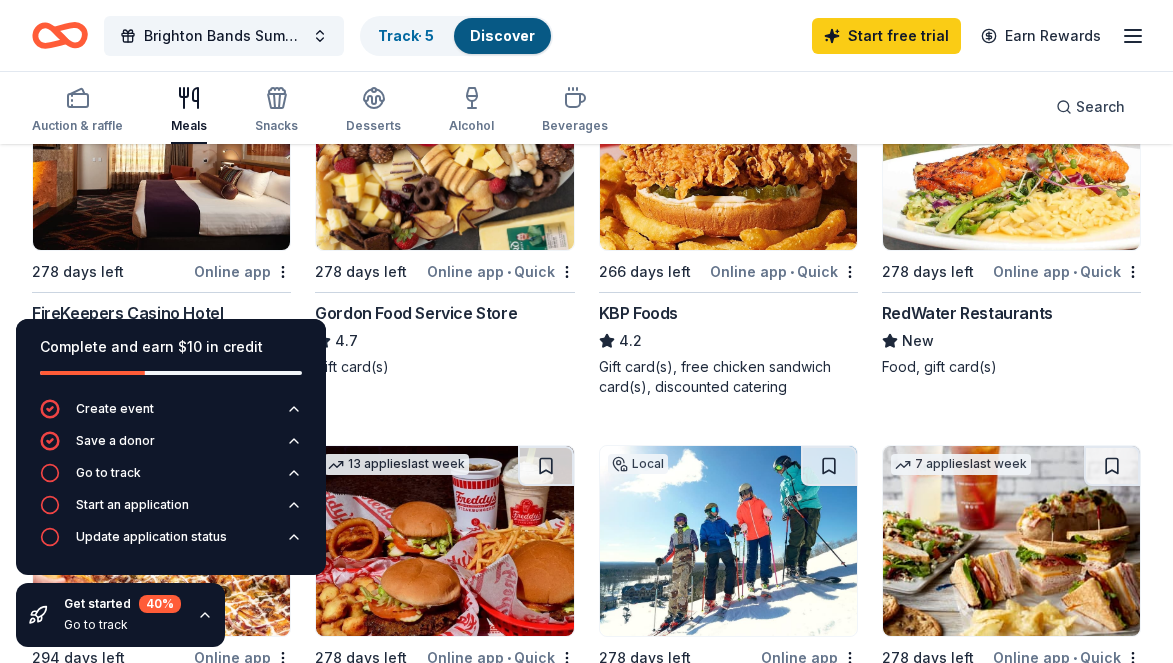 scroll, scrollTop: 329, scrollLeft: 0, axis: vertical 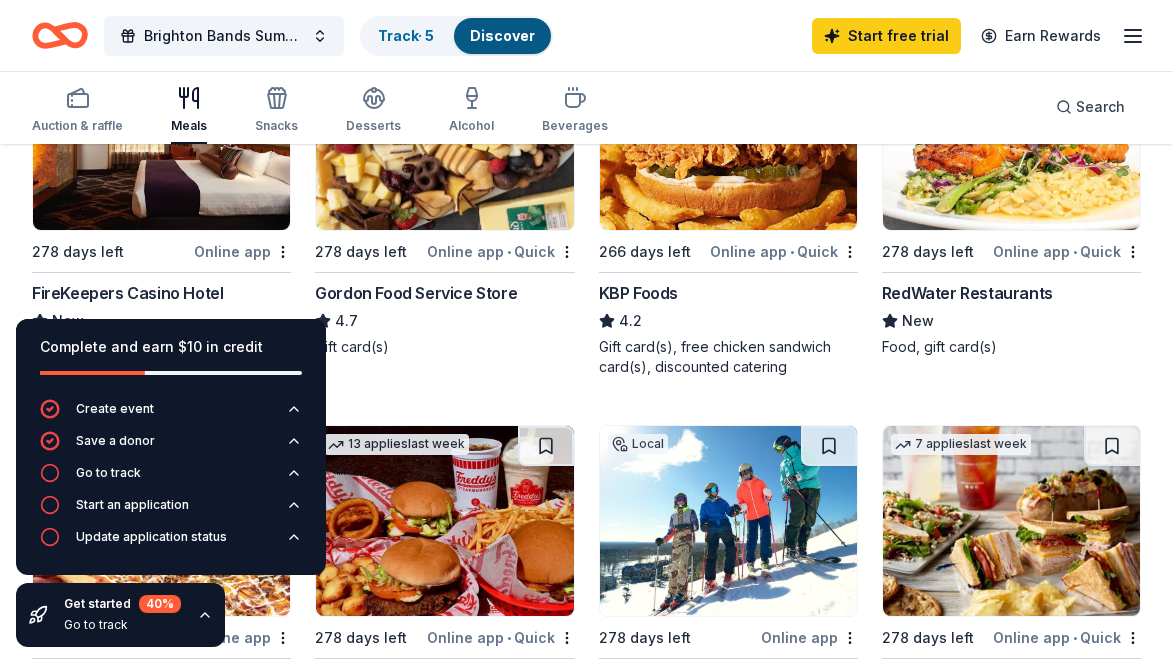 click on "Gordon Food Service Store" at bounding box center [416, 293] 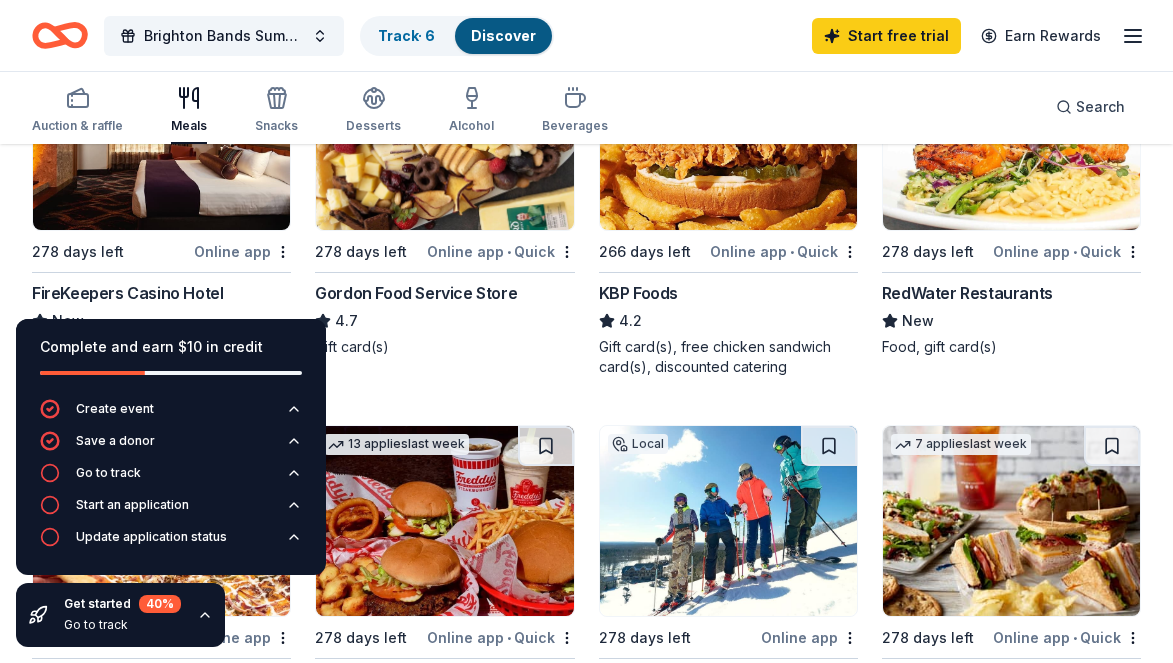 click on "7   applies  last week 278 days left Online app • Quick Gordon Food Service Store 4.7 Gift card(s)" at bounding box center (444, 208) 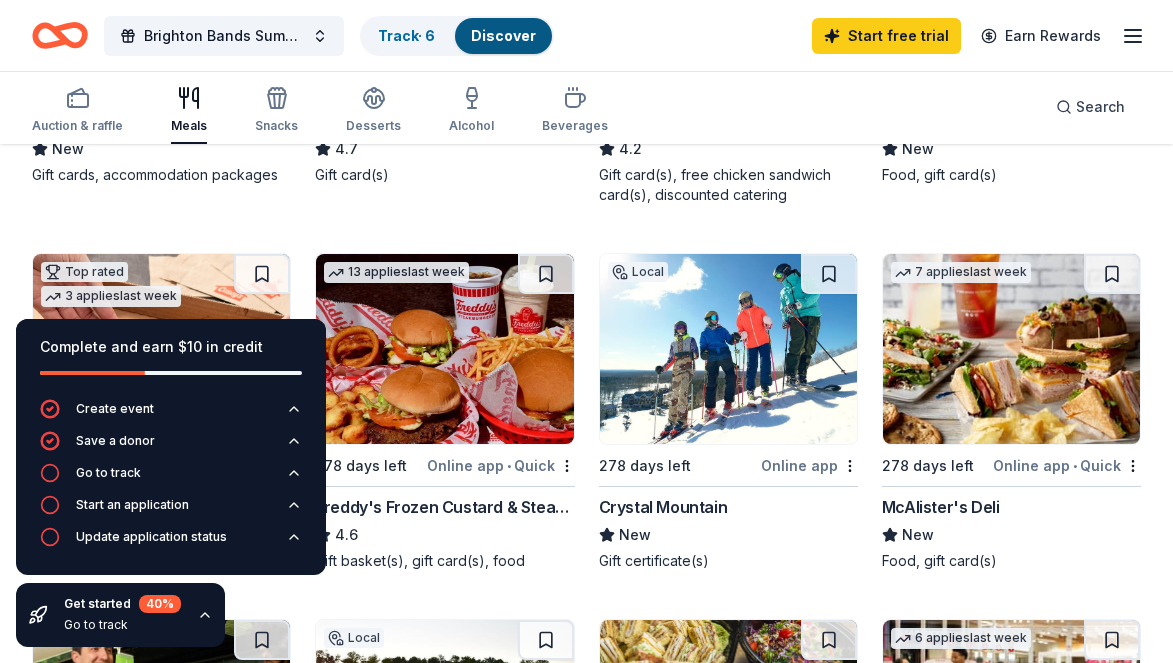 scroll, scrollTop: 505, scrollLeft: 0, axis: vertical 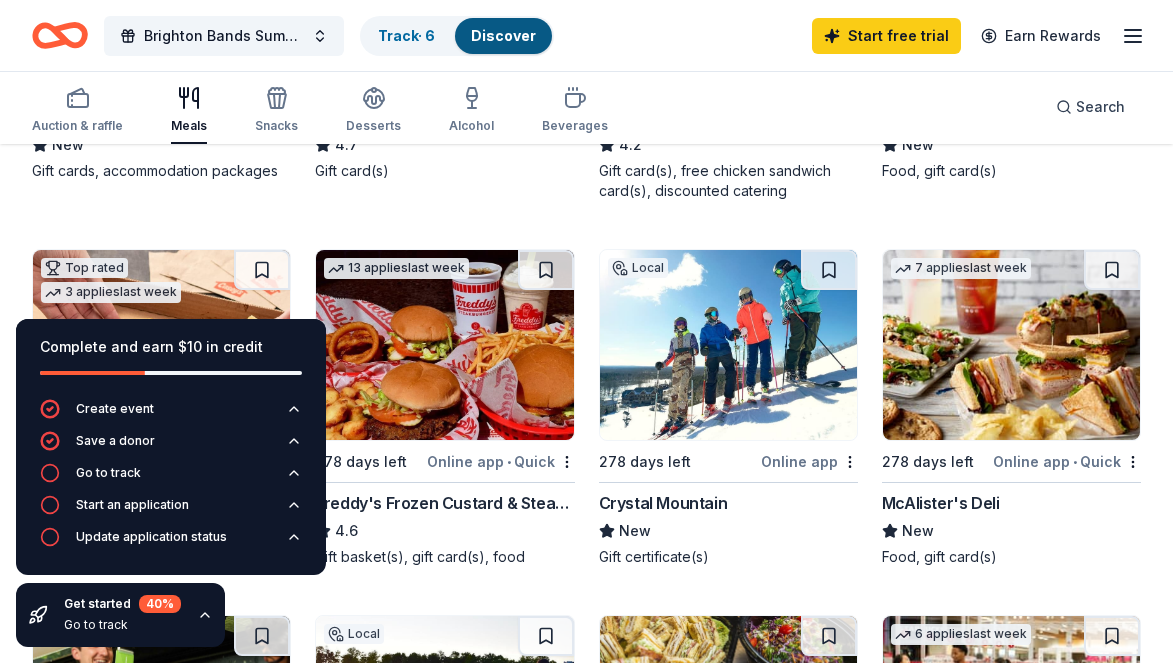 click 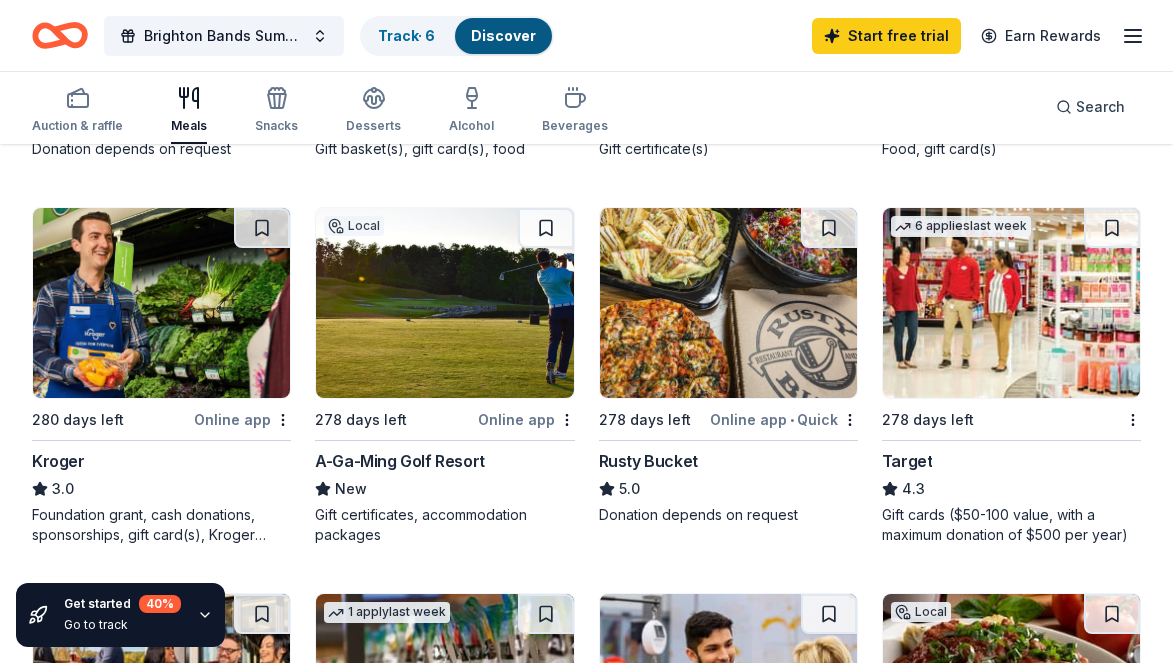 scroll, scrollTop: 918, scrollLeft: 0, axis: vertical 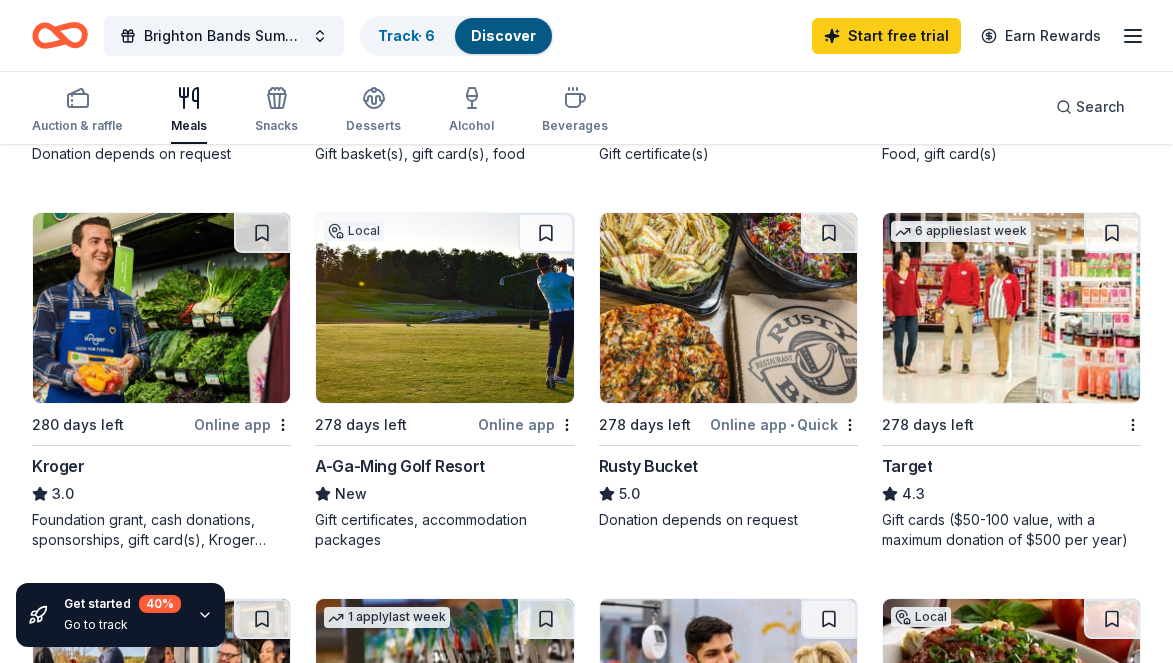click at bounding box center [161, 308] 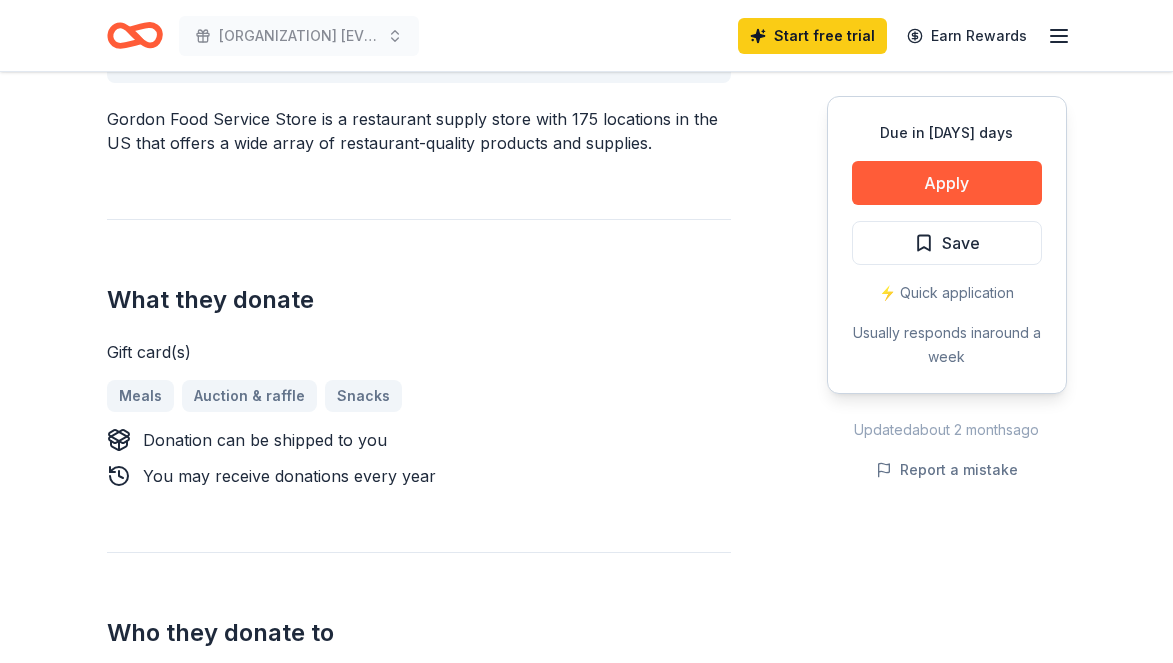 scroll, scrollTop: 656, scrollLeft: 0, axis: vertical 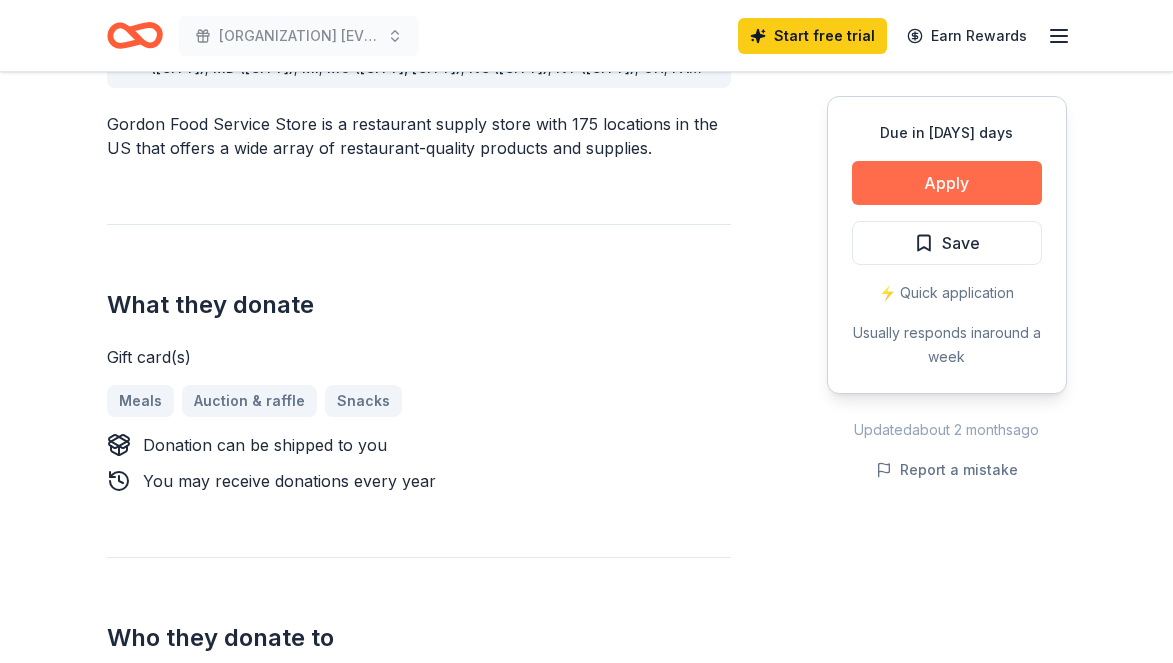 click on "Apply" at bounding box center [947, 183] 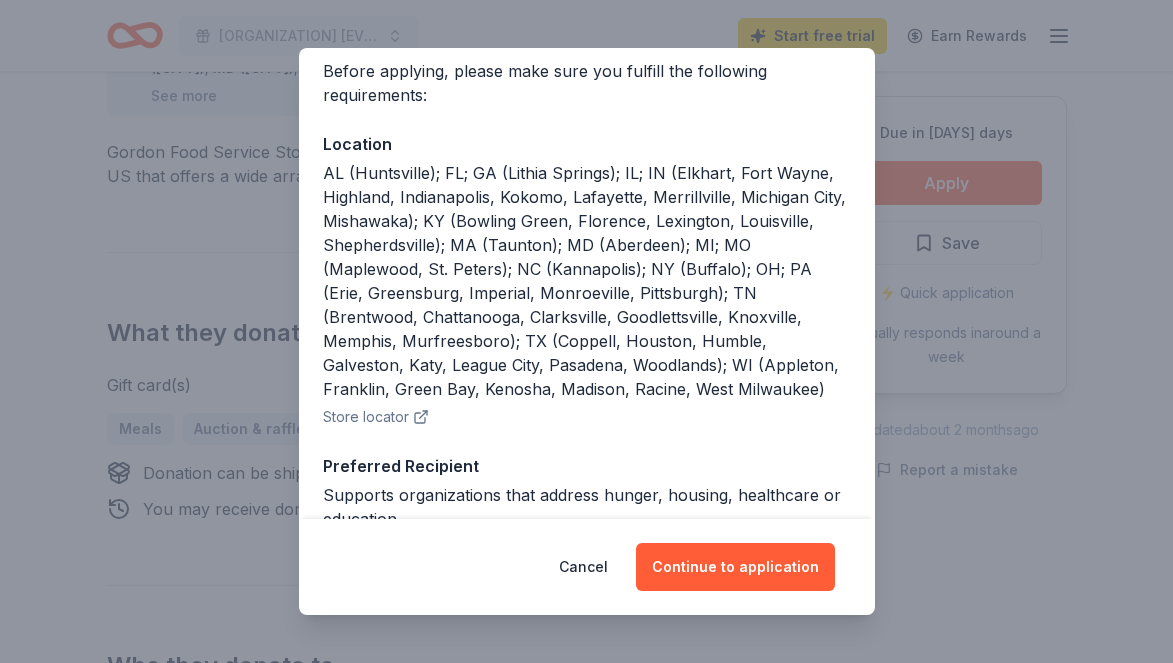 scroll, scrollTop: 136, scrollLeft: 0, axis: vertical 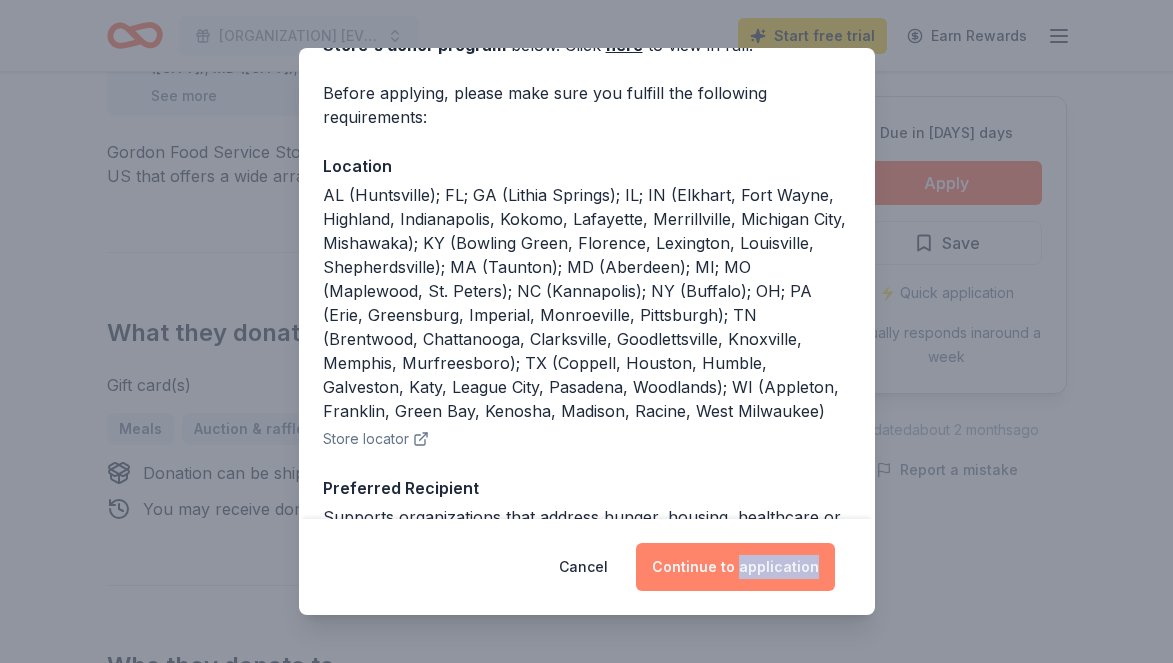 click on "Continue to application" at bounding box center (735, 567) 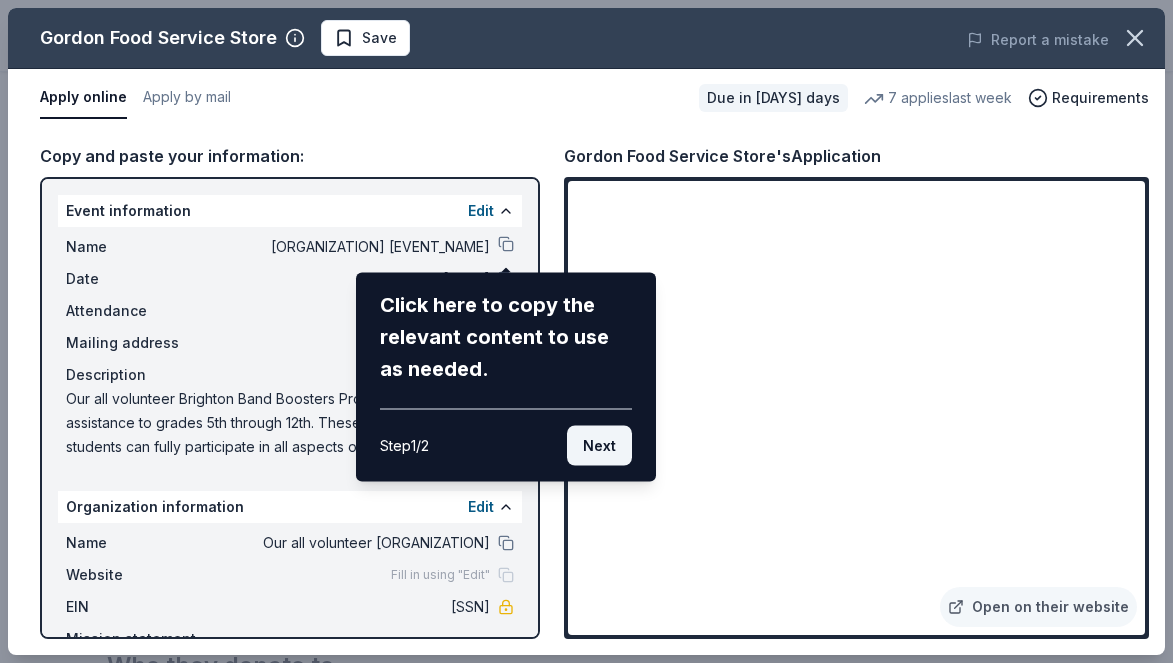 click on "Next" at bounding box center (599, 446) 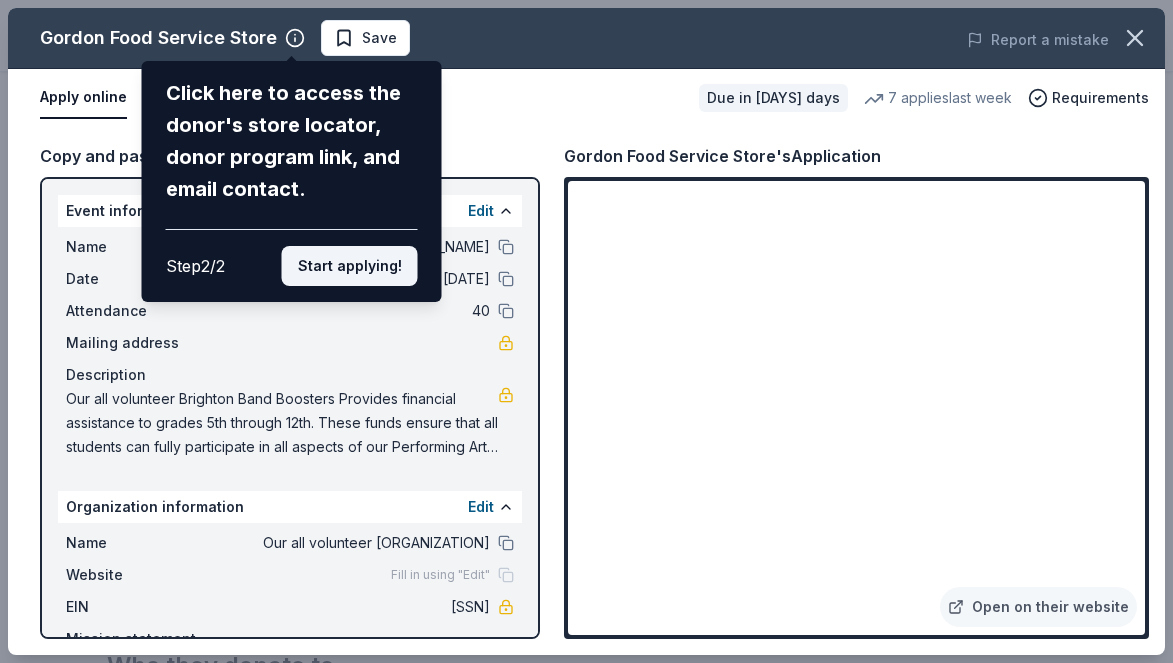 click on "Start applying!" at bounding box center [350, 266] 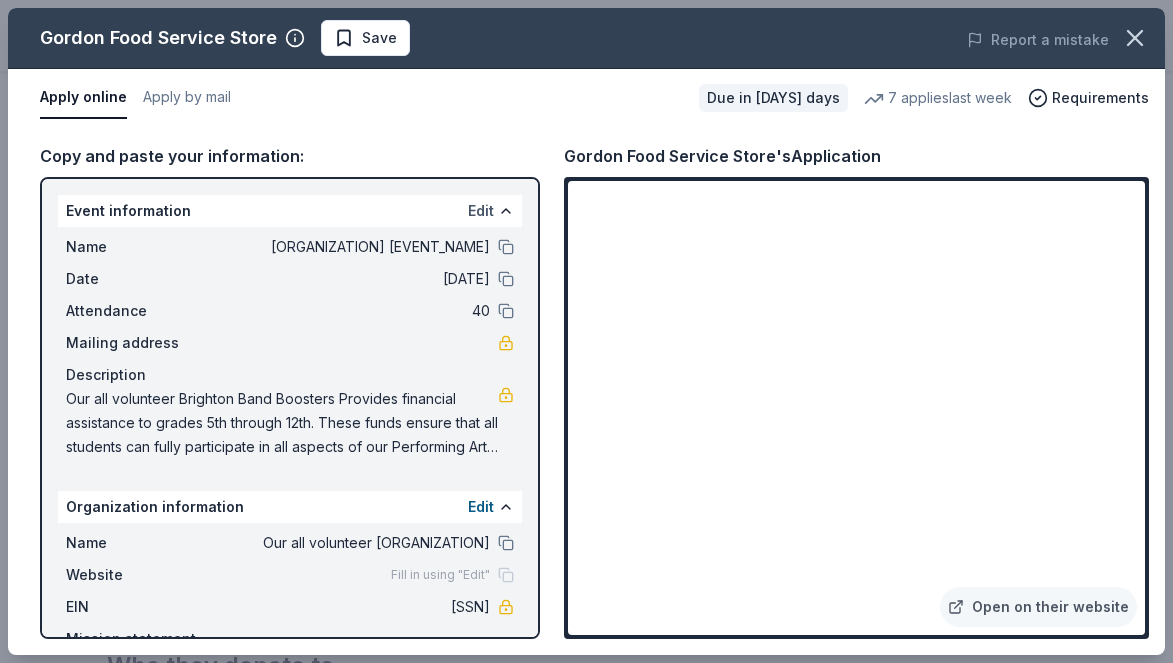 click on "Edit" at bounding box center [481, 211] 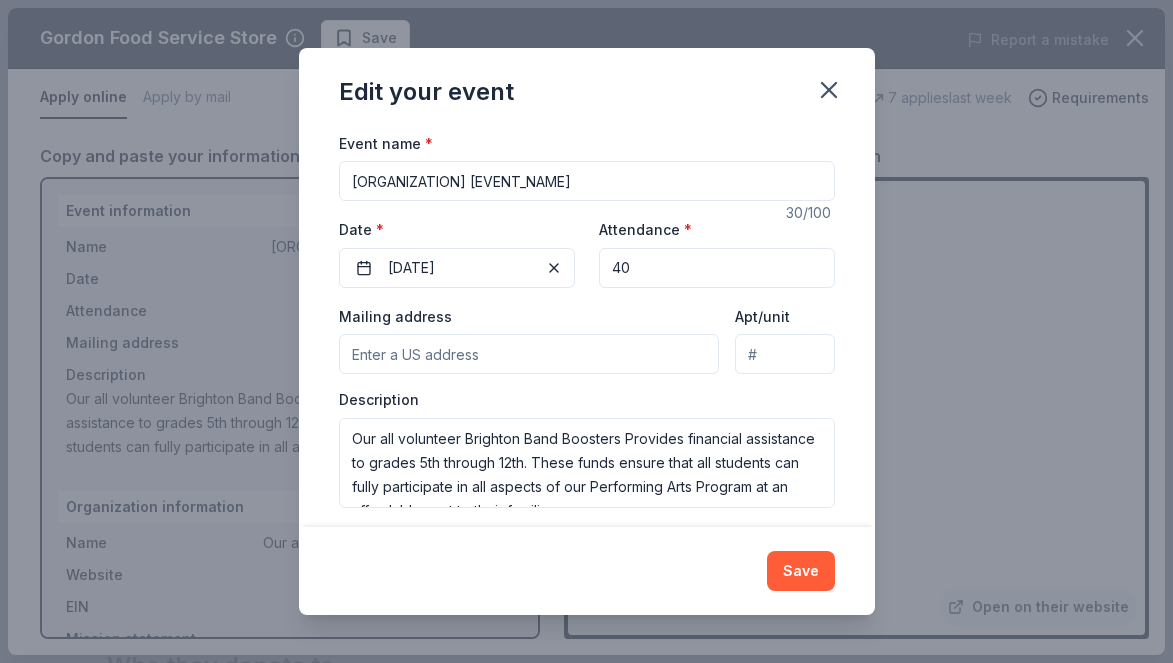 scroll, scrollTop: 169, scrollLeft: 0, axis: vertical 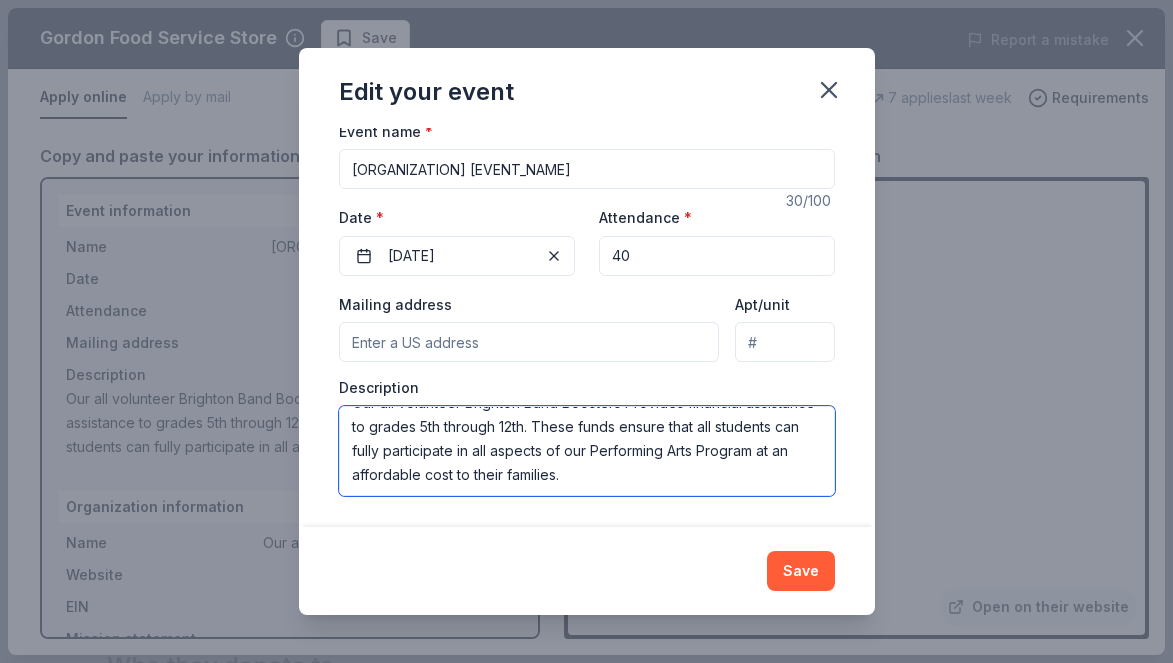 click on "Our all volunteer Brighton Band Boosters Provides financial assistance to grades 5th through 12th. These funds ensure that all students can fully participate in all aspects of our Performing Arts Program at an affordable cost to their families." at bounding box center (587, 451) 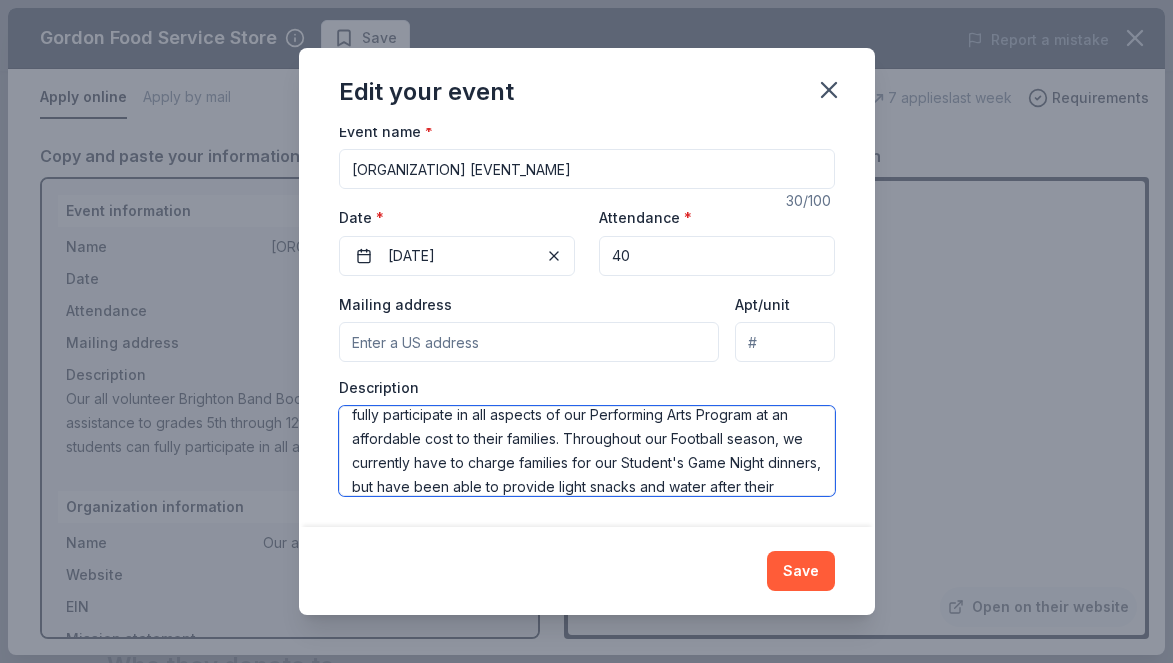 scroll, scrollTop: 84, scrollLeft: 0, axis: vertical 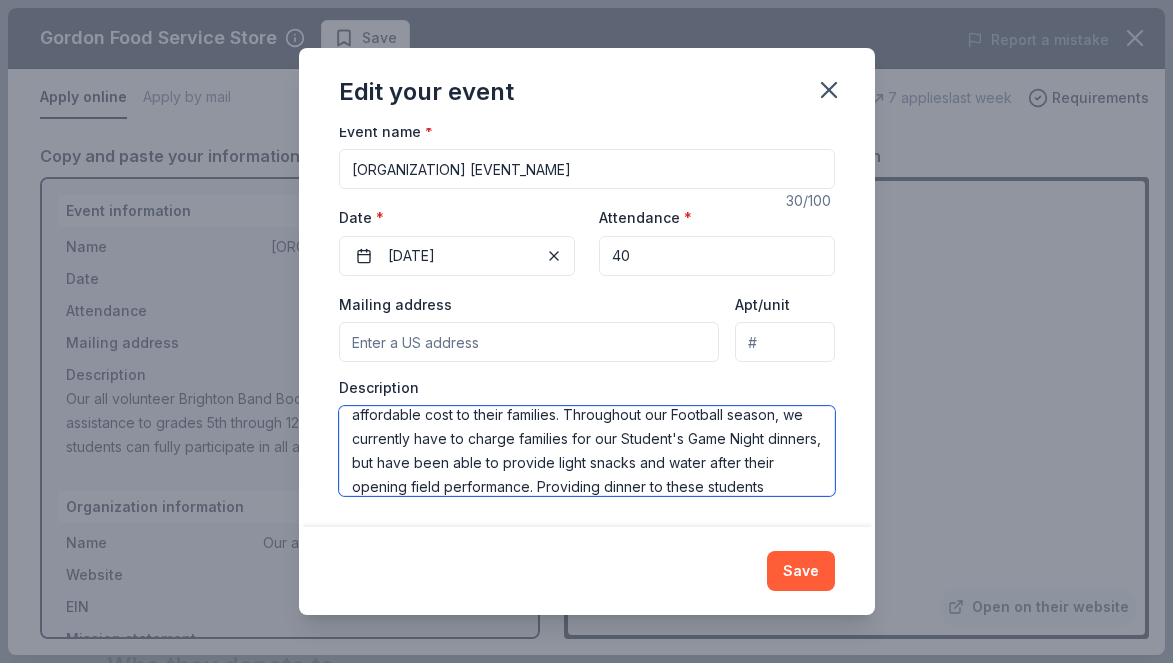 click on "Our all volunteer Brighton Band Boosters Provides financial assistance to grades 5th through 12th. These funds ensure that all students can fully participate in all aspects of our Performing Arts Program at an affordable cost to their families. Throughout our Football season, we currently have to charge families for our Student's Game Night dinners, but have been able to provide light snacks and water after their opening field performance. Providing dinner to these students" at bounding box center (587, 451) 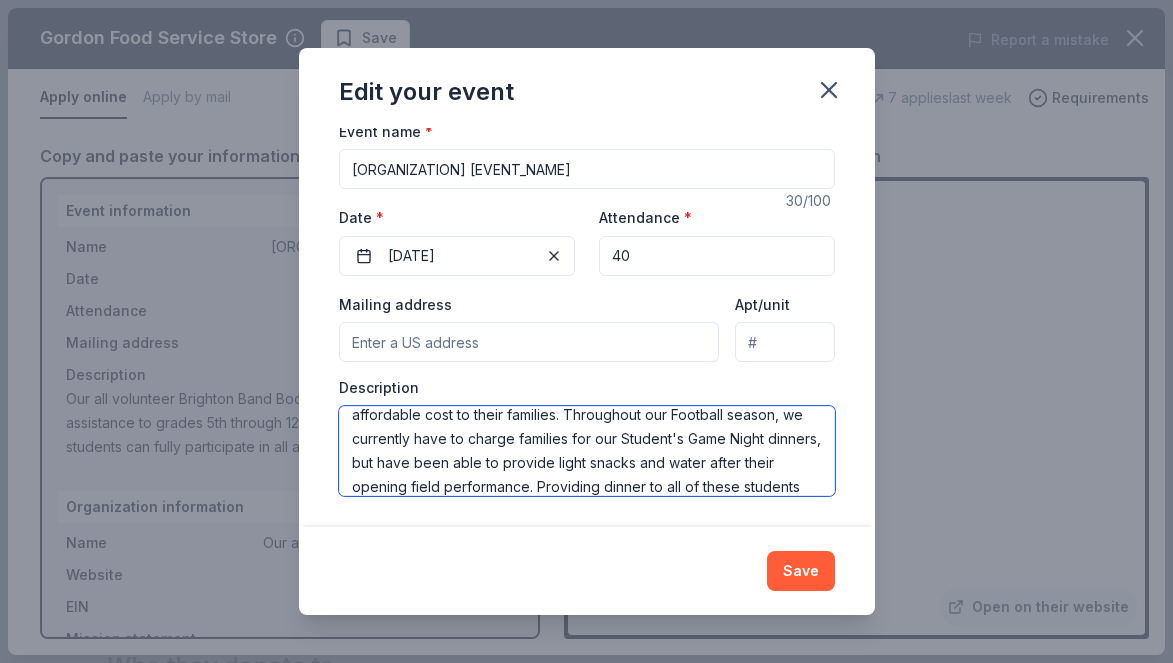 scroll, scrollTop: 120, scrollLeft: 0, axis: vertical 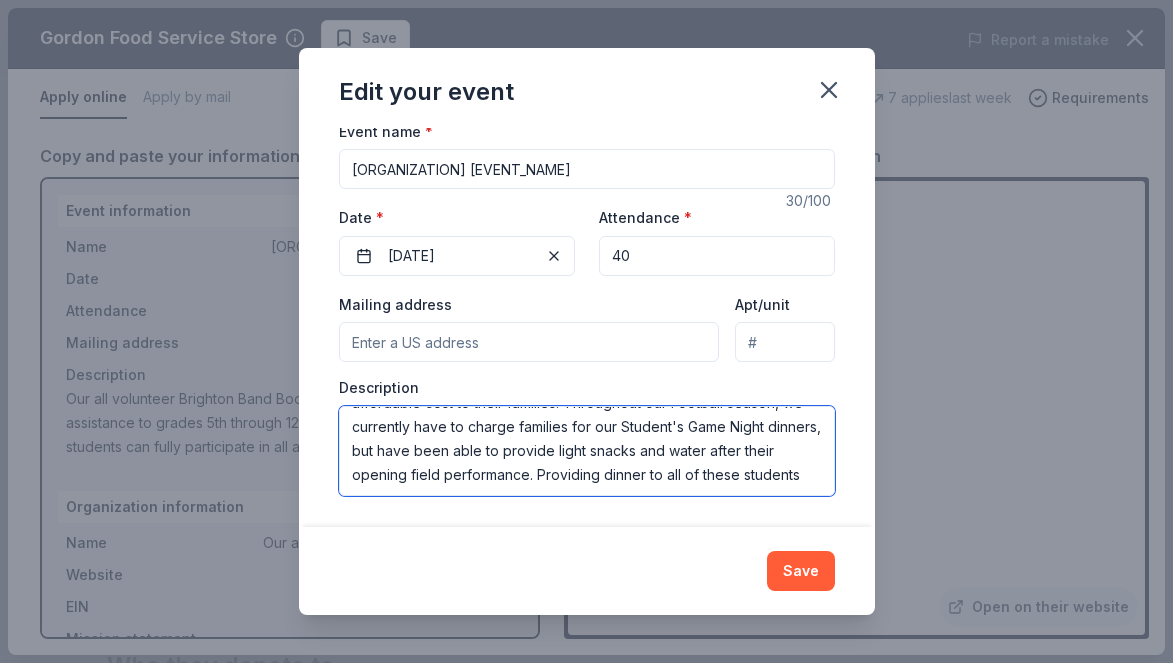click on "Our all volunteer Brighton Band Boosters Provides financial assistance to grades 5th through 12th. These funds ensure that all students can fully participate in all aspects of our Performing Arts Program at an affordable cost to their families. Throughout our Football season, we currently have to charge families for our Student's Game Night dinners, but have been able to provide light snacks and water after their opening field performance. Providing dinner to all of these students" at bounding box center [587, 451] 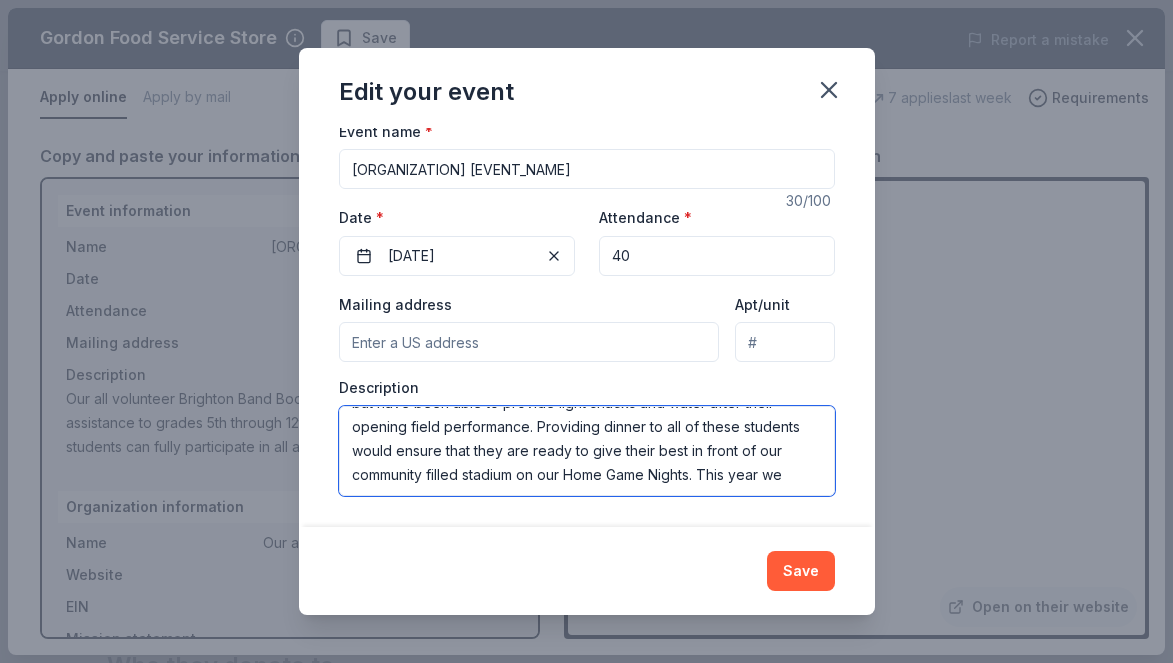 scroll, scrollTop: 144, scrollLeft: 0, axis: vertical 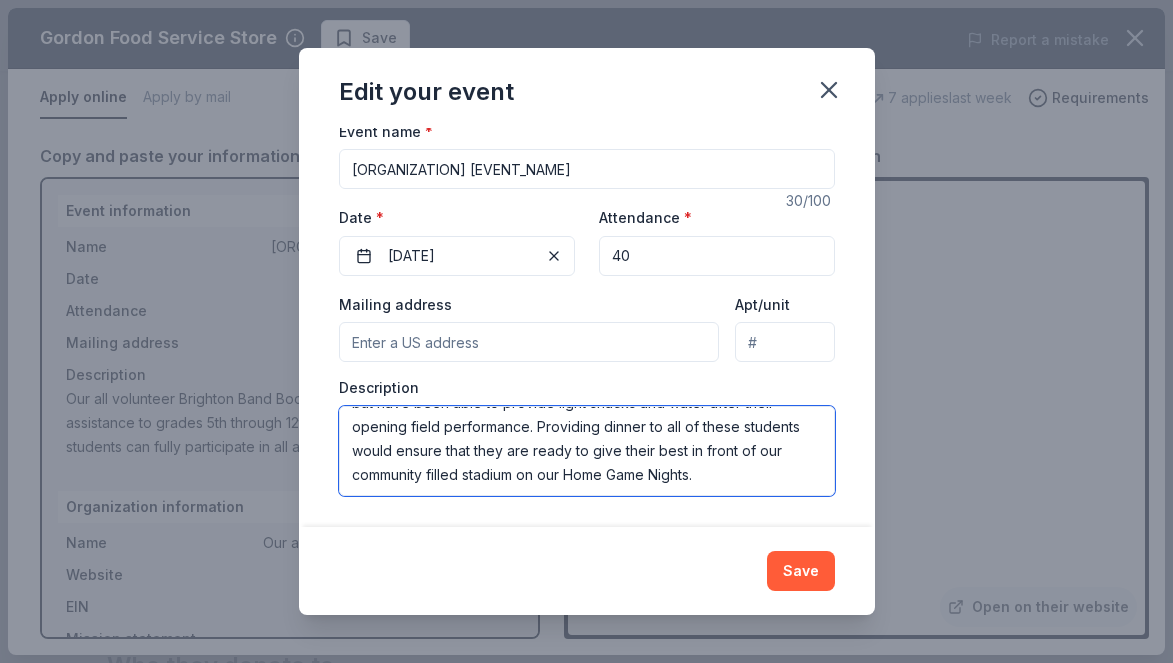 click on "Our all volunteer Brighton Band Boosters Provides financial assistance to grades 5th through 12th. These funds ensure that all students can fully participate in all aspects of our Performing Arts Program at an affordable cost to their families. Throughout our Football season, we currently have to charge families for our Student's Game Night dinners, but have been able to provide light snacks and water after their opening field performance. Providing dinner to all of these students would ensure that they are ready to give their best in front of our community filled stadium on our Home Game Nights." at bounding box center [587, 451] 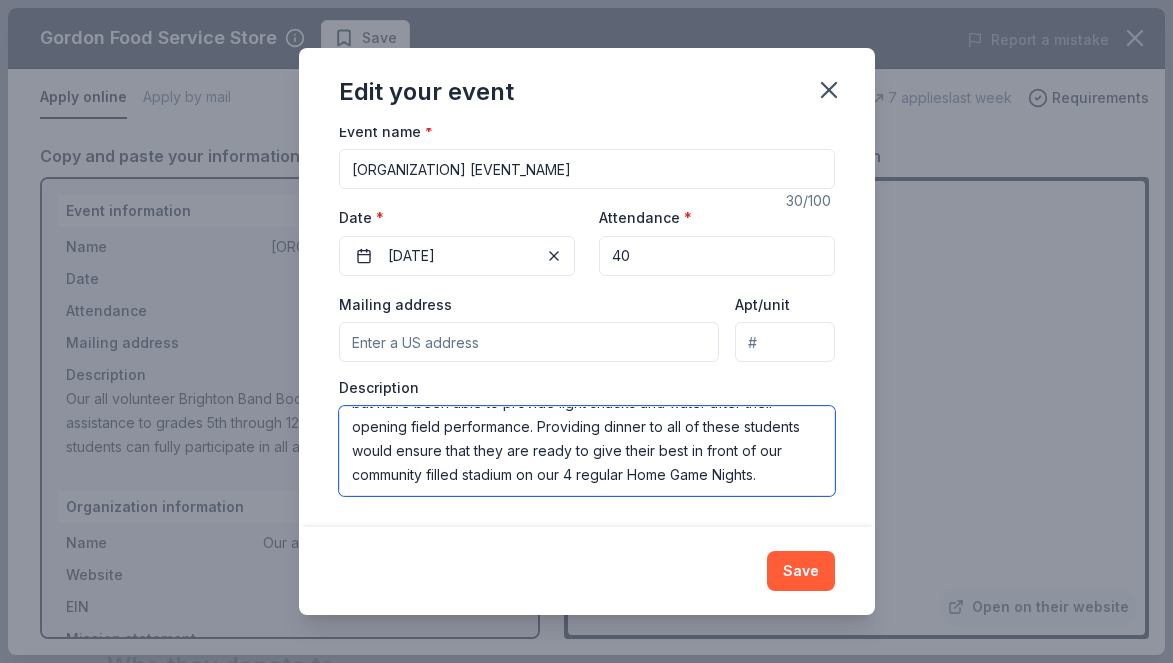 click on "Our all volunteer [CITY] Band Boosters Provides financial assistance to grades 5th through 12th. These funds ensure that all students can fully participate in all aspects of our Performing Arts Program at an affordable cost to their families. Throughout our Football season, we currently have to charge families for our Student's Game Night dinners, but have been able to provide light snacks and water after their opening field performance. Providing dinner to all of these students would ensure that they are ready to give their best in front of our community filled stadium on our 4 regular Home Game Nights." at bounding box center (587, 451) 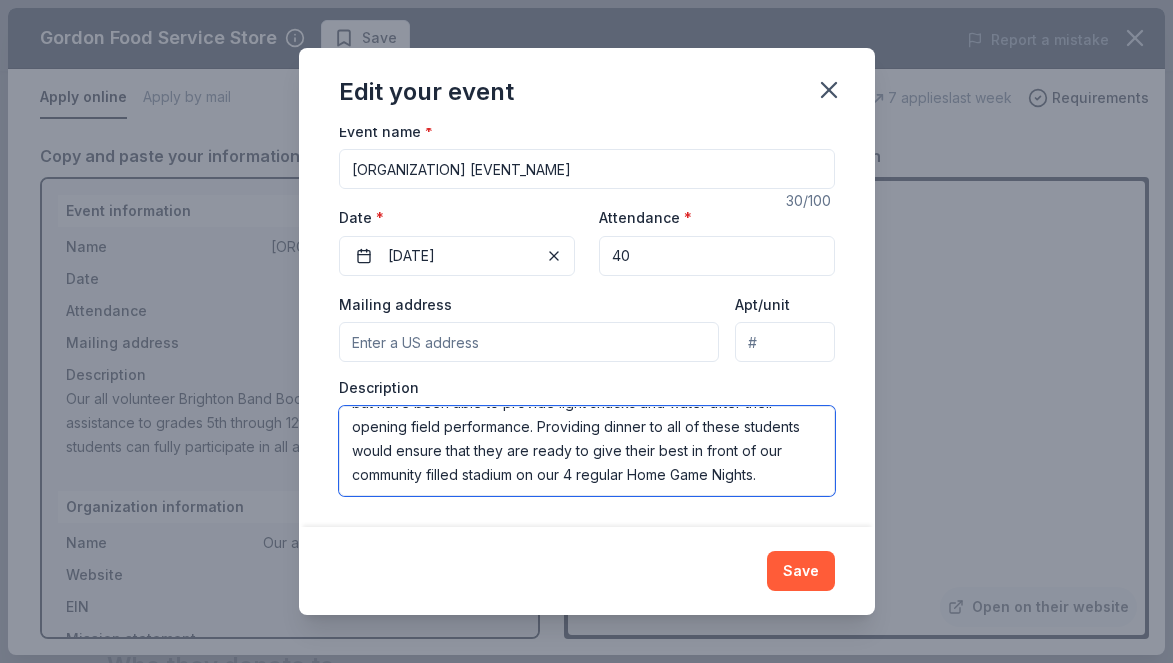 drag, startPoint x: 628, startPoint y: 453, endPoint x: 592, endPoint y: 457, distance: 36.221542 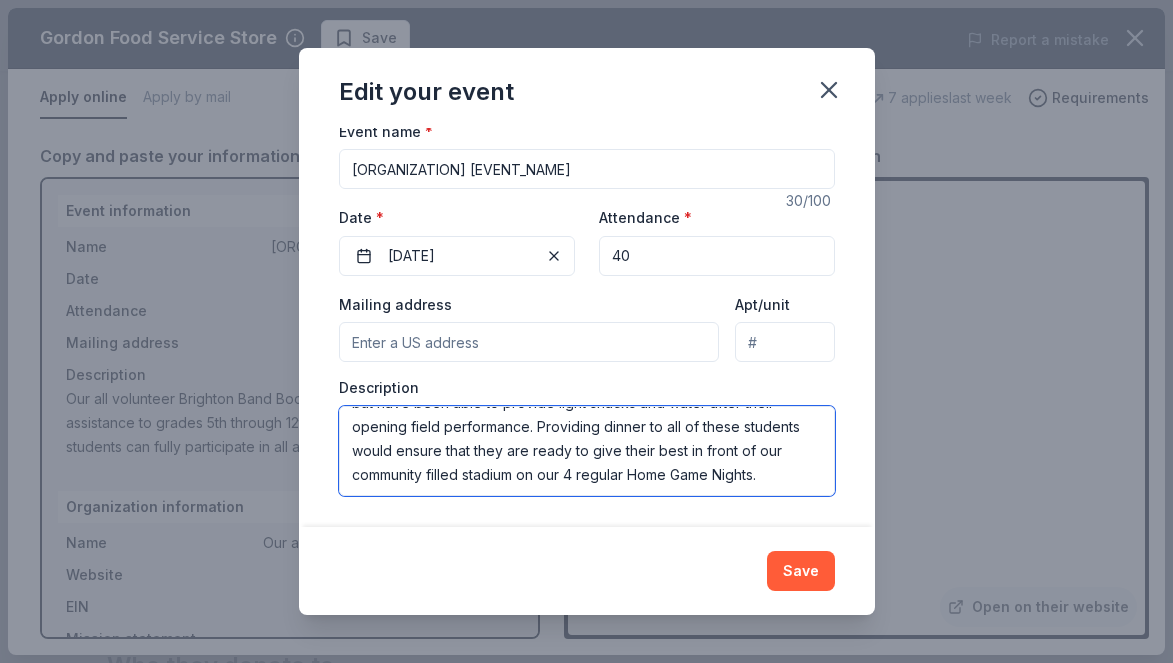 click on "Our all volunteer [CITY] Band Boosters Provides financial assistance to grades 5th through 12th. These funds ensure that all students can fully participate in all aspects of our Performing Arts Program at an affordable cost to their families. Throughout our Football season, we currently have to charge families for our Student's Game Night dinners, but have been able to provide light snacks and water after their opening field performance. Providing dinner to all of these students would ensure that they are ready to give their best in front of our community filled stadium on our 4 regular Home Game Nights." at bounding box center (587, 451) 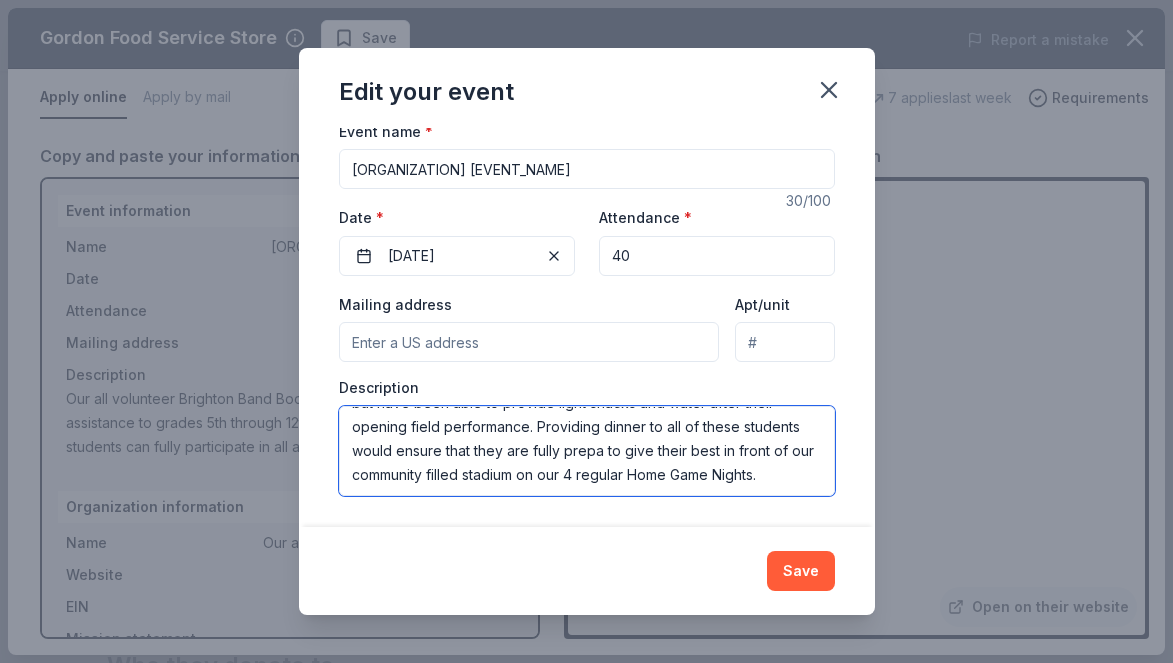 scroll, scrollTop: 156, scrollLeft: 0, axis: vertical 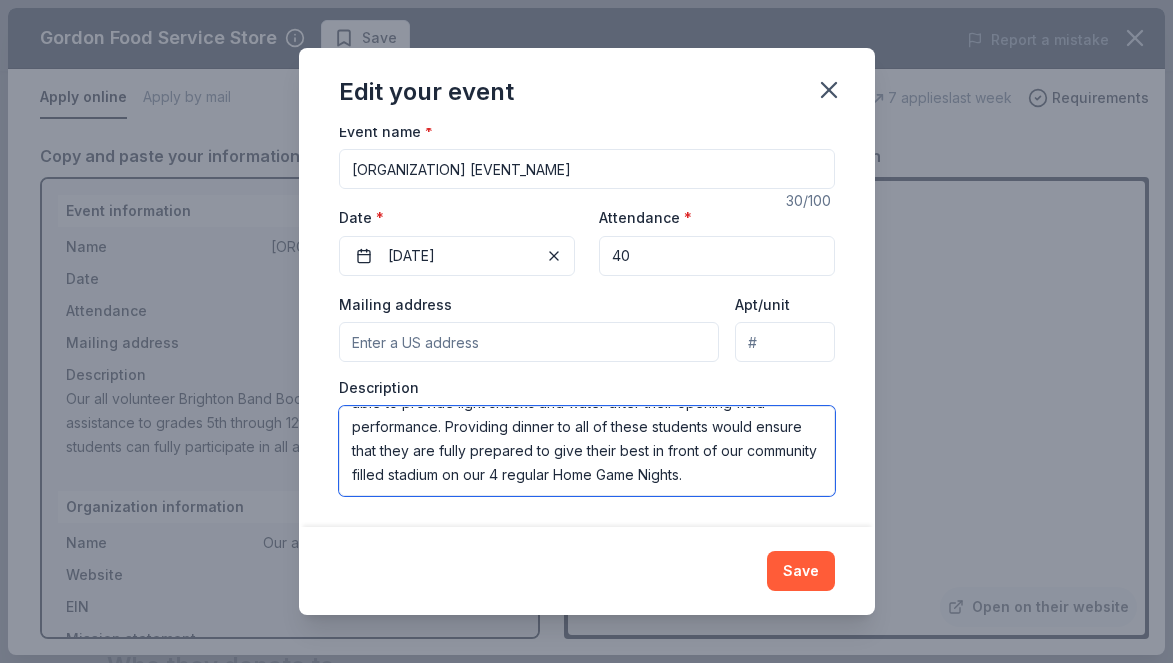 click on "Our all volunteer [ORG] Provides financial assistance to grades 5th through 12th. These funds ensure that all students can fully participate in all aspects of our Performing Arts Program at an affordable cost to their families. Throughout our Football season, we currently have to charge families for our Student's Game Night dinners, but have been able to provide light snacks and water after their opening field performance. Providing dinner to all of these students would ensure that they are fully prepared to give their best in front of our community filled stadium on our 4 regular Home Game Nights." at bounding box center (587, 451) 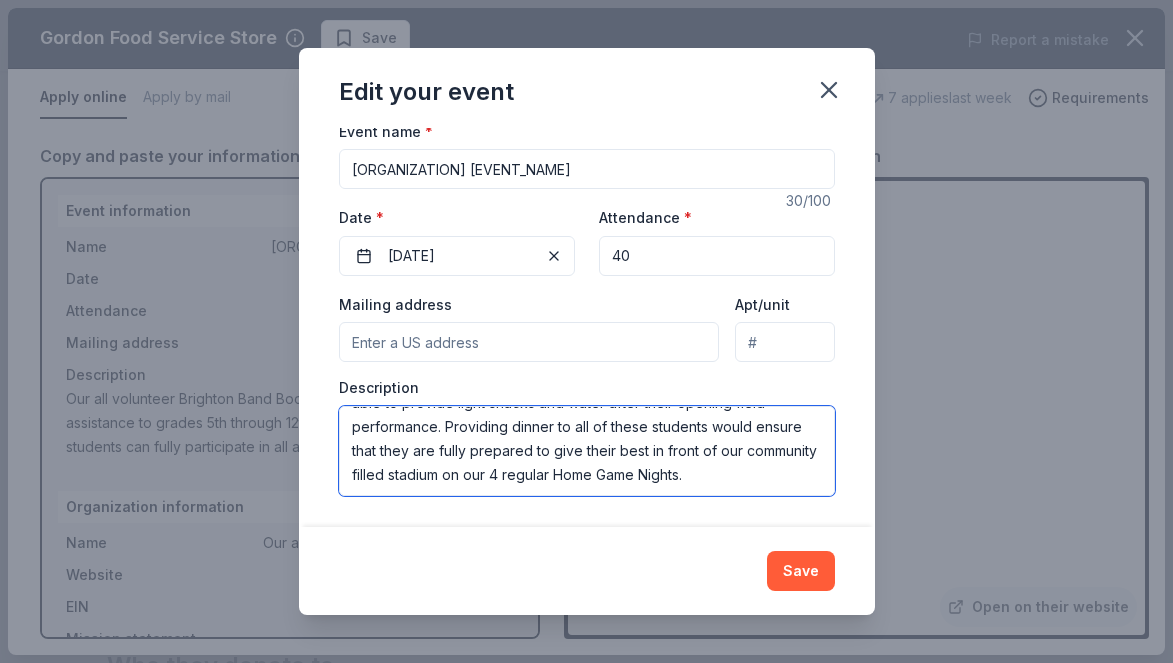 click on "Our all volunteer [ORG] Provides financial assistance to grades 5th through 12th. These funds ensure that all students can fully participate in all aspects of our Performing Arts Program at an affordable cost to their families. Throughout our Football season, we currently have to charge families for our Student's Game Night dinners, but have been able to provide light snacks and water after their opening field performance. Providing dinner to all of these students would ensure that they are fully prepared to give their best in front of our community filled stadium on our 4 regular Home Game Nights." at bounding box center [587, 451] 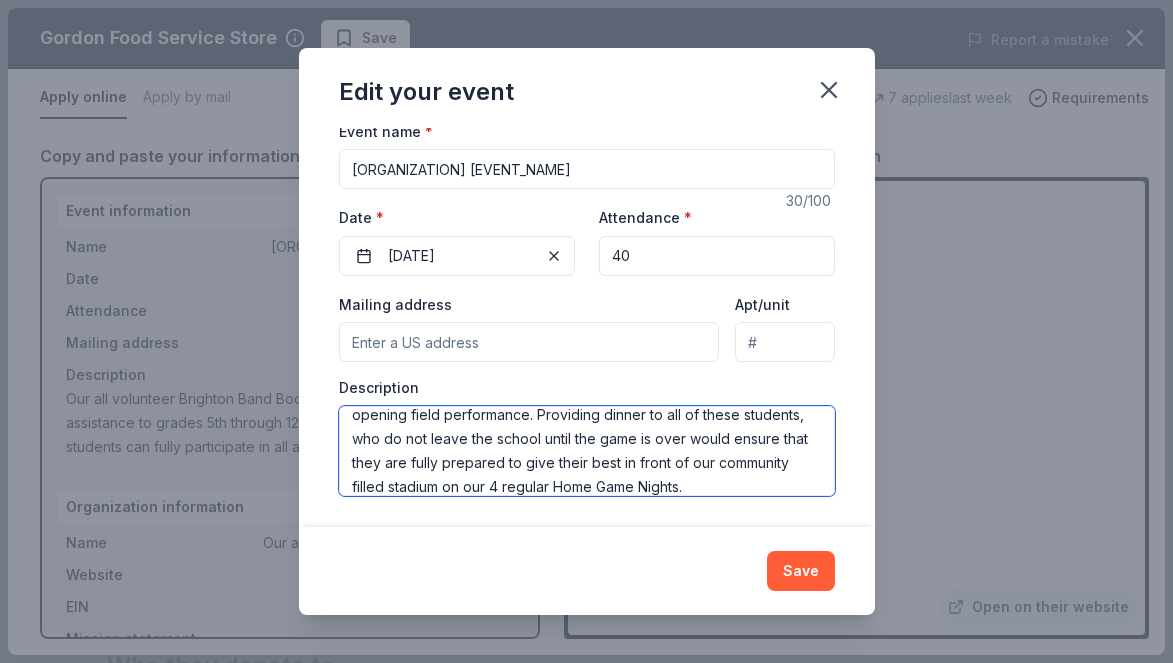click on "Our all volunteer Brighton Band Boosters Provides financial assistance to grades 5th through 12th. These funds ensure that all students can fully participate in all aspects of our Performing Arts Program at an affordable cost to their families. Throughout our Football season, we currently have to charge families for our Student's Game Night dinners, but have been able to provide light snacks and water after their opening field performance. Providing dinner to all of these students, who do not leave the school until the game is over would ensure that they are fully prepared to give their best in front of our community filled stadium on our 4 regular Home Game Nights." at bounding box center [587, 451] 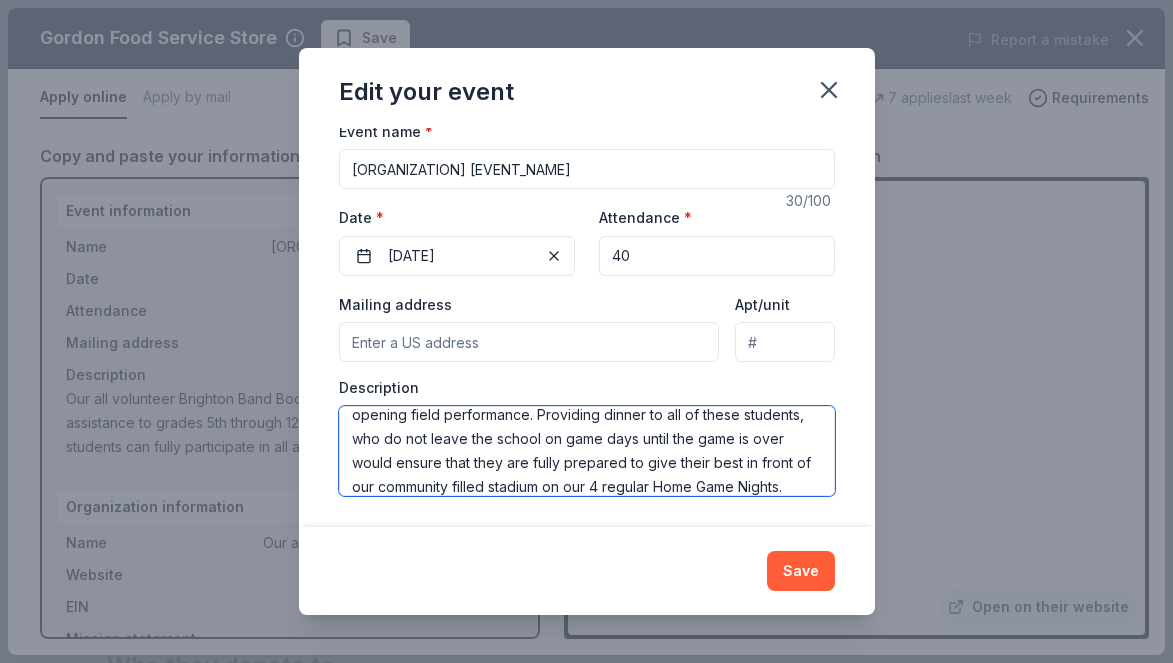 click on "Our all volunteer [ORGANIZATION] Provides financial assistance to grades 5th through 12th. These funds ensure that all students can fully participate in all aspects of our Performing Arts Program at an affordable cost to their families. Throughout our Football season, we currently have to charge families for our Student's Game Night dinners, but have been able to provide light snacks and water after their opening field performance. Providing dinner to all of these students, who do not leave the school on game days until the game is over would ensure that they are fully prepared to give their best in front of our community filled stadium on our 4 regular Home Game Nights." at bounding box center [587, 451] 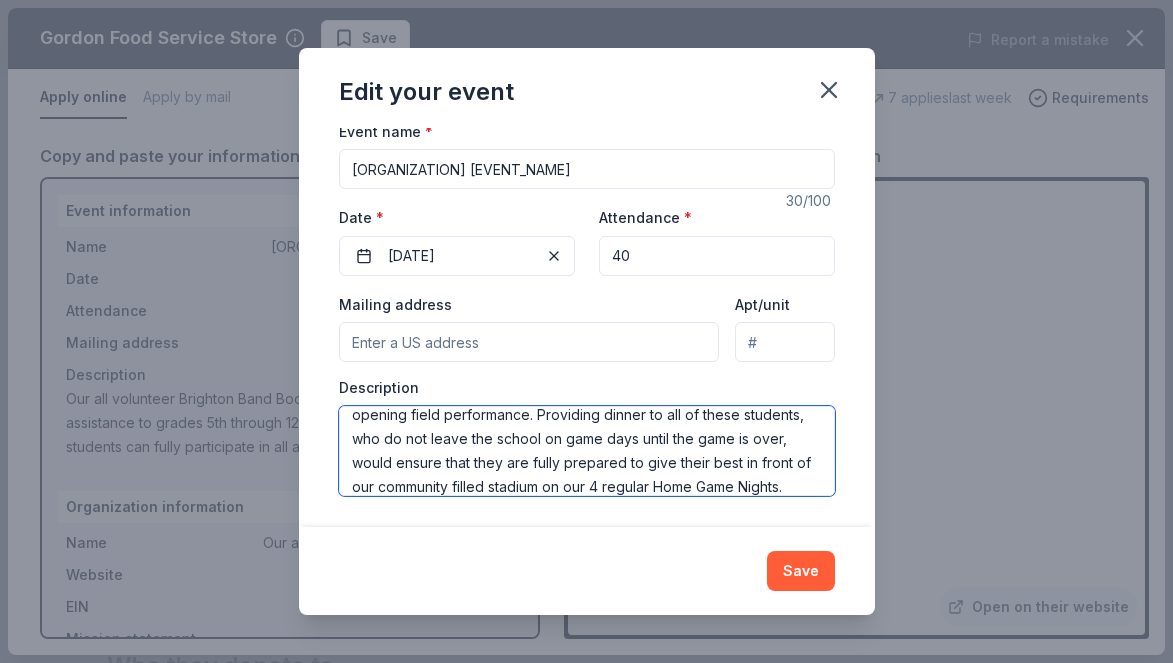 scroll, scrollTop: 192, scrollLeft: 0, axis: vertical 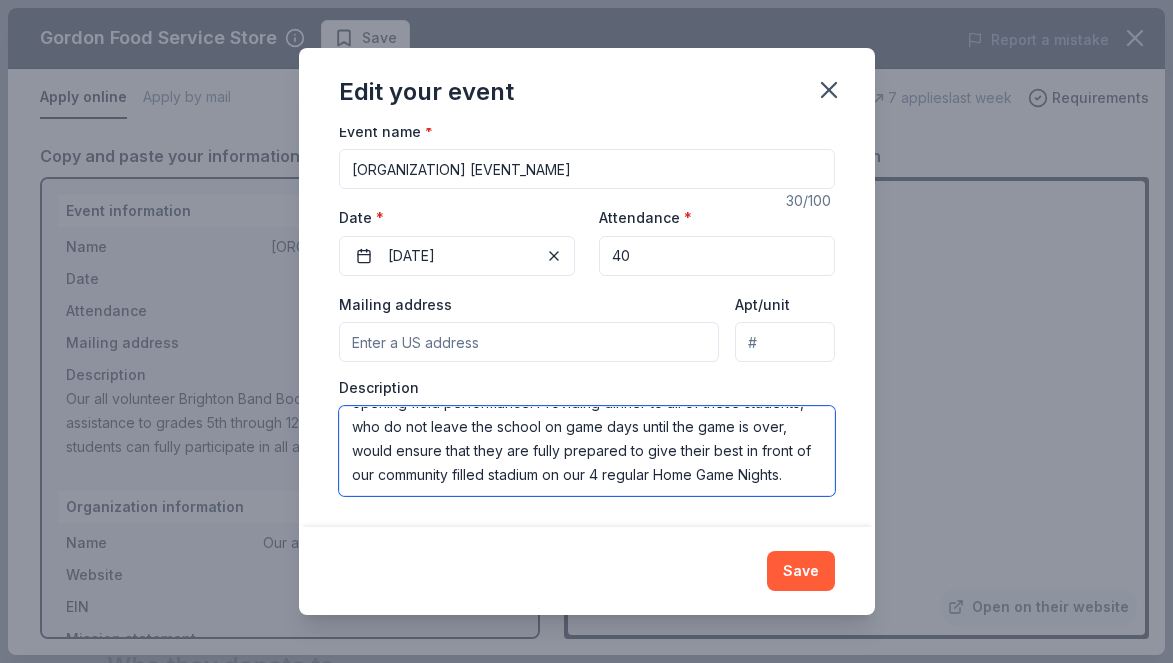 click on "Our all volunteer [CITY] Band Boosters Provides financial assistance to grades 5th through 12th. These funds ensure that all students can fully participate in all aspects of our Performing Arts Program at an affordable cost to their families. Throughout our Football season, we currently have to charge families for our Student's Game Night dinners, but have been able to provide light snacks and water after their opening field performance. Providing dinner to all of these students, who do not leave the school on game days until the game is over, would ensure that they are fully prepared to give their best in front of our community filled stadium on our 4 regular Home Game Nights." at bounding box center [587, 451] 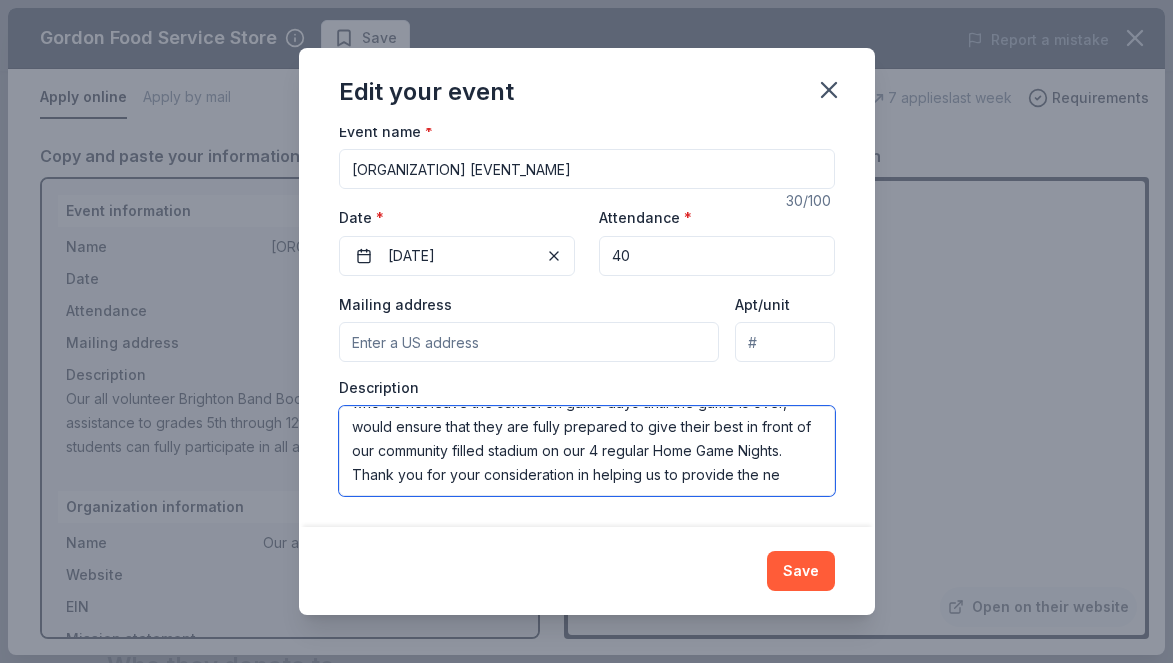 scroll, scrollTop: 204, scrollLeft: 0, axis: vertical 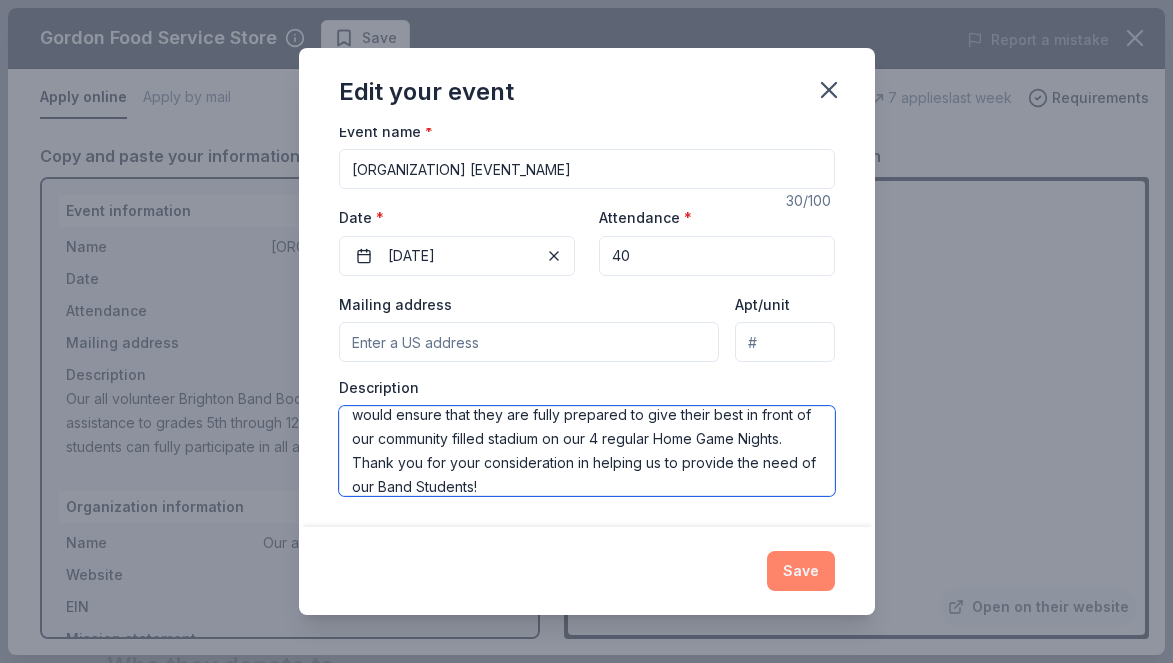 type on "Our all volunteer [CITY] Band Boosters Provides financial assistance to grades 5th through 12th. These funds ensure that all students can fully participate in all aspects of our Performing Arts Program at an affordable cost to their families. Throughout our Football season, we currently have to charge families for our Student's Game Night dinners, but have been able to provide light snacks and water after their opening field performance. Providing dinner to all of these students, who do not leave the school on game days until the game is over, would ensure that they are fully prepared to give their best in front of our community filled stadium on our 4 regular Home Game Nights. Thank you for your consideration in helping us to provide the need of our Band Students!" 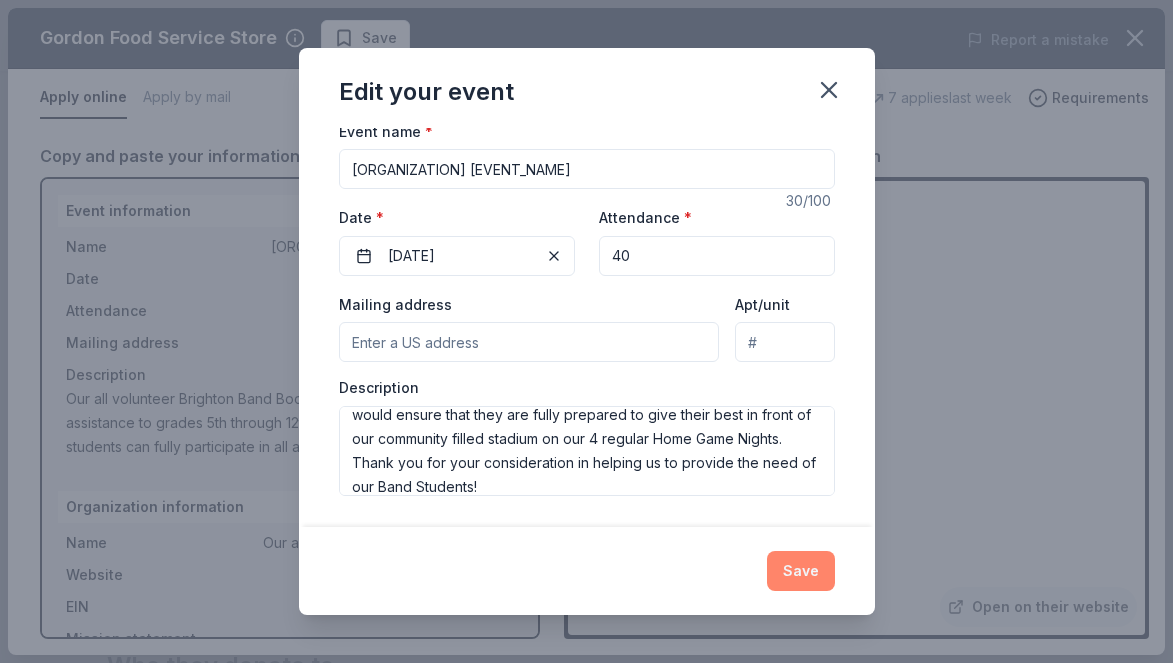 click on "Save" at bounding box center (801, 571) 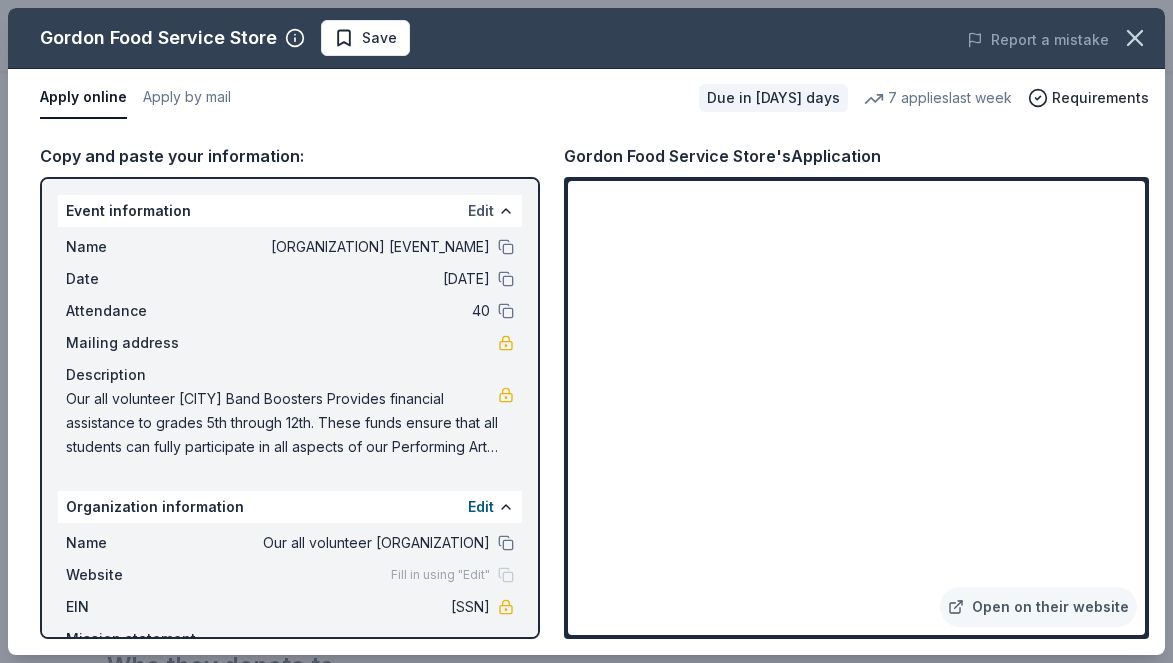 click on "Edit" at bounding box center [481, 211] 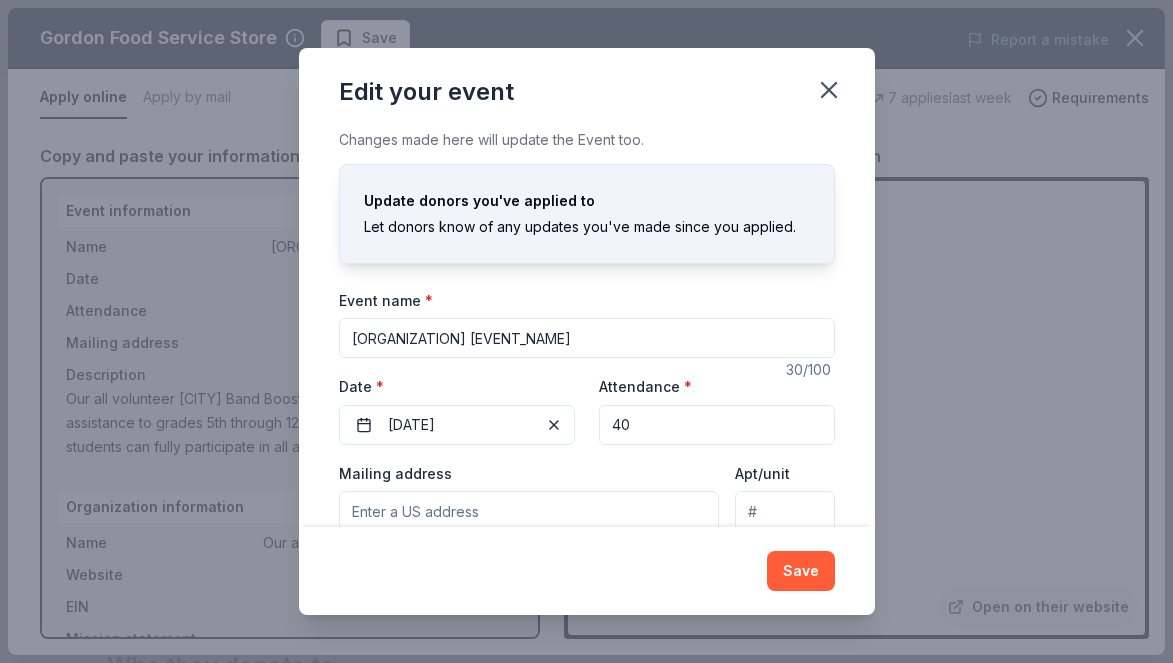 click on "40" at bounding box center [717, 425] 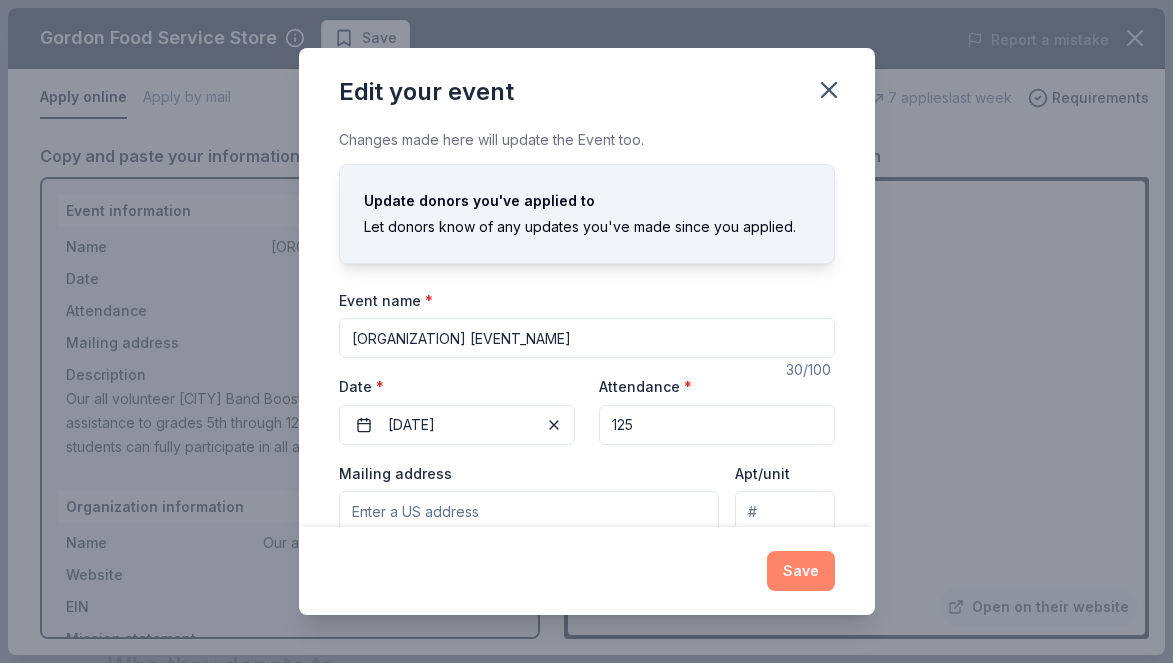 type on "125" 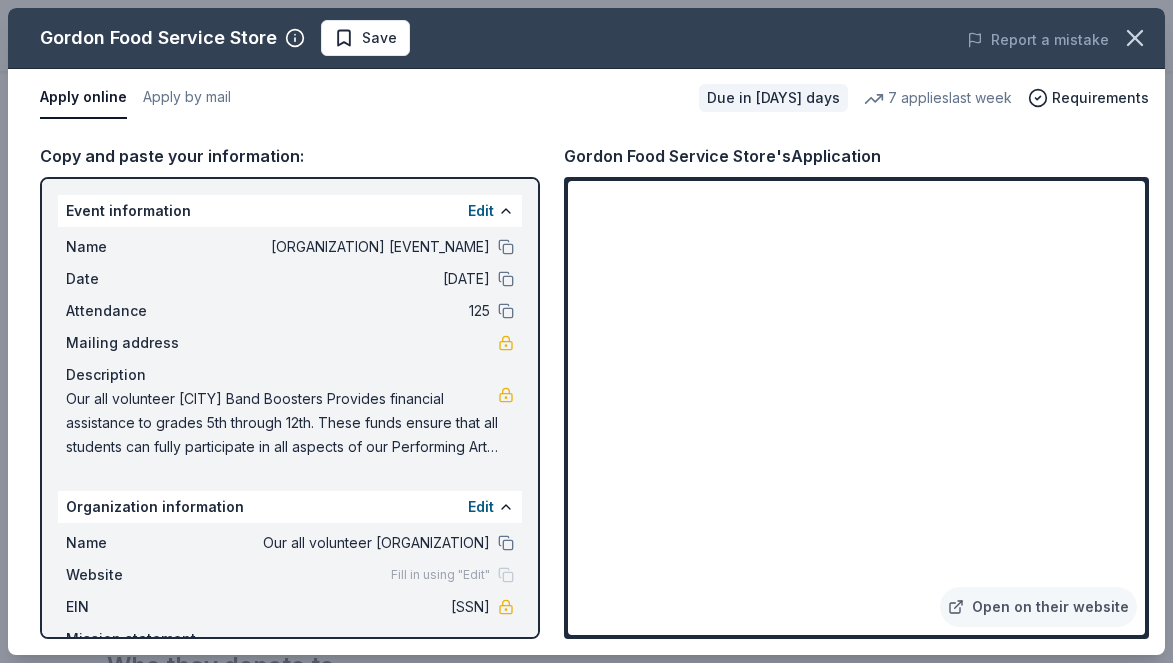 scroll, scrollTop: 86, scrollLeft: 0, axis: vertical 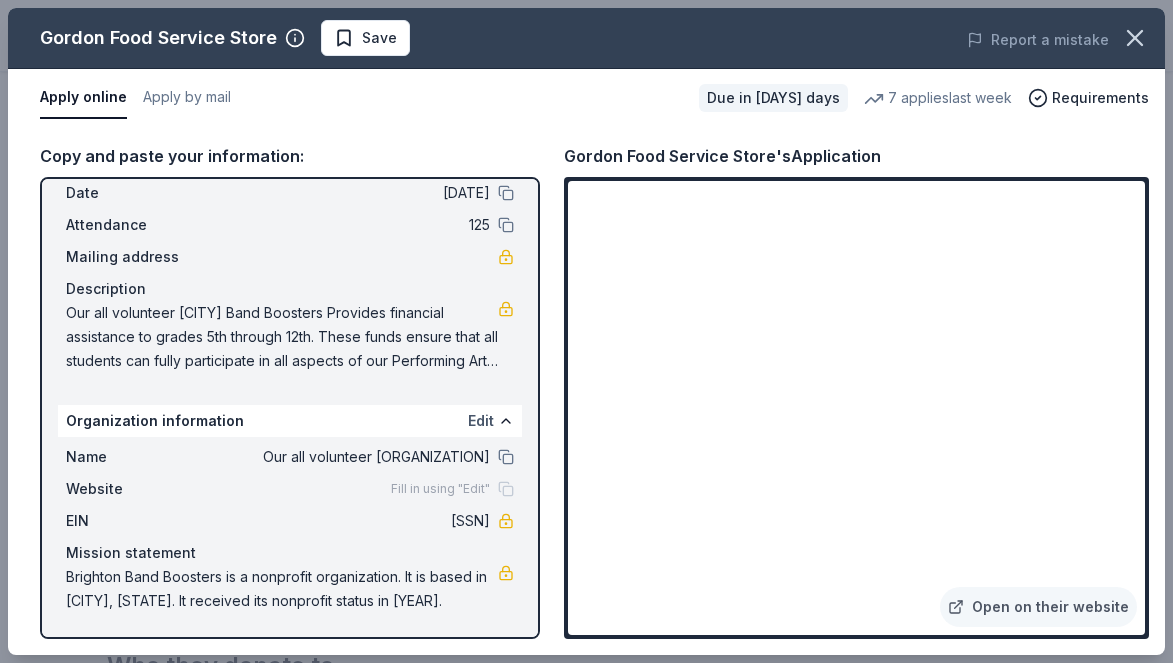 click on "Edit" at bounding box center [481, 421] 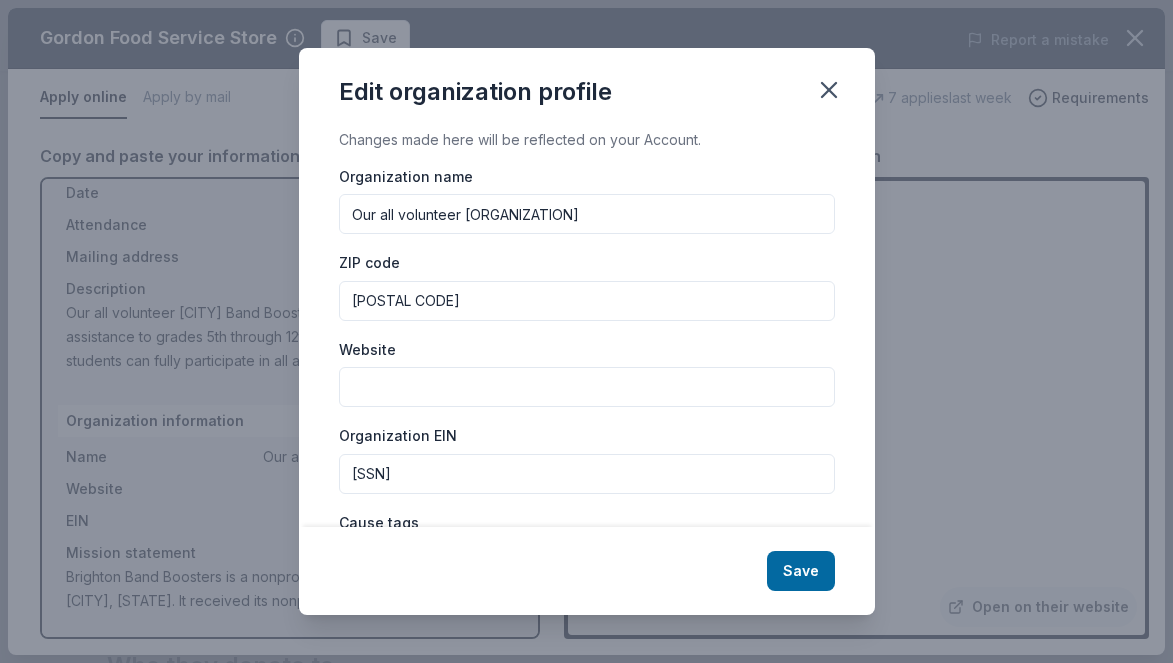 click on "Website" at bounding box center [587, 387] 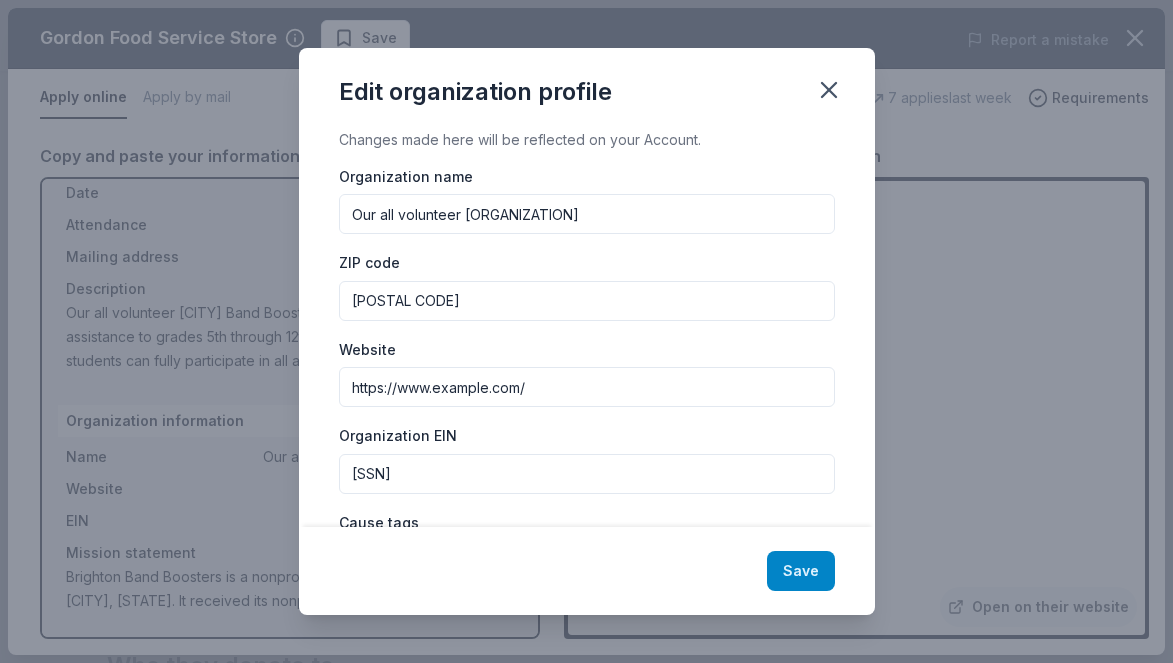 type on "https://www.example.com/" 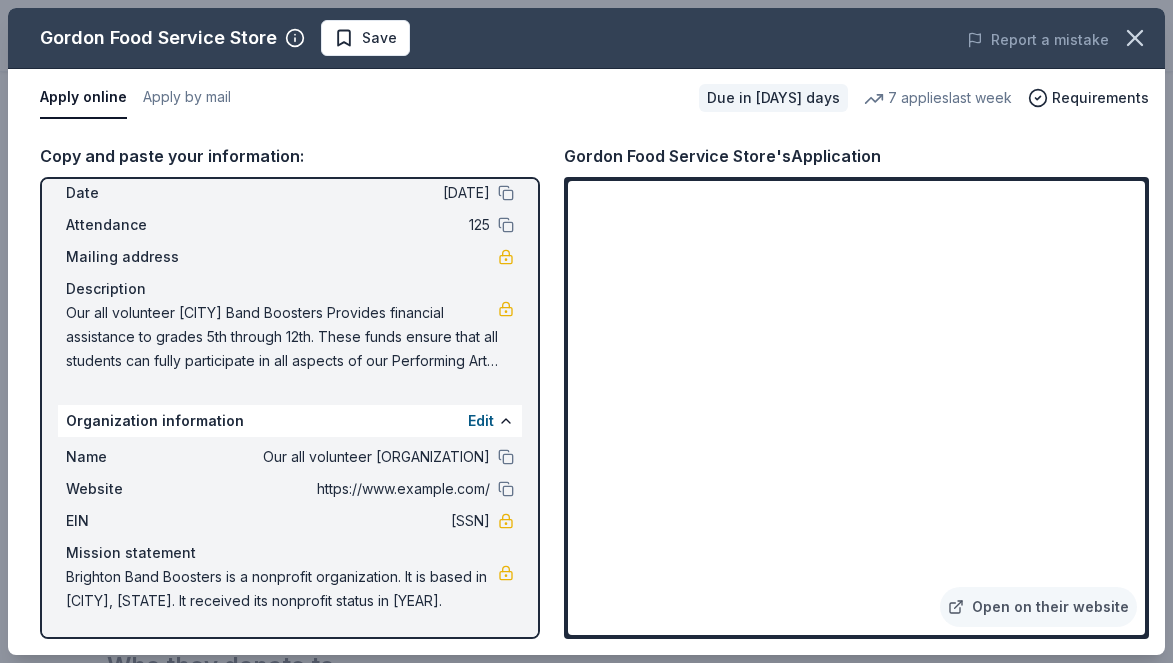 scroll, scrollTop: 0, scrollLeft: 0, axis: both 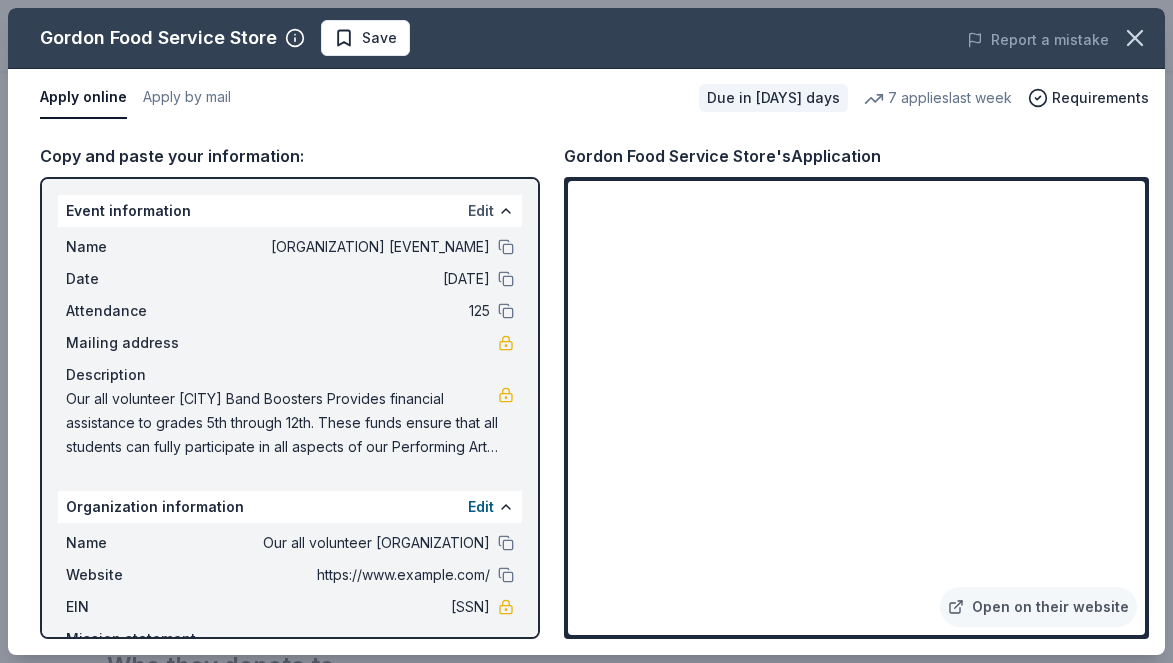 click on "Edit" at bounding box center (481, 211) 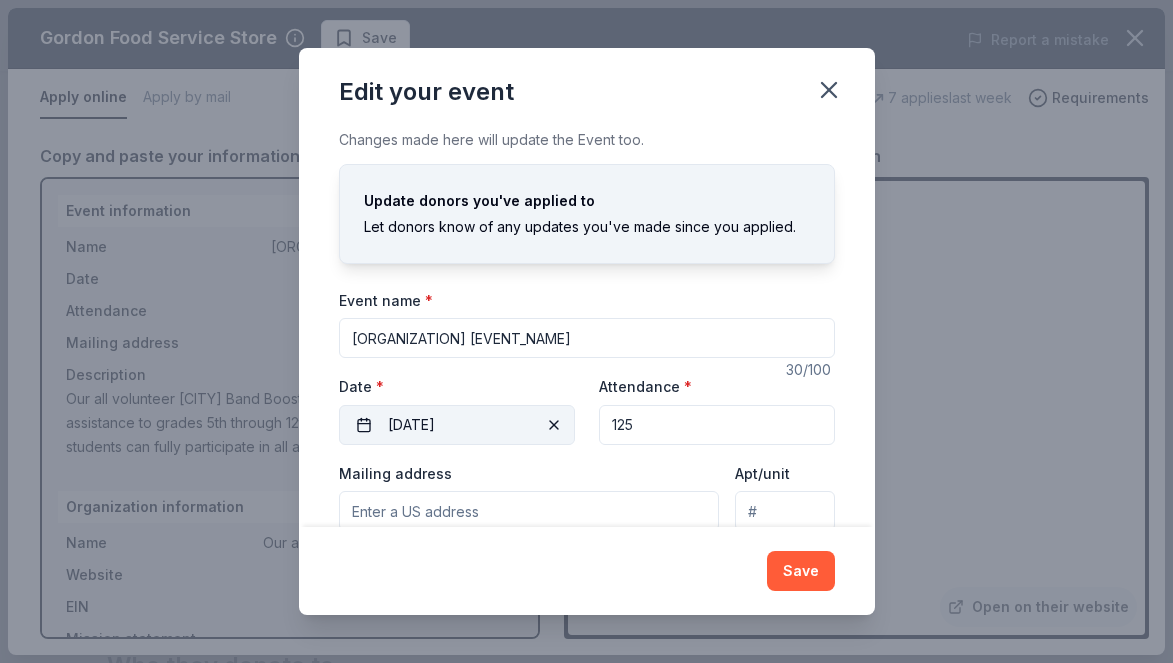click on "[DATE]" at bounding box center (457, 425) 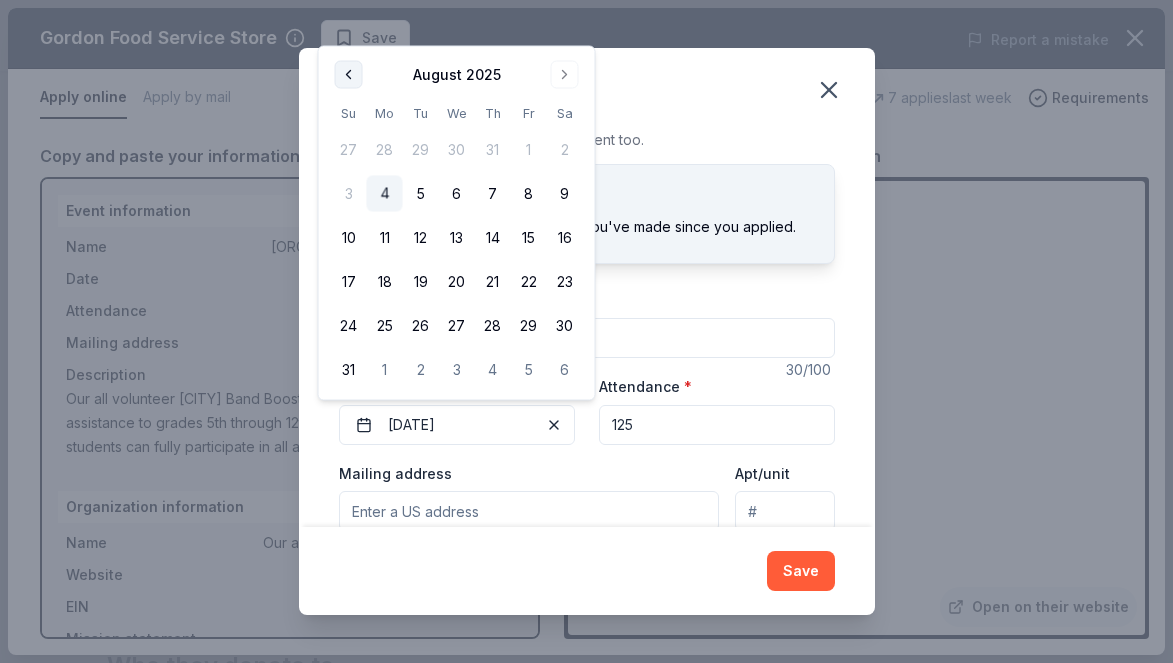 click at bounding box center [349, 75] 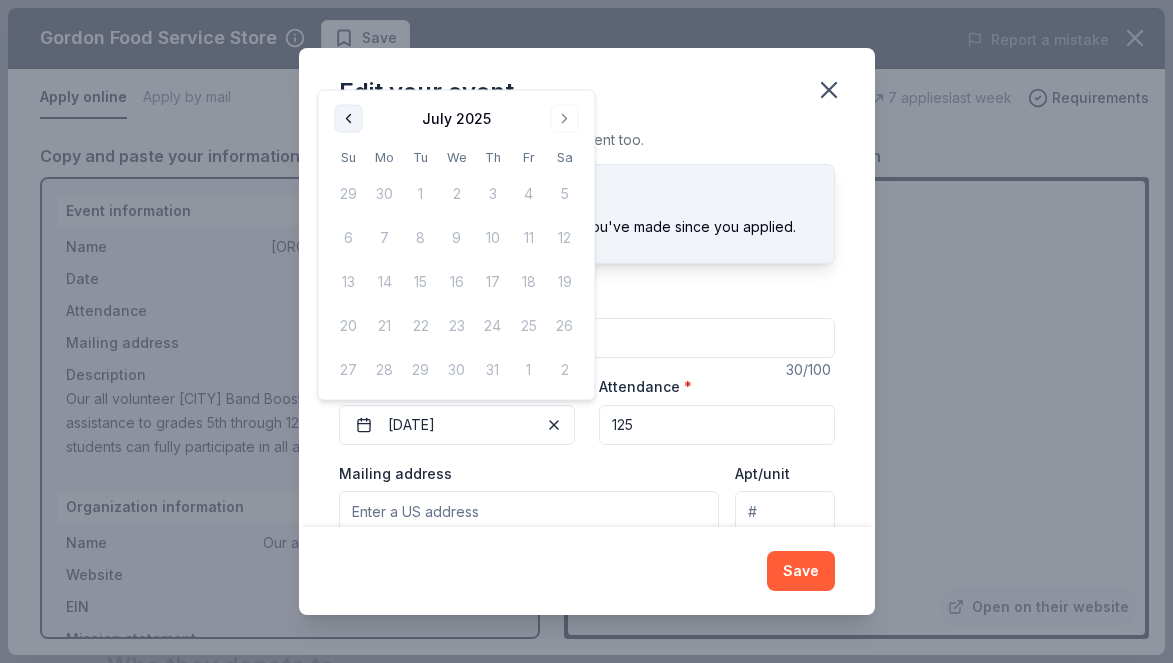 click on "Edit your   event" at bounding box center (587, 88) 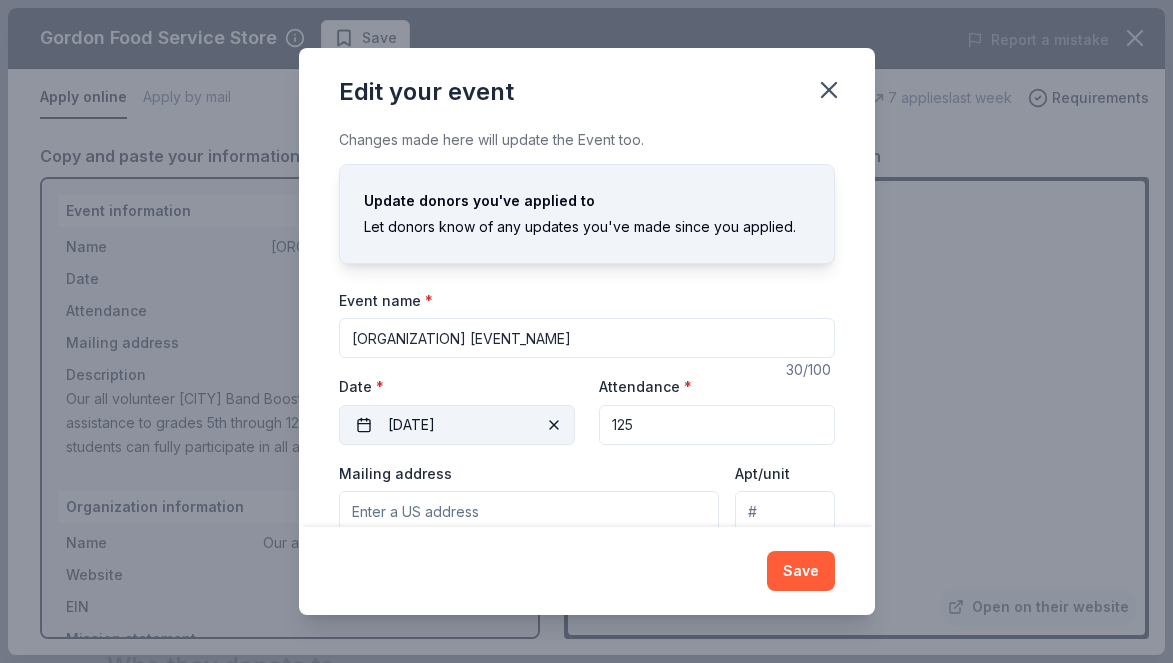 click on "[DATE]" at bounding box center [457, 425] 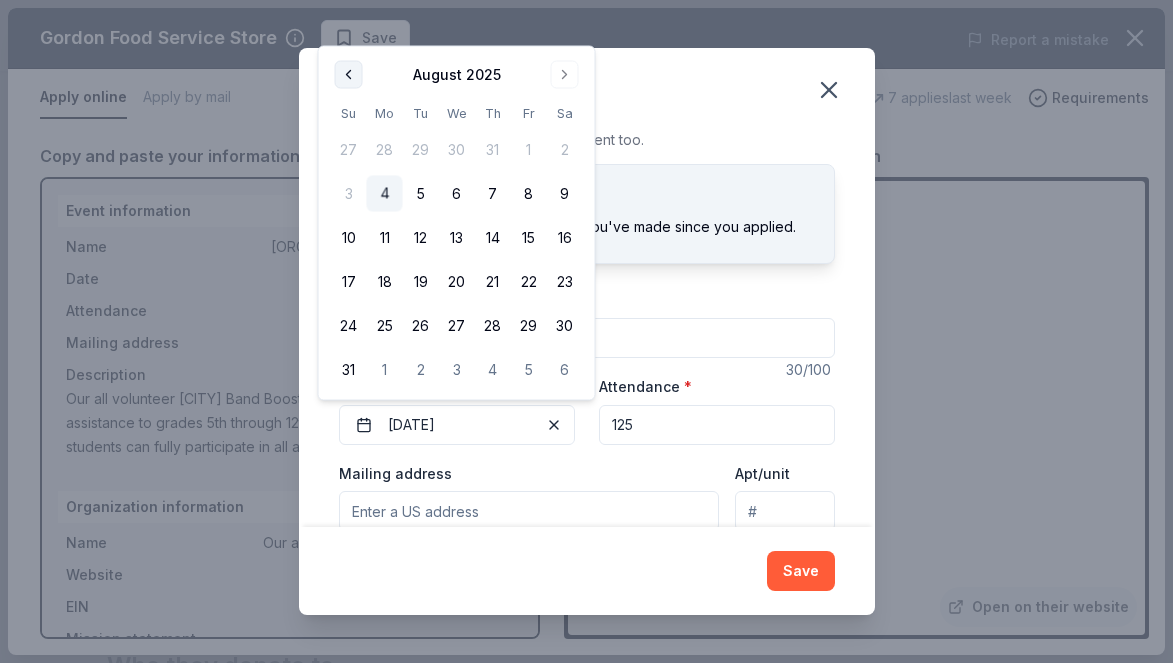 click at bounding box center [349, 75] 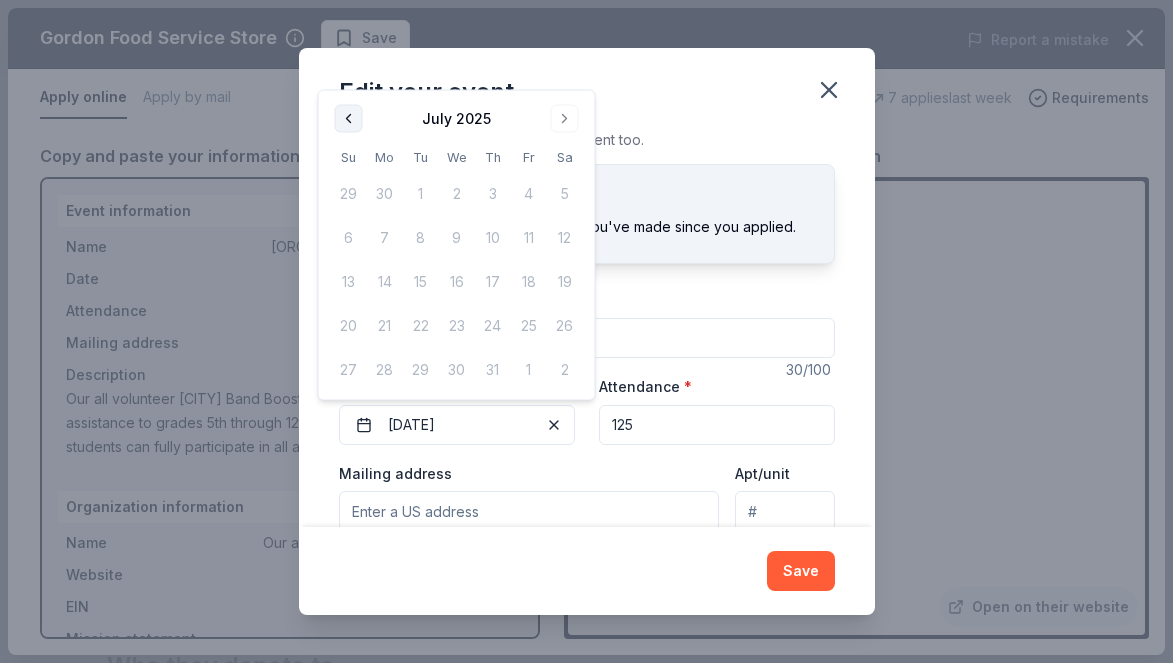 click at bounding box center [349, 119] 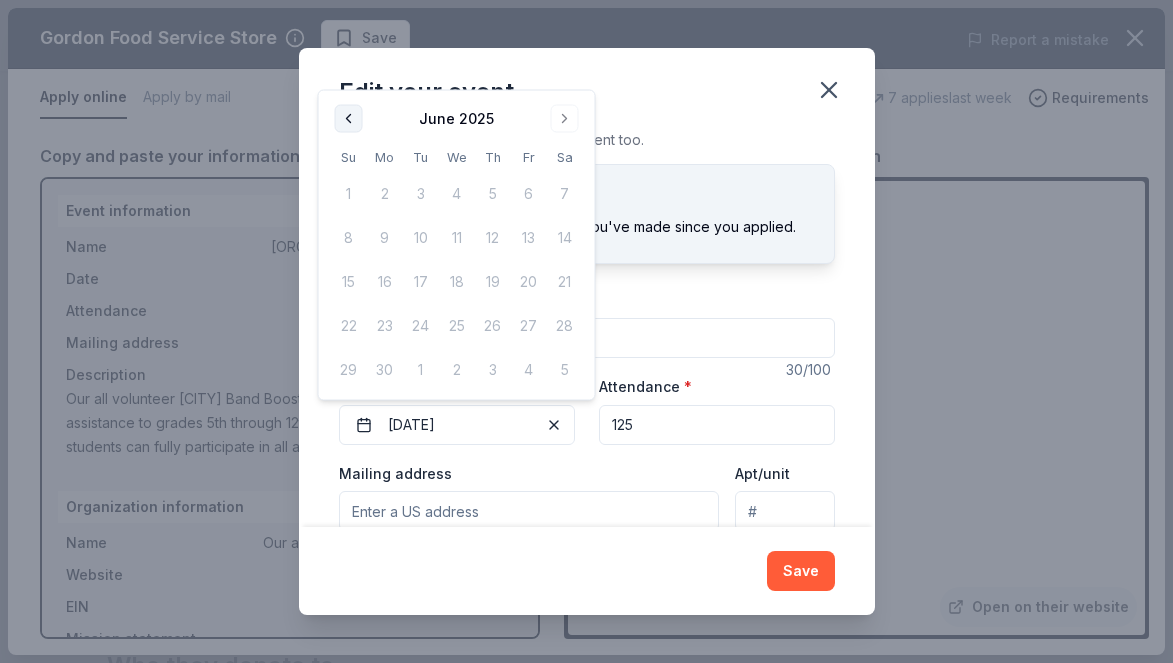 click at bounding box center [349, 119] 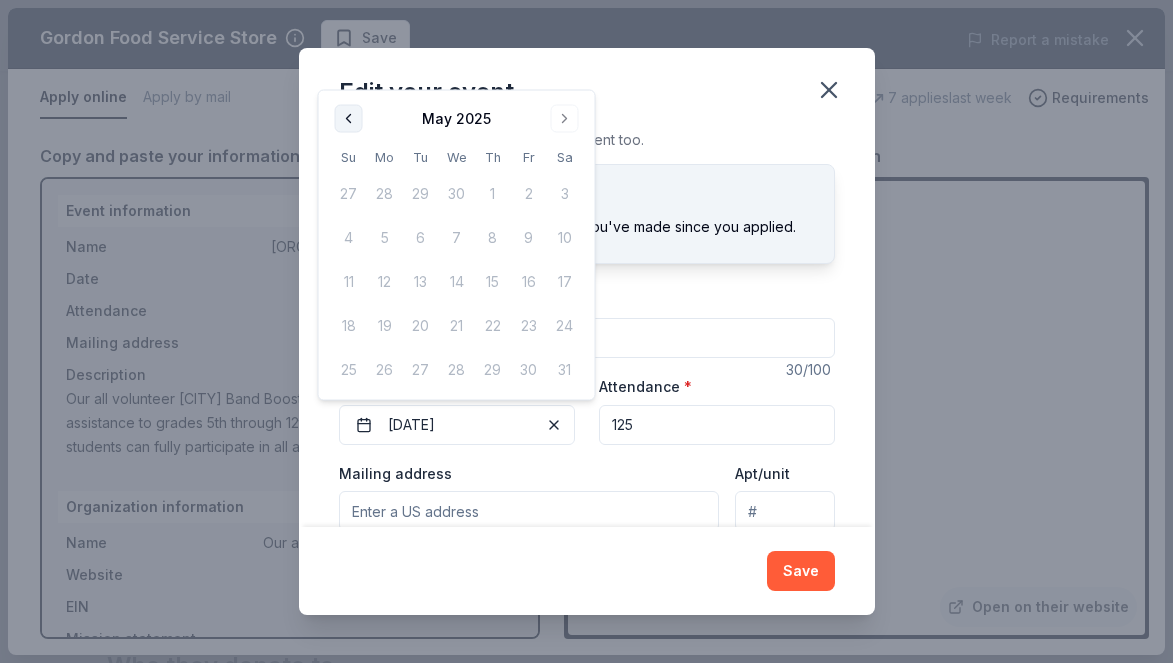 click at bounding box center [349, 119] 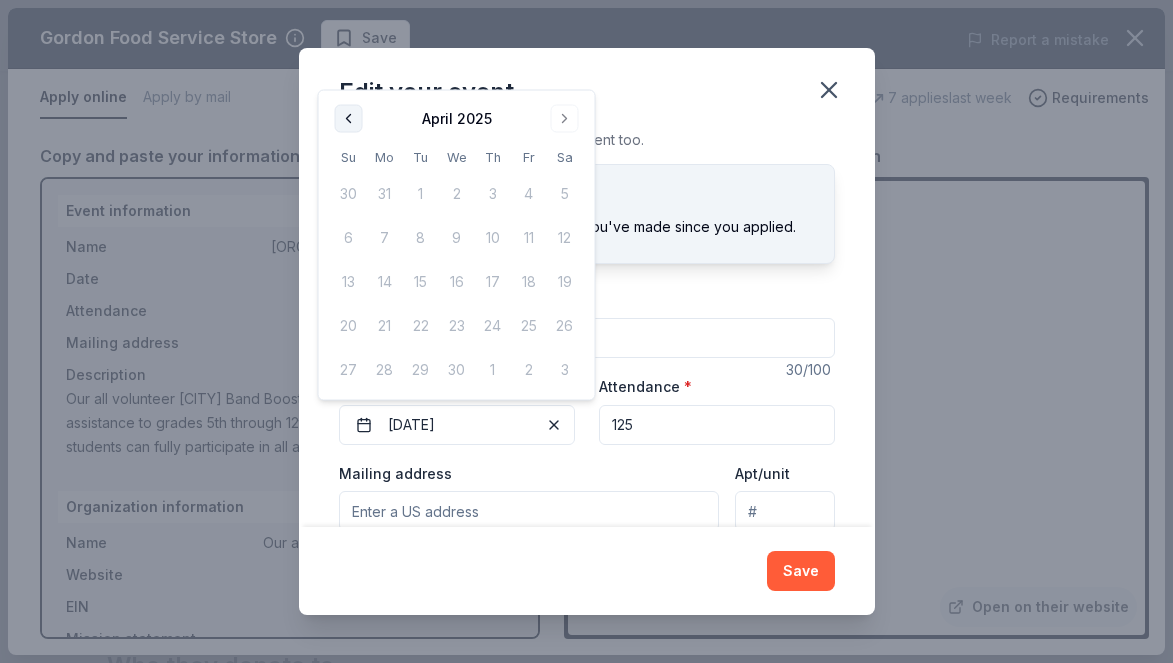 click at bounding box center [349, 119] 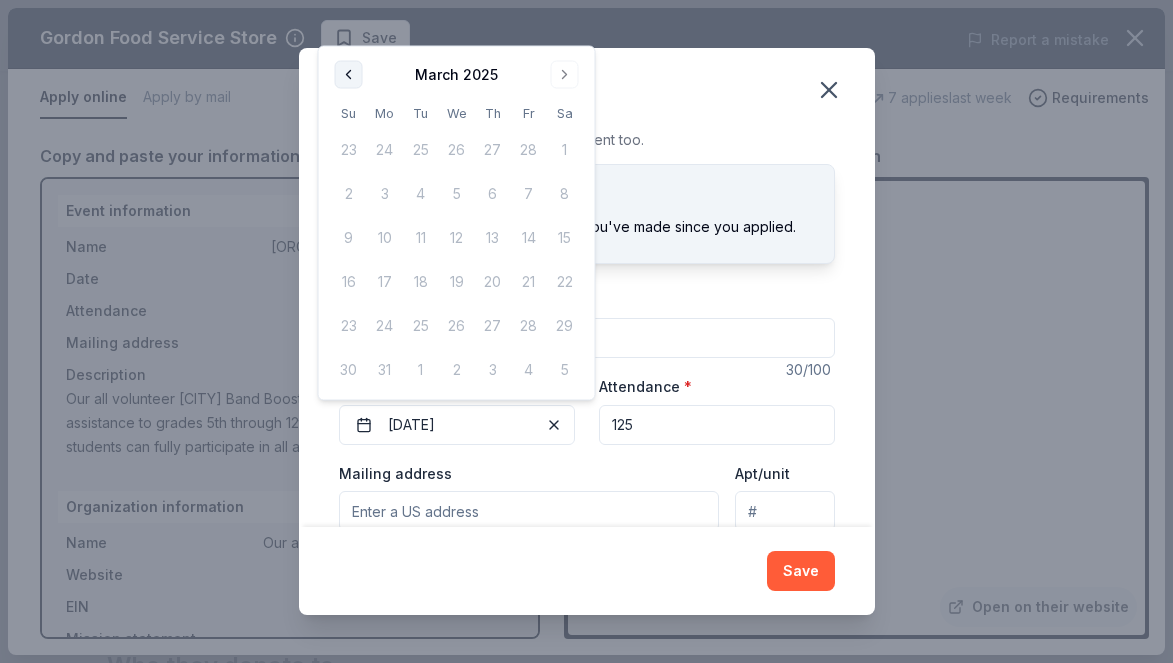click at bounding box center [349, 75] 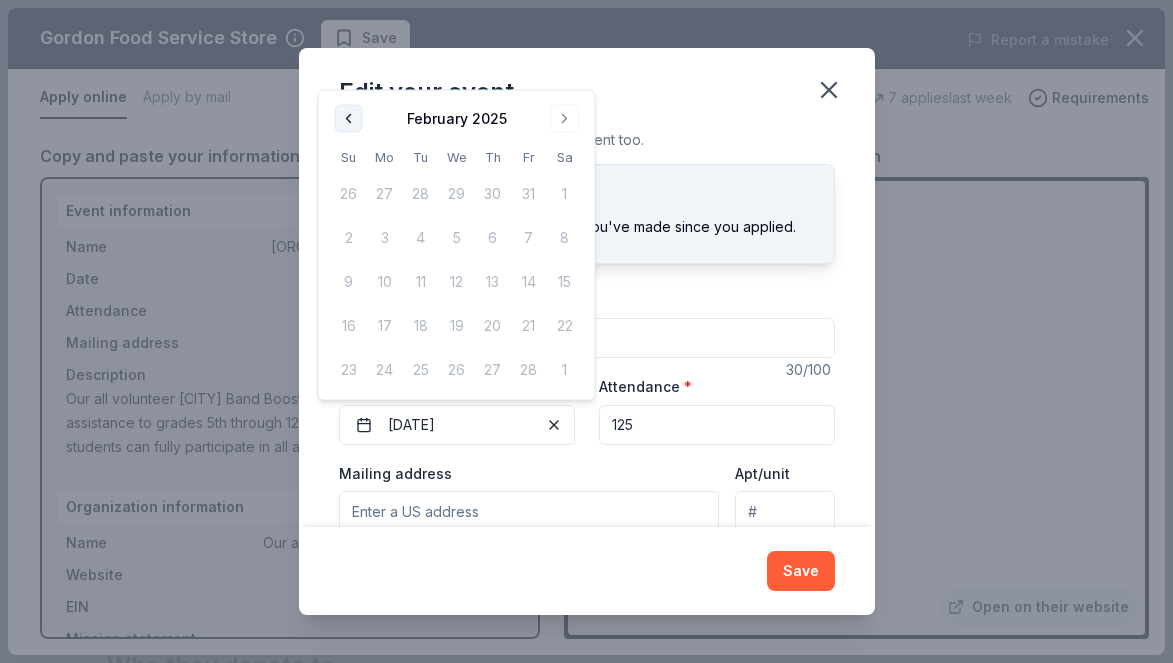 click at bounding box center [349, 119] 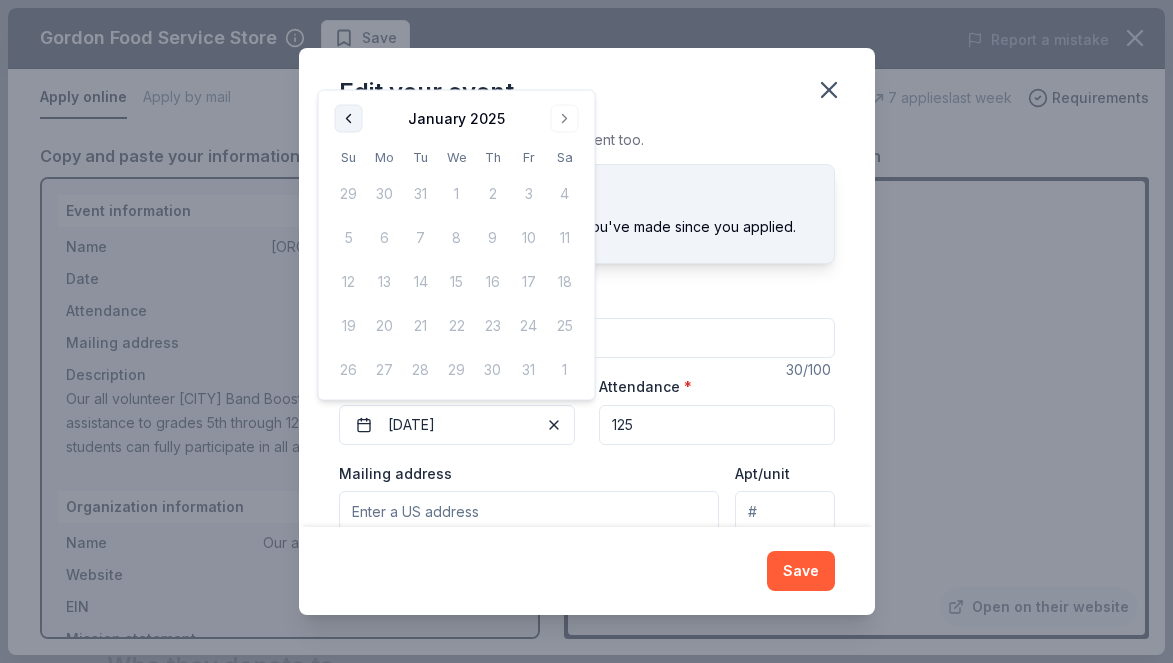 click at bounding box center [349, 119] 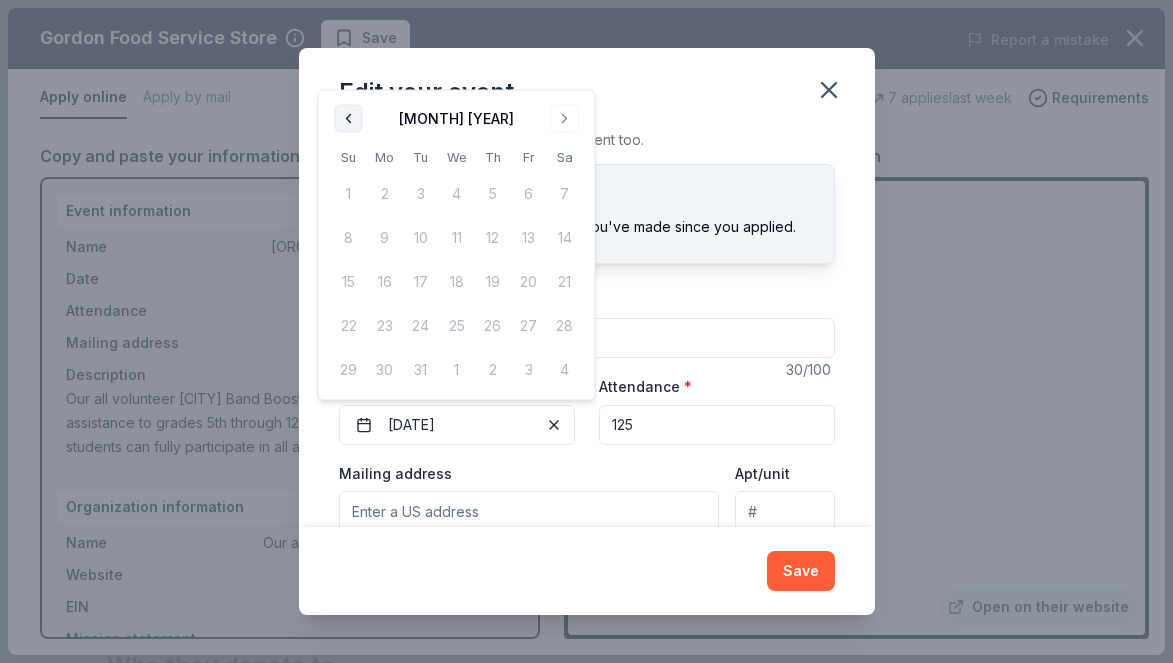 click at bounding box center [349, 119] 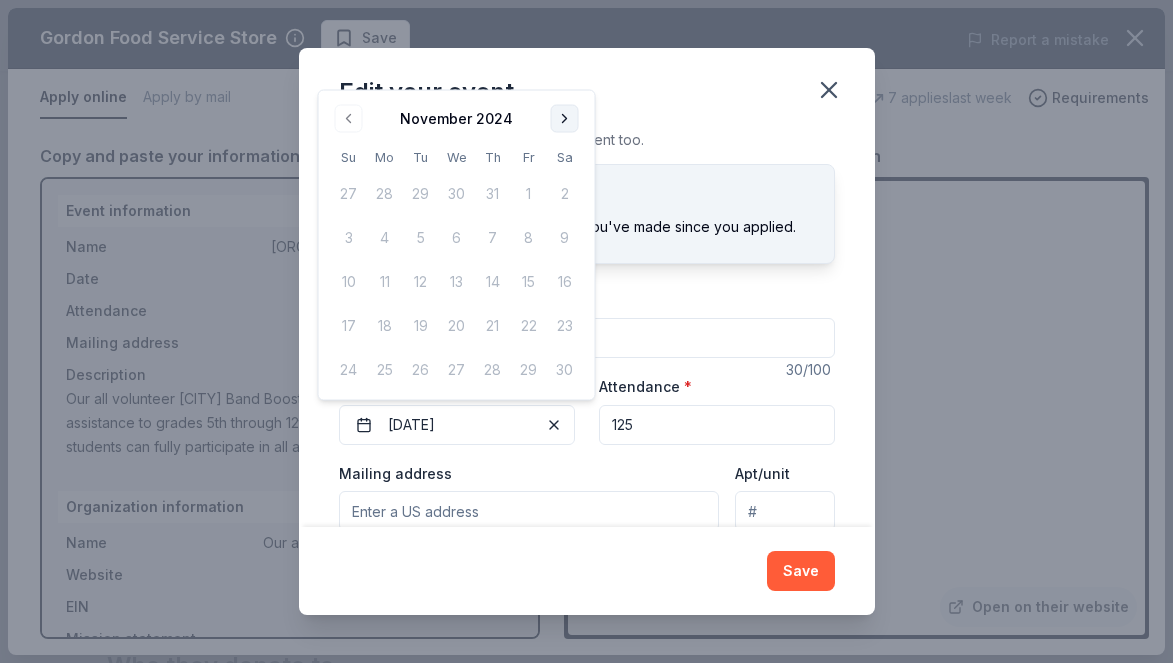 click at bounding box center [565, 119] 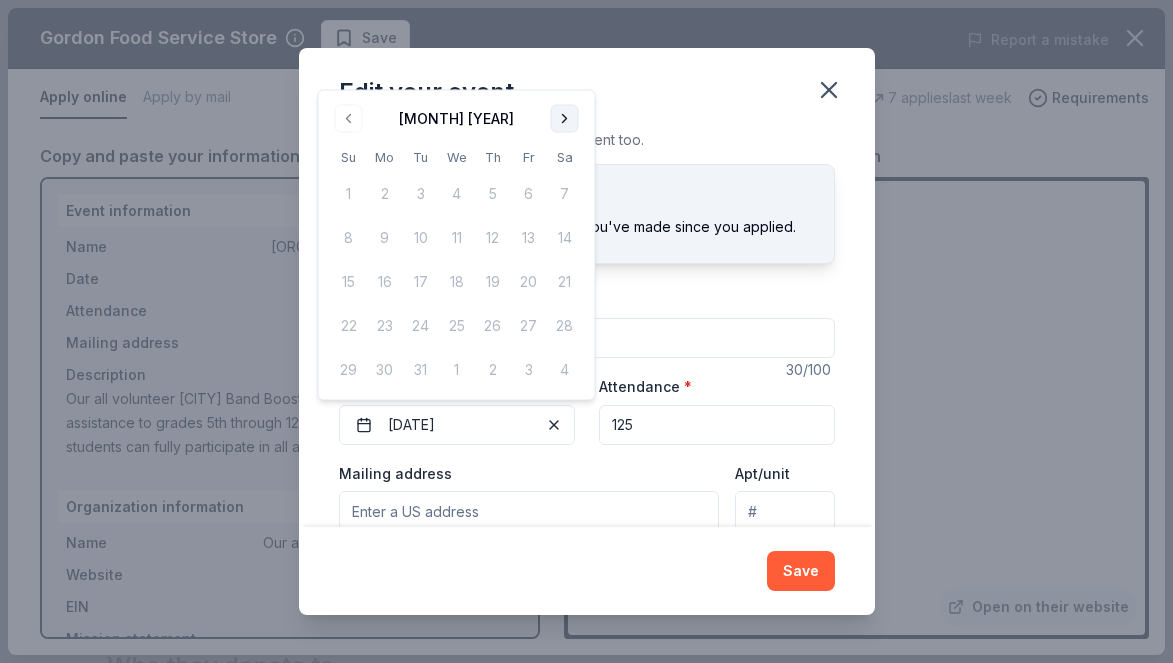 click at bounding box center (565, 119) 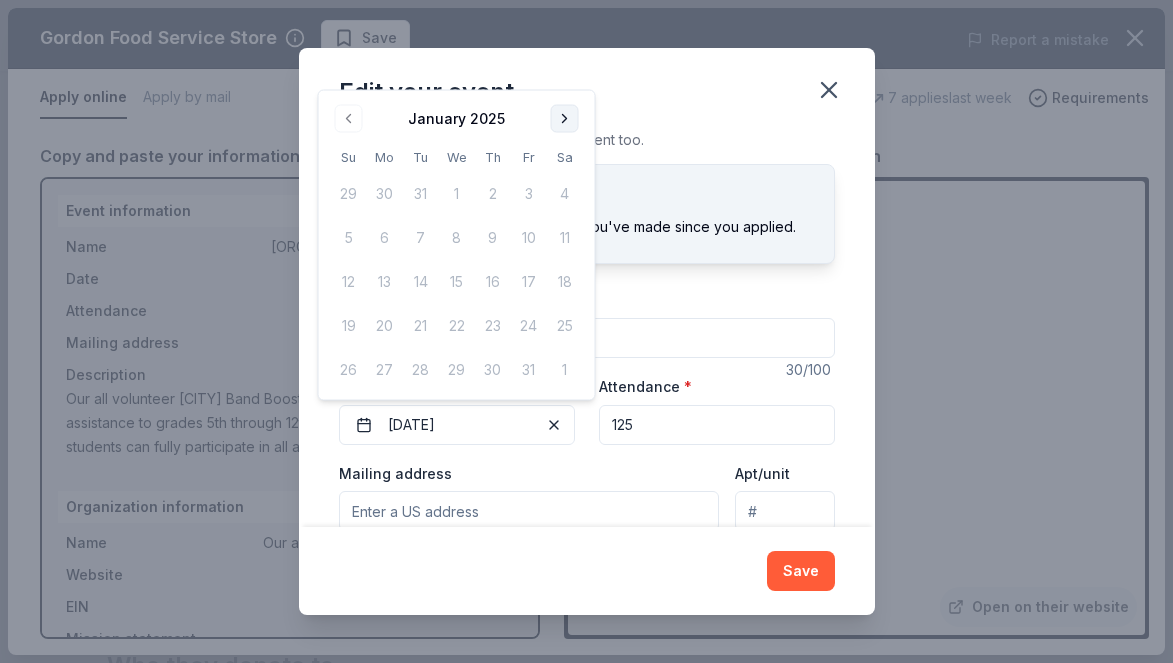 click at bounding box center (565, 119) 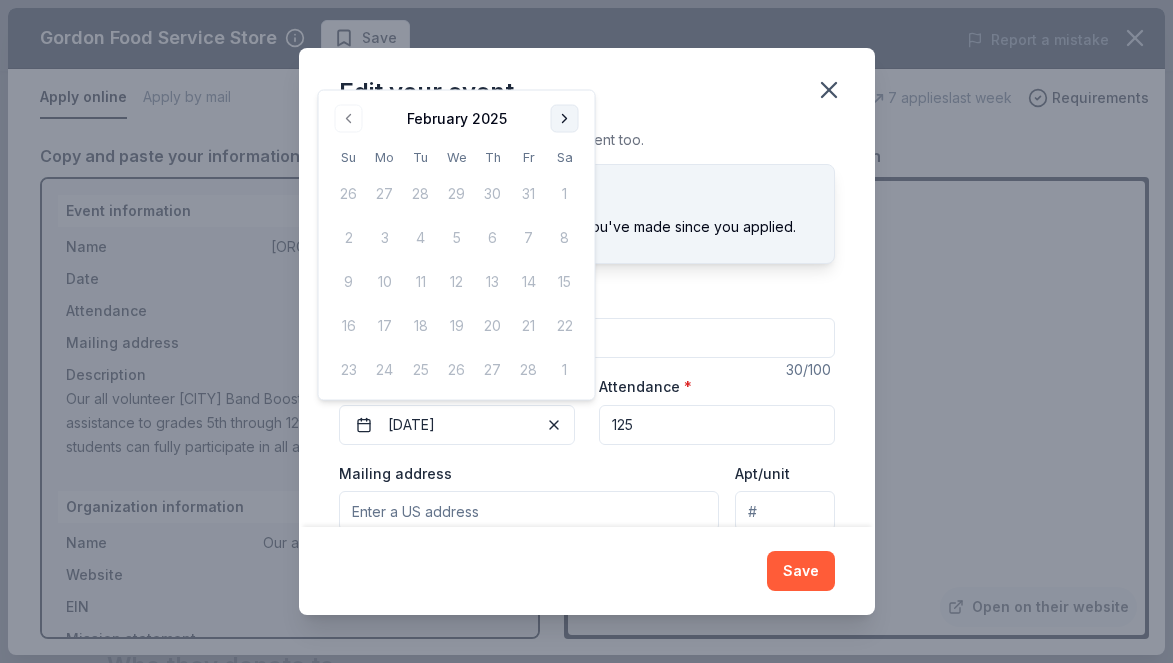 click at bounding box center [565, 119] 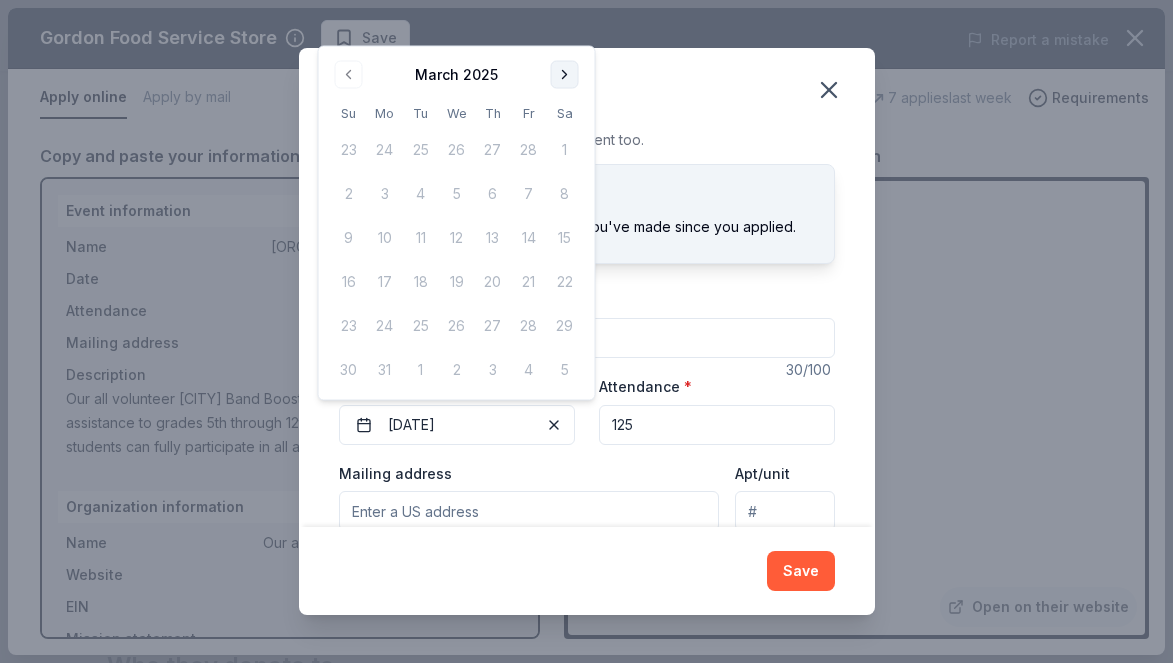 click at bounding box center (565, 75) 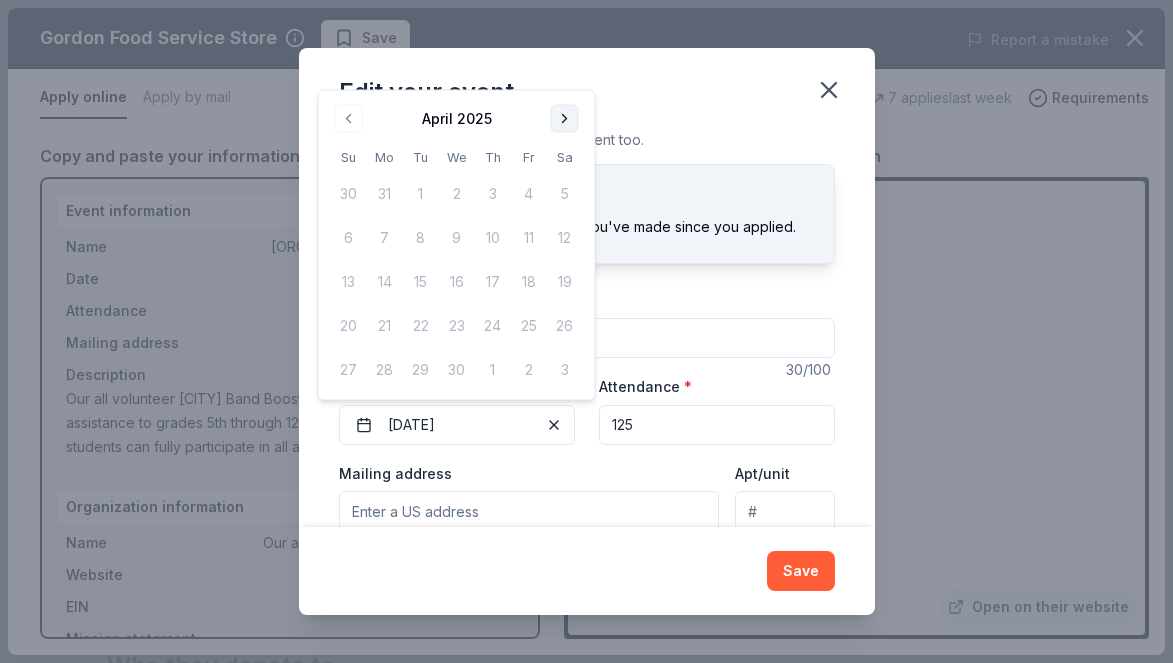click at bounding box center [565, 119] 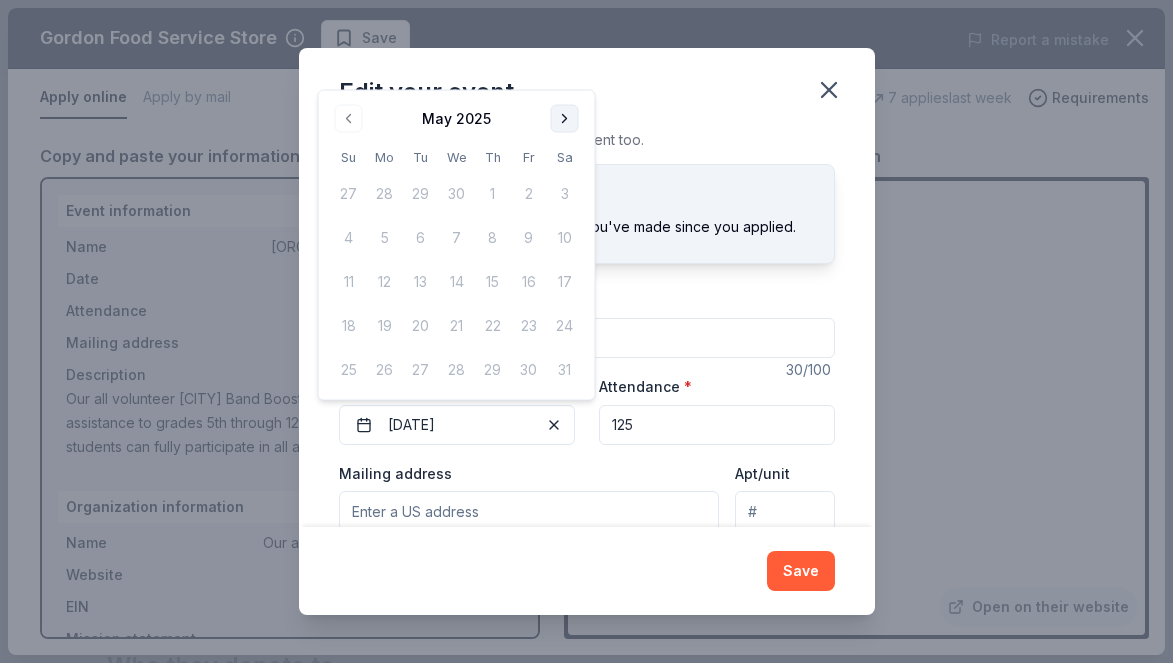 click at bounding box center [565, 119] 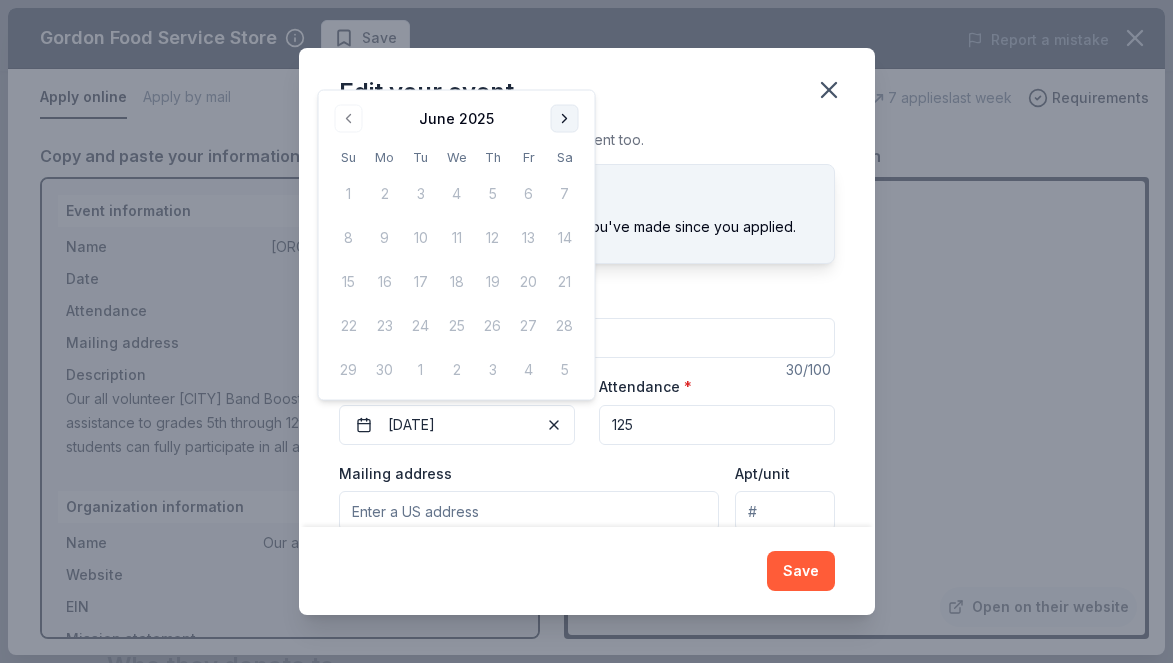 click at bounding box center (565, 119) 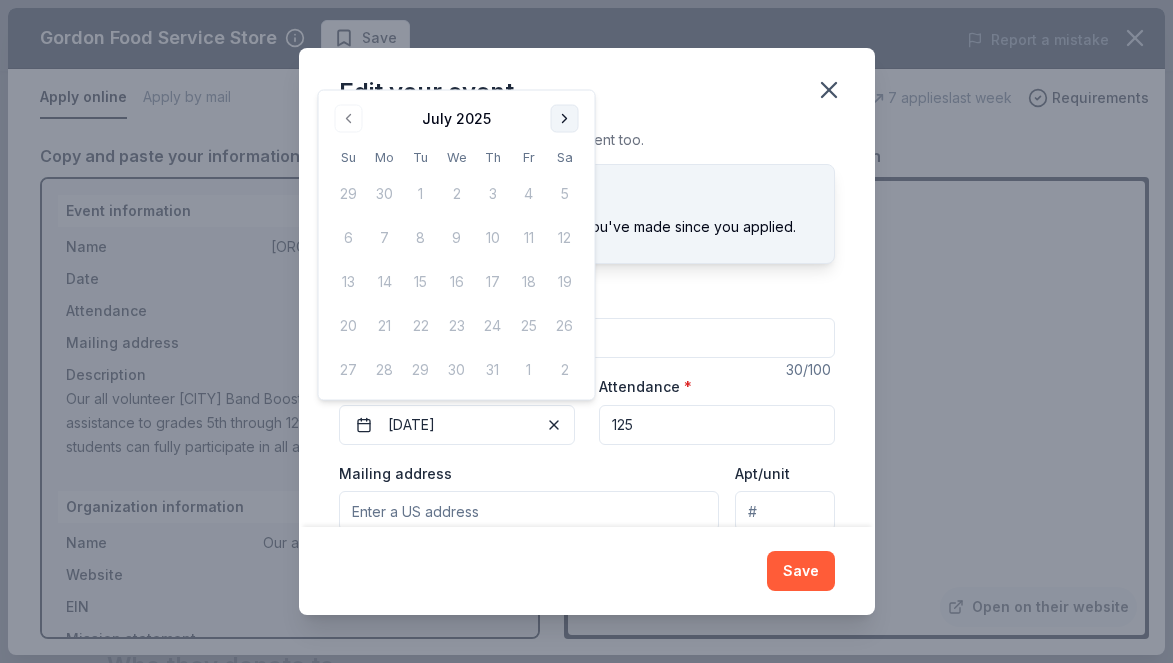 click at bounding box center (565, 119) 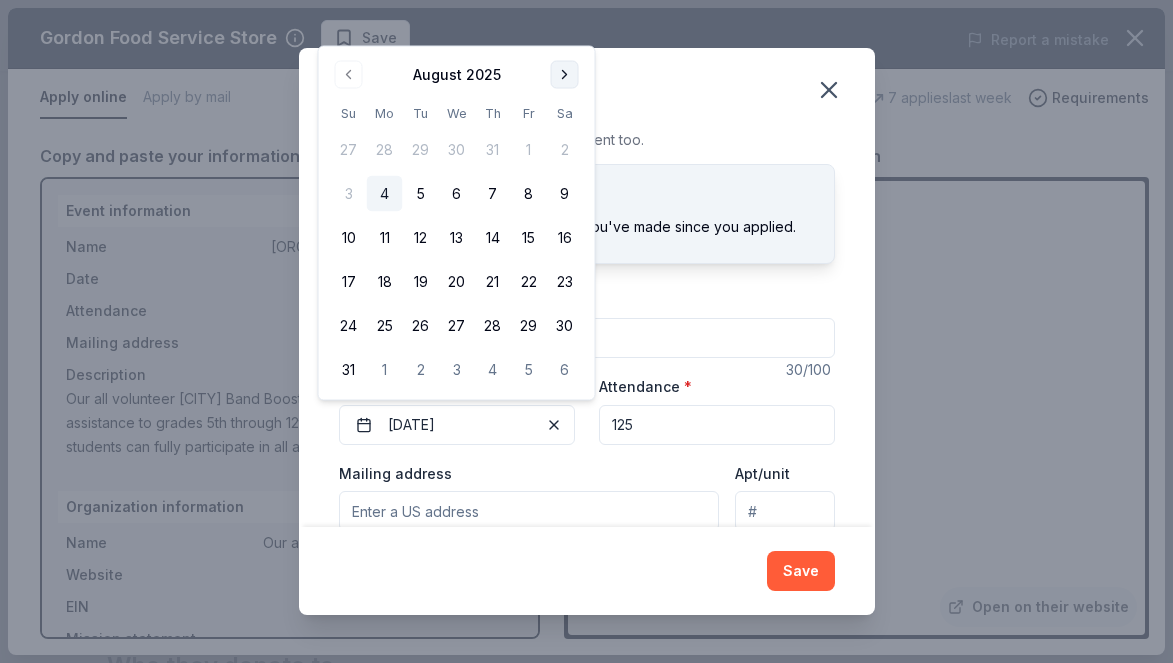 click at bounding box center [565, 75] 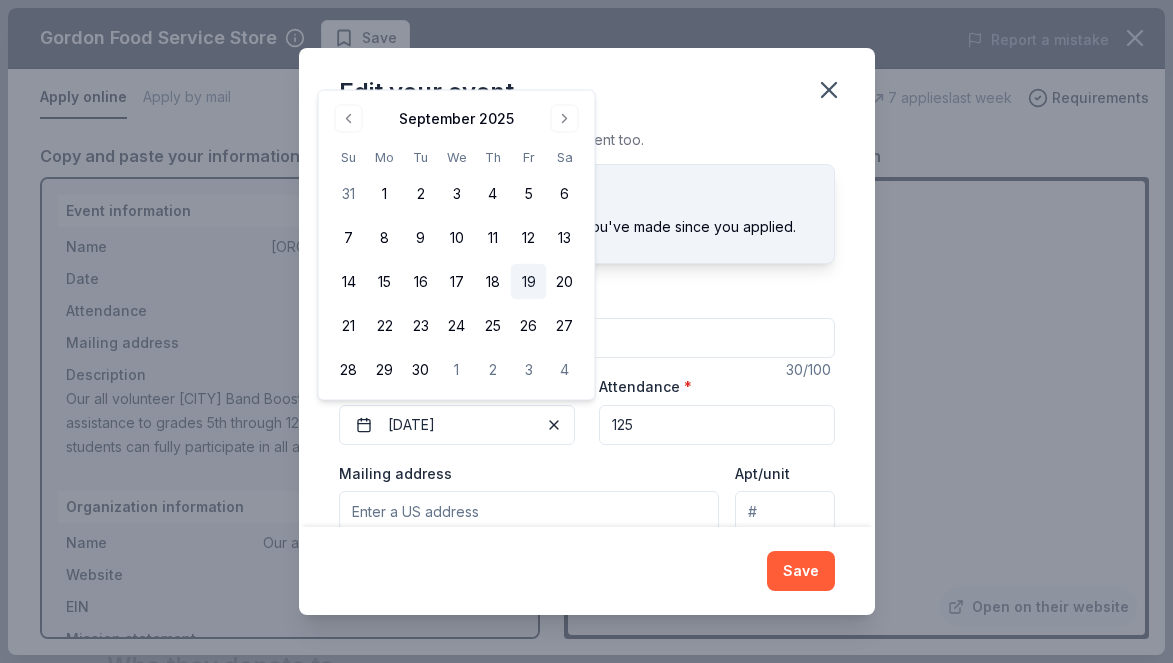 click on "19" at bounding box center [529, 282] 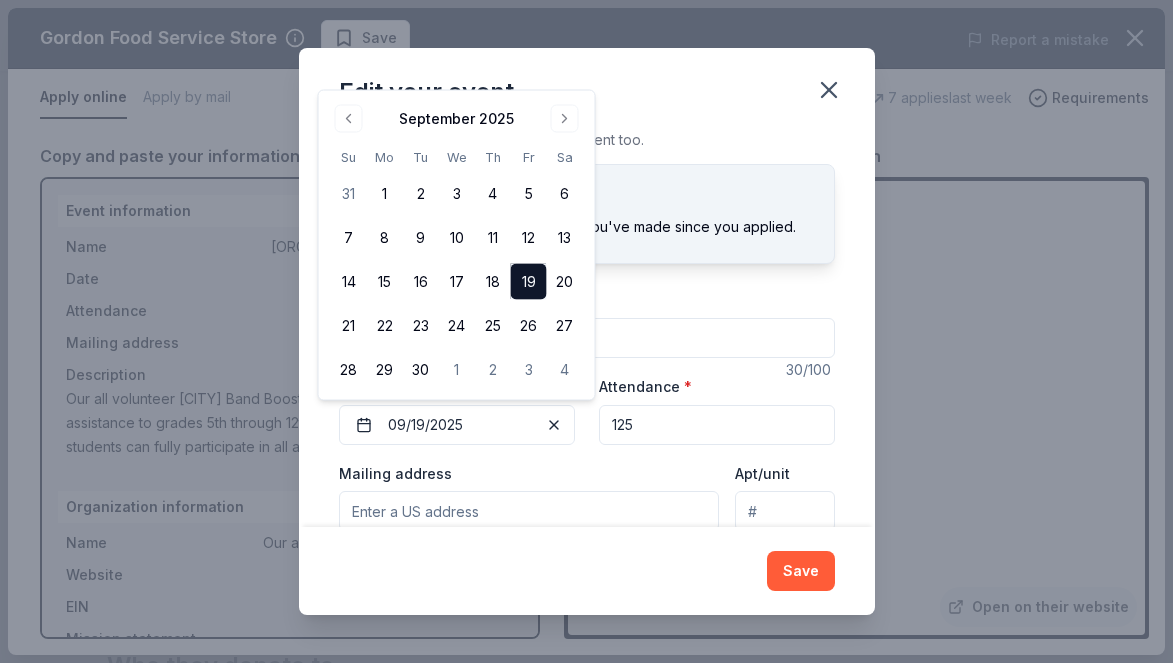 click on "Event name * [ORG] [EVENT]" at bounding box center [587, 323] 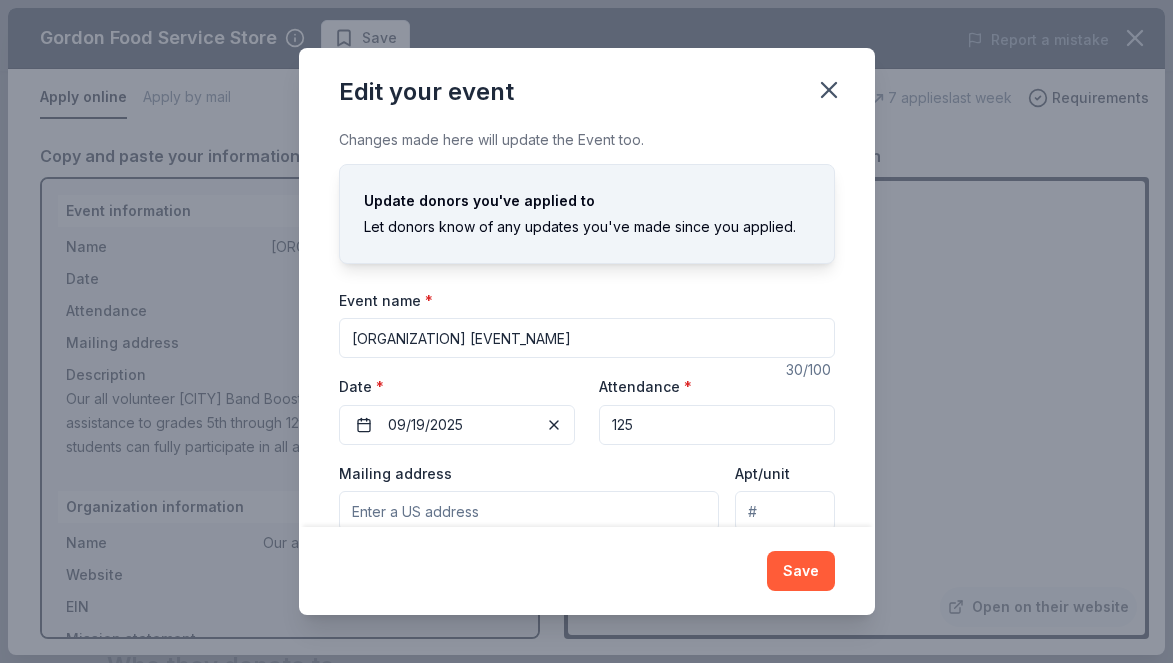 click on "[ORGANIZATION] [EVENT_NAME]" at bounding box center (587, 338) 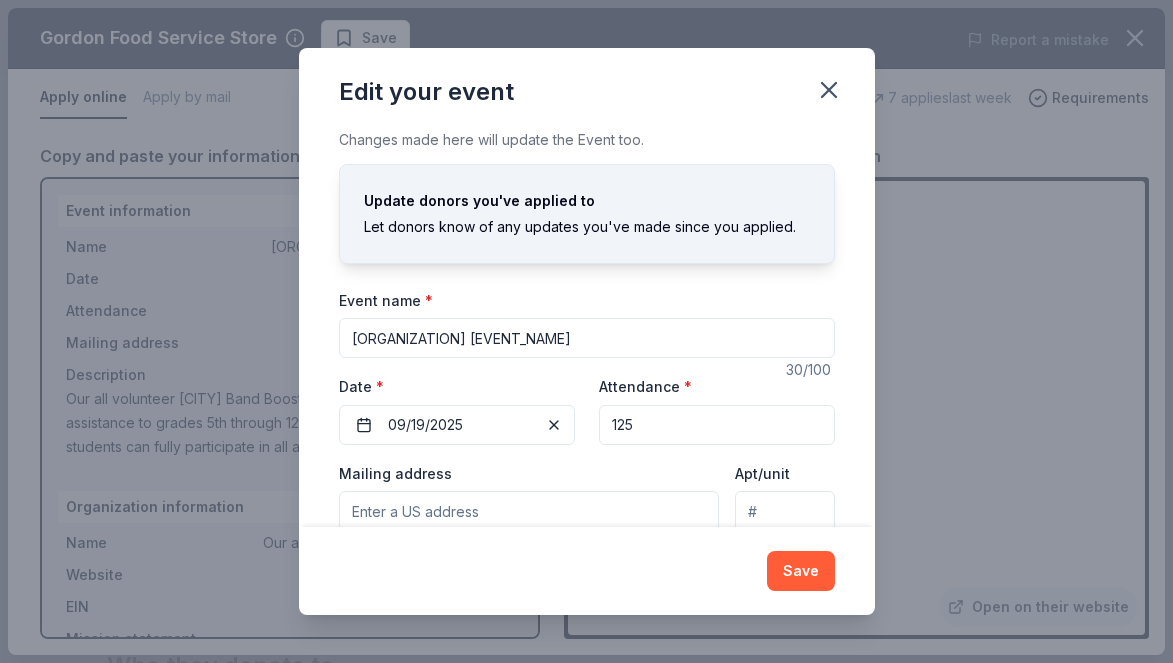 drag, startPoint x: 618, startPoint y: 334, endPoint x: 458, endPoint y: 334, distance: 160 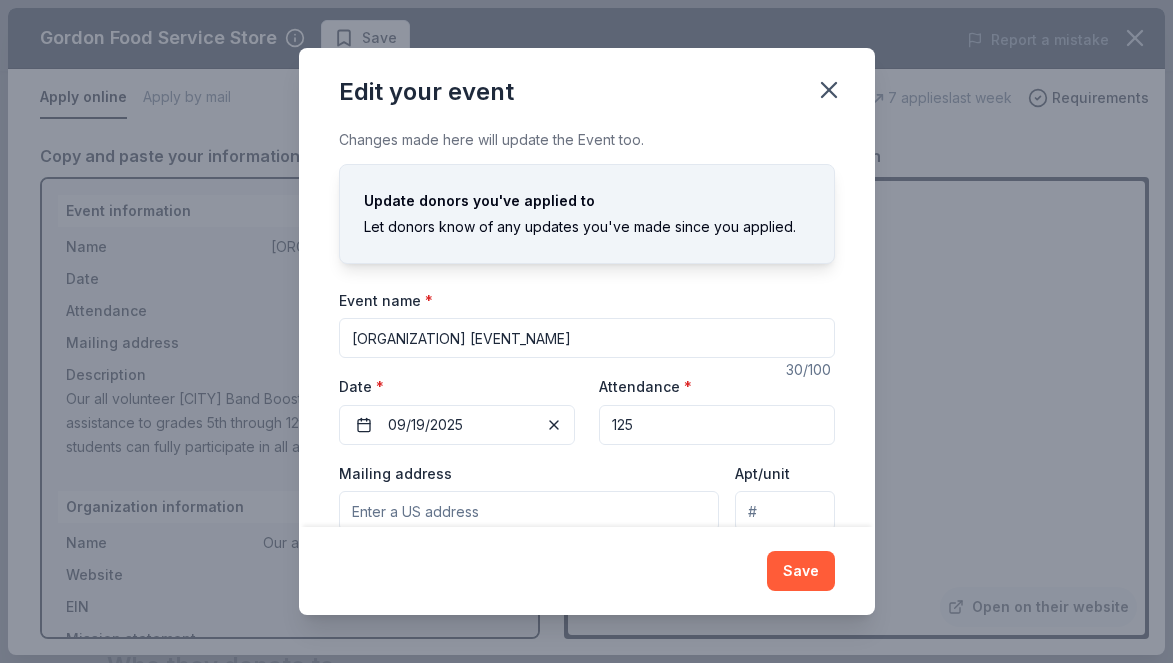 click on "[ORGANIZATION] [EVENT_NAME]" at bounding box center (587, 338) 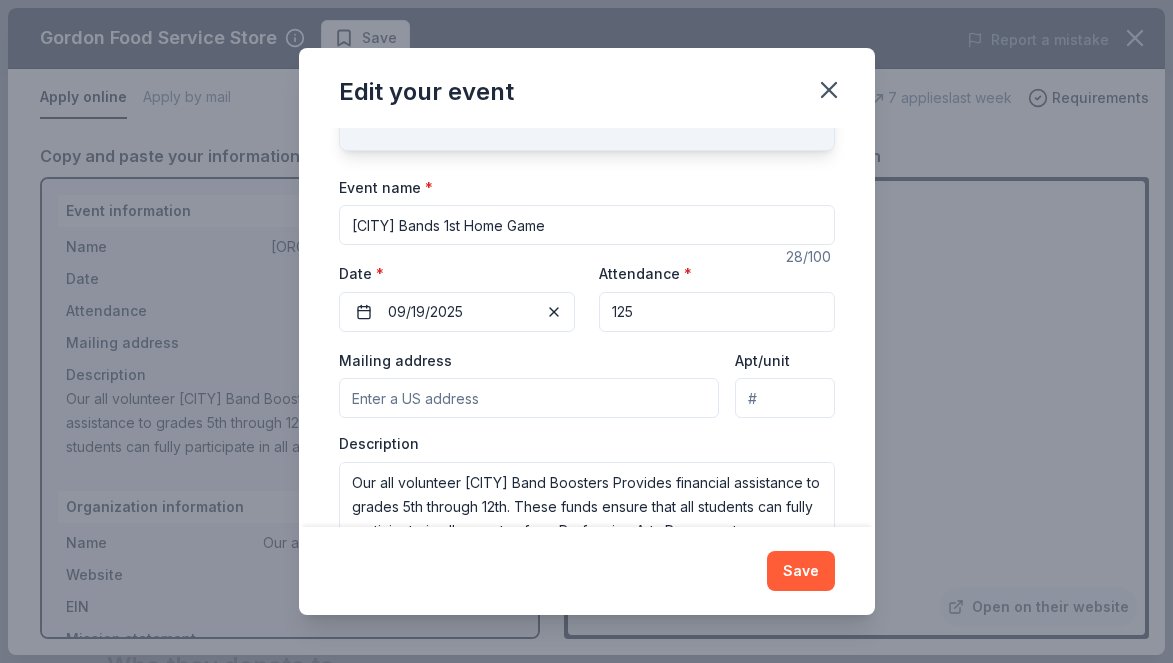 scroll, scrollTop: 169, scrollLeft: 0, axis: vertical 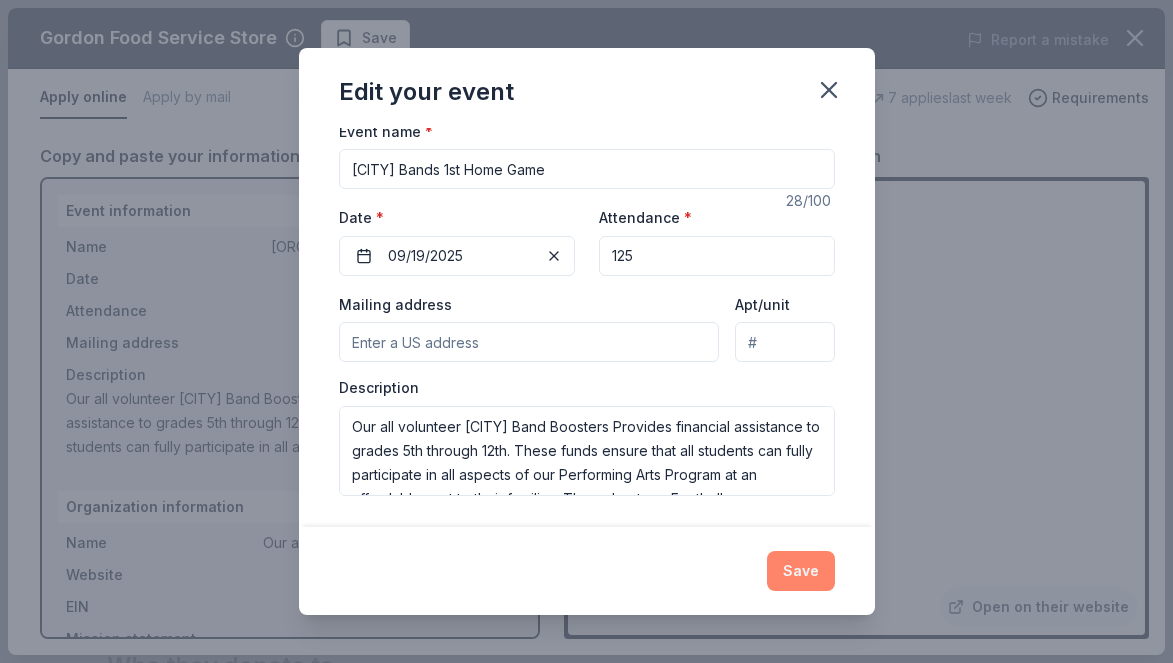 type on "[CITY] Bands 1st Home Game" 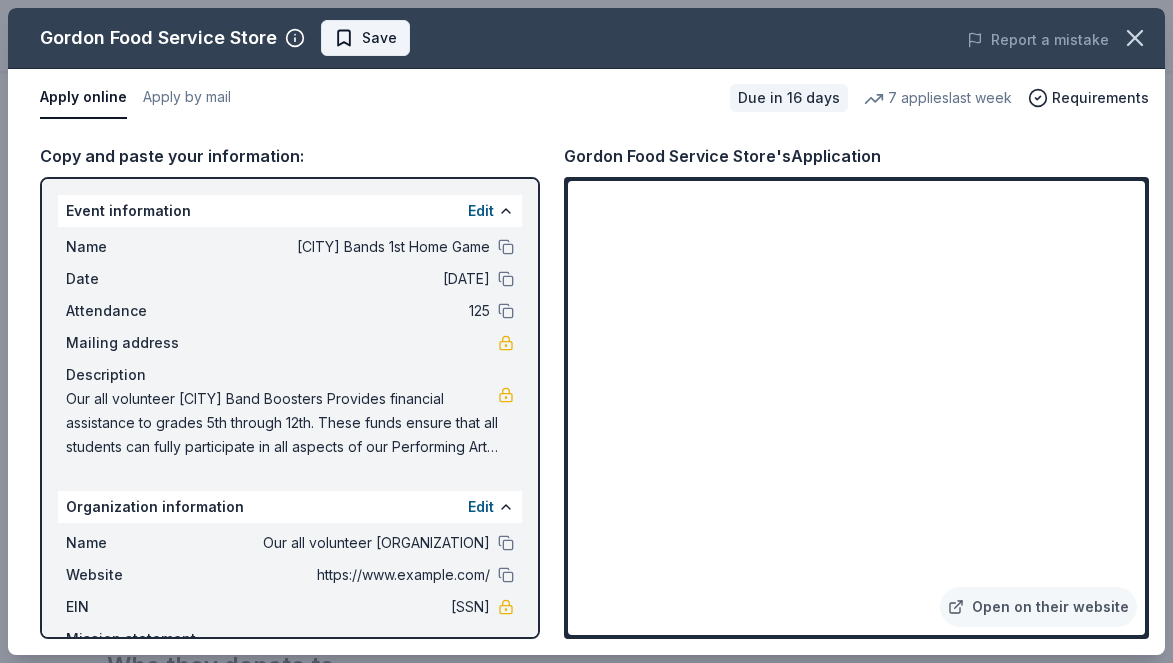 click on "Save" at bounding box center (379, 38) 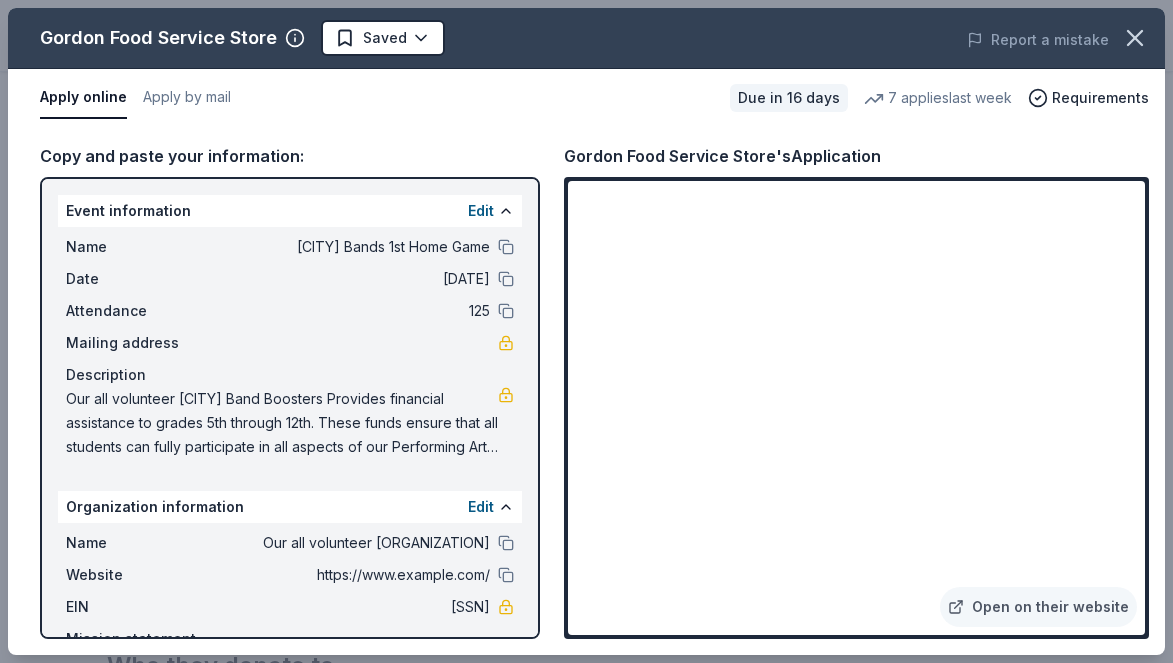 scroll, scrollTop: 86, scrollLeft: 0, axis: vertical 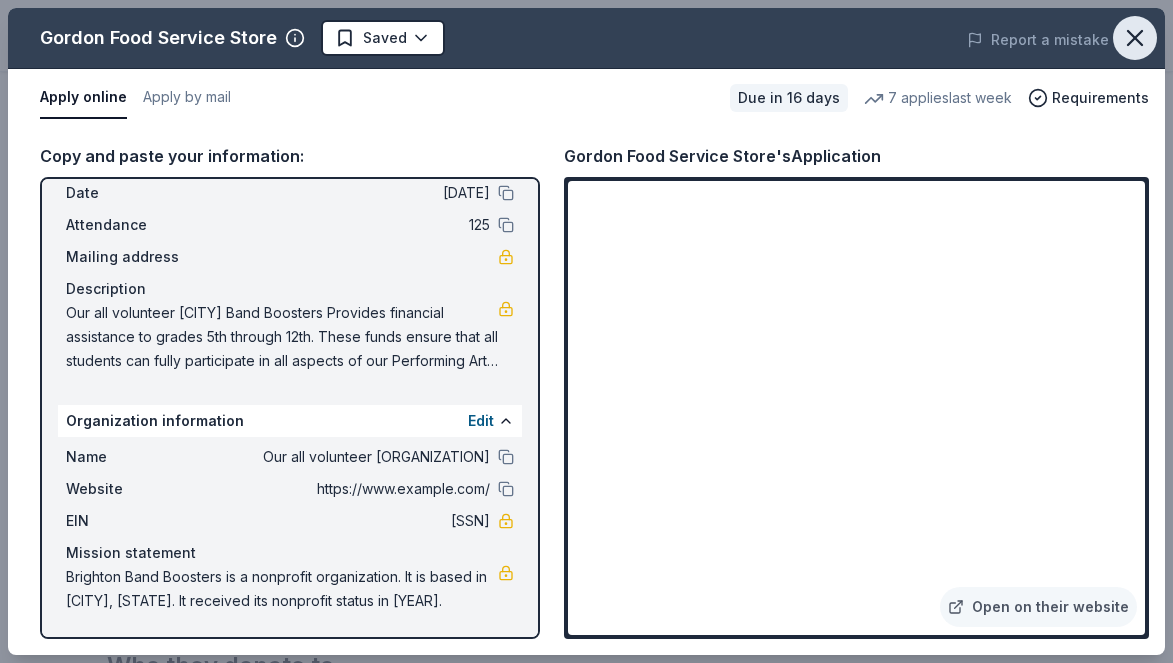 click 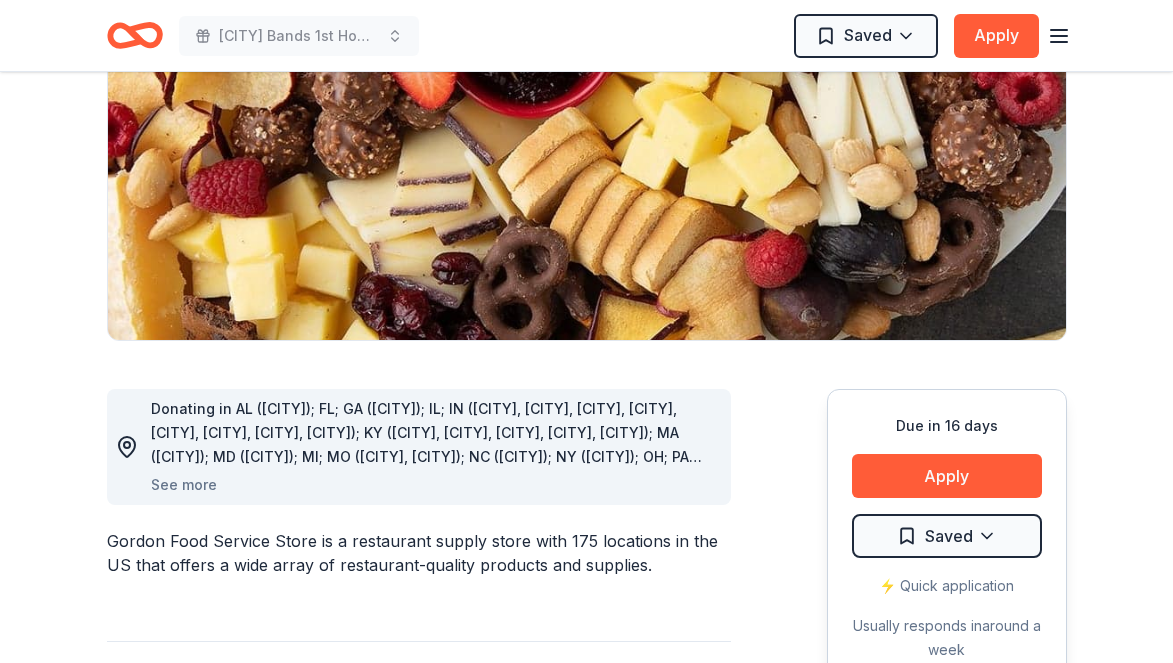 scroll, scrollTop: 0, scrollLeft: 0, axis: both 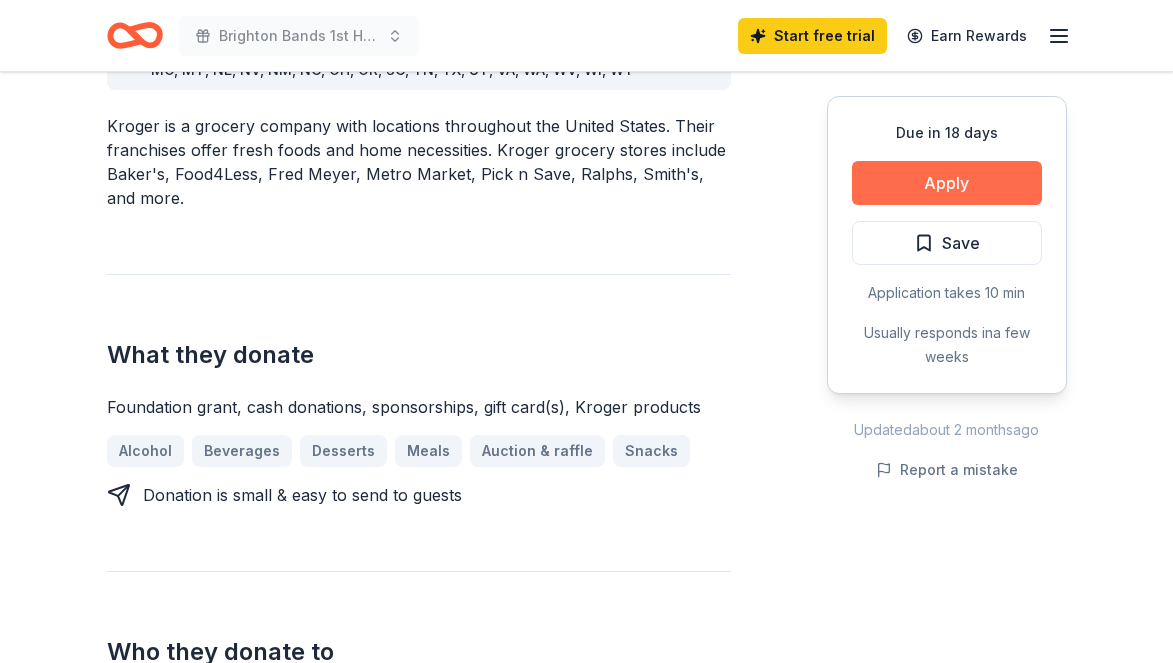 click on "Apply" at bounding box center (947, 183) 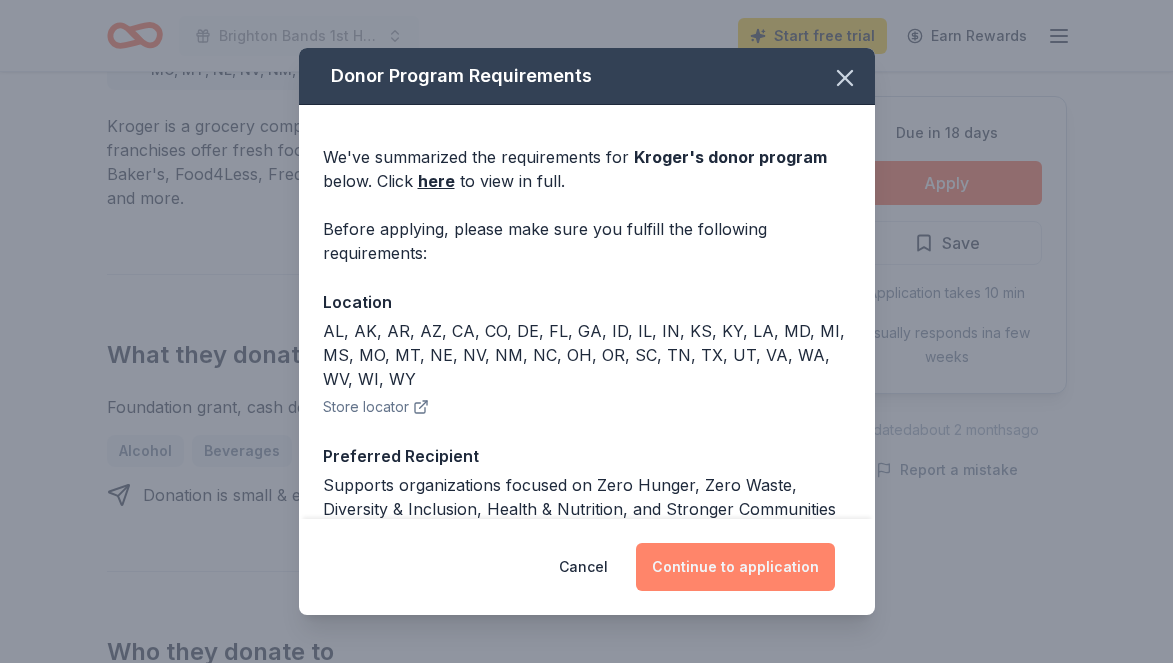 click on "Continue to application" at bounding box center [735, 567] 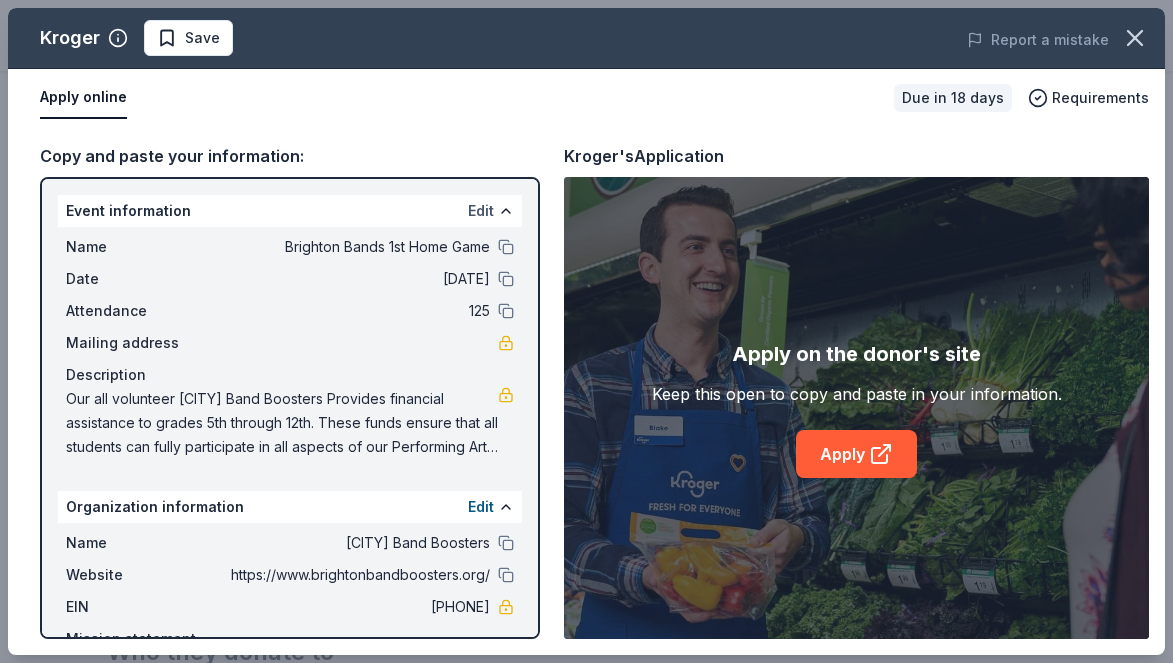 click on "Edit" at bounding box center (481, 211) 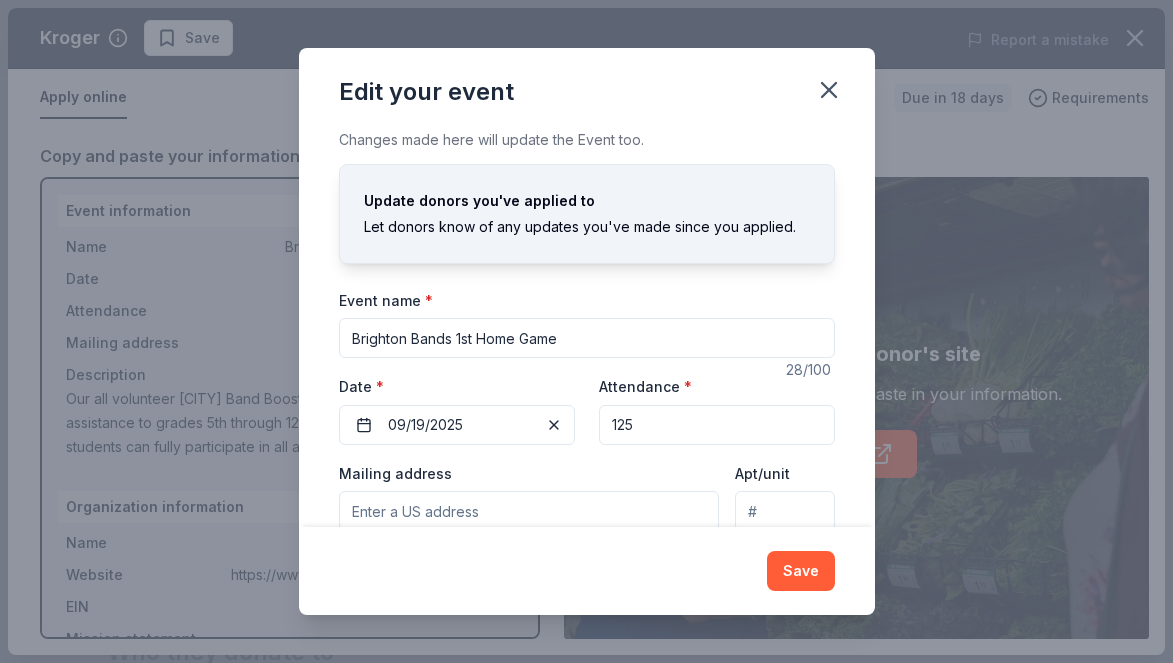 scroll, scrollTop: 169, scrollLeft: 0, axis: vertical 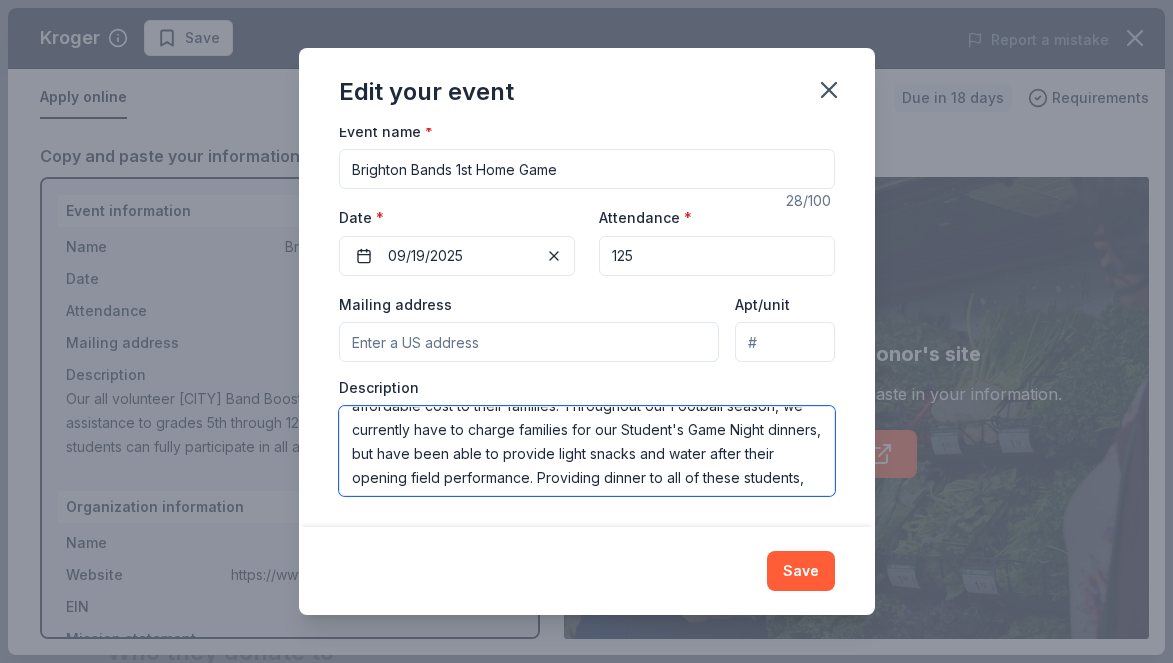 click on "Our all volunteer [CITY] Band Boosters Provides financial assistance to grades 5th through 12th. These funds ensure that all students can fully participate in all aspects of our Performing Arts Program at an affordable cost to their families. Throughout our Football season, we currently have to charge families for our Student's Game Night dinners, but have been able to provide light snacks and water after their opening field performance. Providing dinner to all of these students, who do not leave the school on game days until the game is over, would ensure that they are fully prepared to give their best in front of our community filled stadium on our 4 regular Home Game Nights. Thank you for your consideration in helping us to provide the need of our Band Students!" at bounding box center (587, 451) 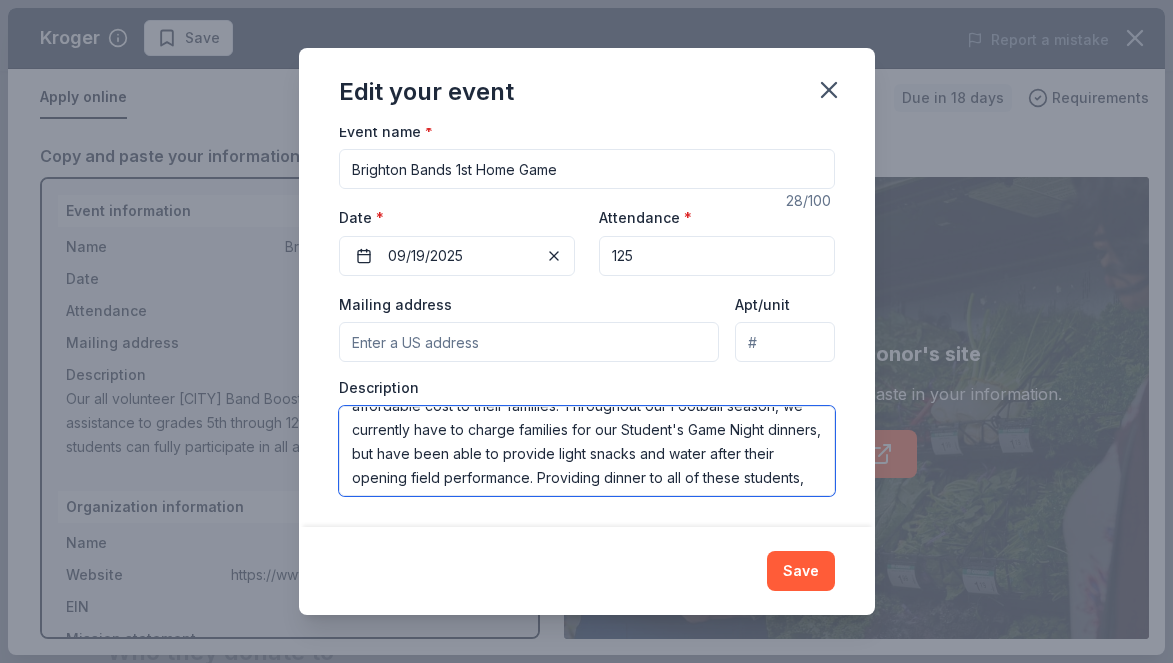 drag, startPoint x: 551, startPoint y: 454, endPoint x: 409, endPoint y: 456, distance: 142.01408 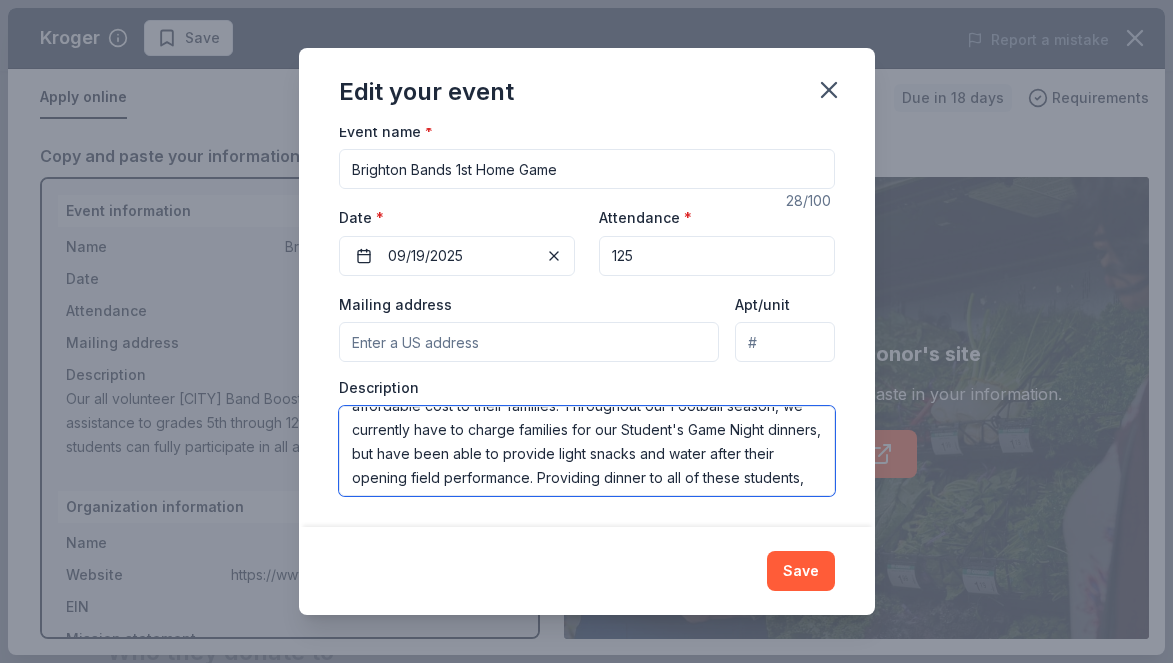 click on "Our all volunteer [CITY] Band Boosters Provides financial assistance to grades 5th through 12th. These funds ensure that all students can fully participate in all aspects of our Performing Arts Program at an affordable cost to their families. Throughout our Football season, we currently have to charge families for our Student's Game Night dinners, but have been able to provide light snacks and water after their opening field performance. Providing dinner to all of these students, who do not leave the school on game days until the game is over, would ensure that they are fully prepared to give their best in front of our community filled stadium on our 4 regular Home Game Nights. Thank you for your consideration in helping us to provide the need of our Band Students!" at bounding box center (587, 451) 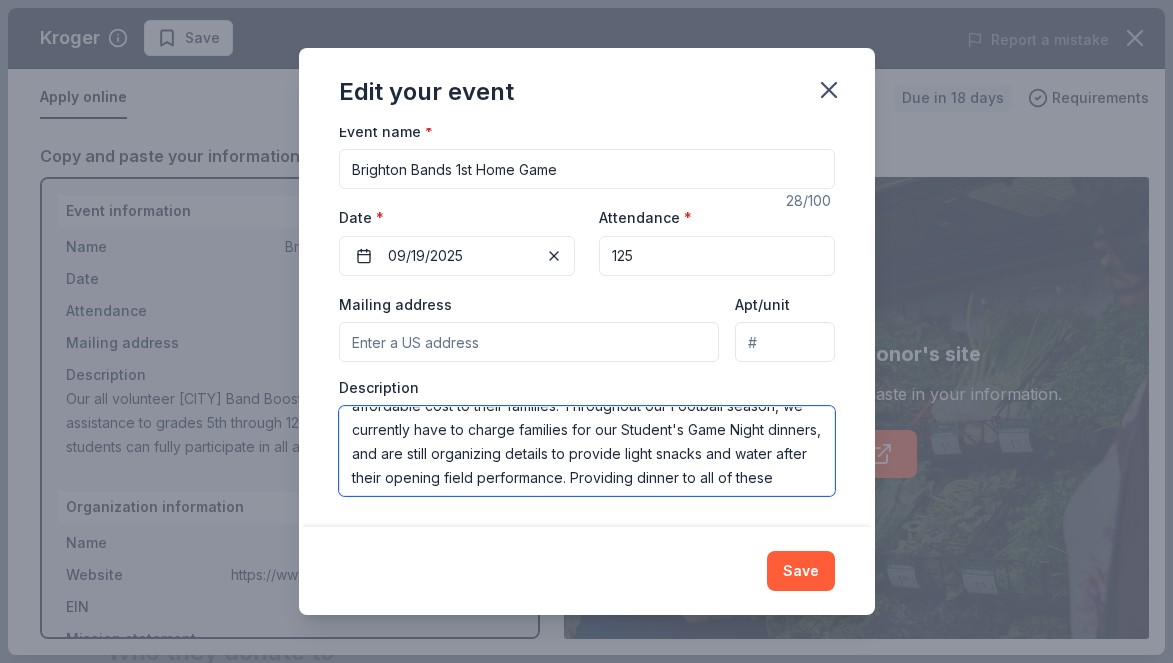 drag, startPoint x: 393, startPoint y: 477, endPoint x: 350, endPoint y: 478, distance: 43.011627 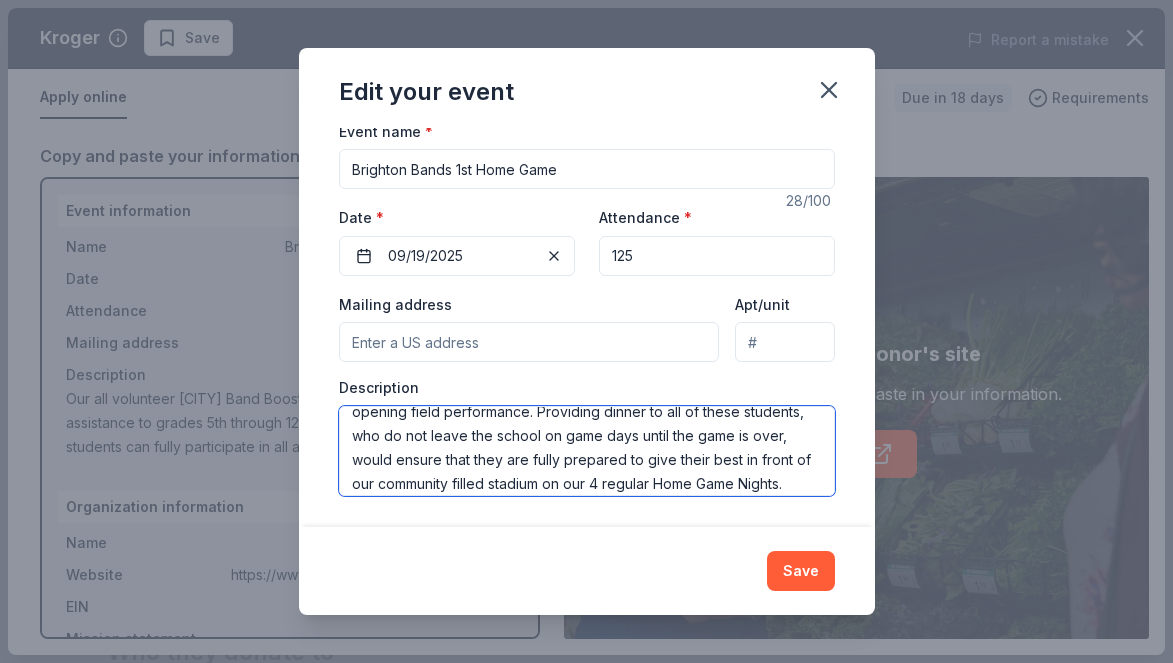 scroll, scrollTop: 145, scrollLeft: 0, axis: vertical 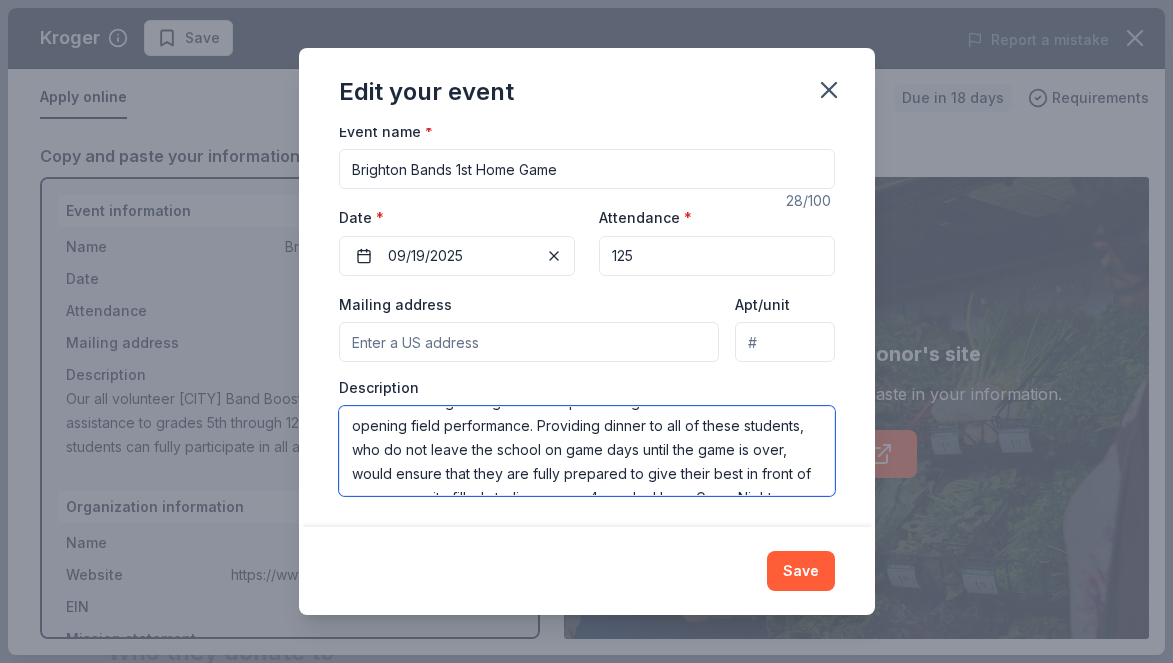 click on "Our all volunteer [CITY] Band Boosters Provides financial assistance to grades 5th through 12th. These funds ensure that all students can fully participate in all aspects of our Performing Arts Program at an affordable cost to their families. Throughout our Football season, we currently have to charge families for our Student's Game Night dinners, and are still organizing details to provide light snacks after their opening field performance. Providing dinner to all of these students, who do not leave the school on game days until the game is over, would ensure that they are fully prepared to give their best in front of our community filled stadium on our 4 regular Home Game Nights. Thank you for your consideration in helping us to provide the need of our Band Students!" at bounding box center (587, 451) 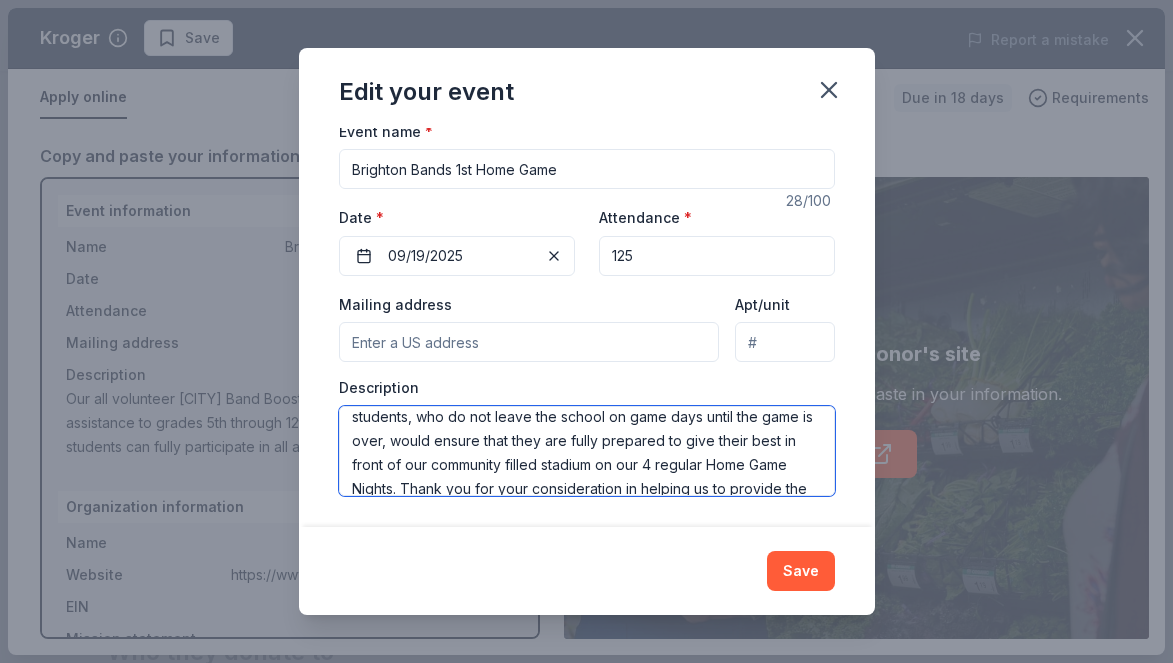 scroll, scrollTop: 216, scrollLeft: 0, axis: vertical 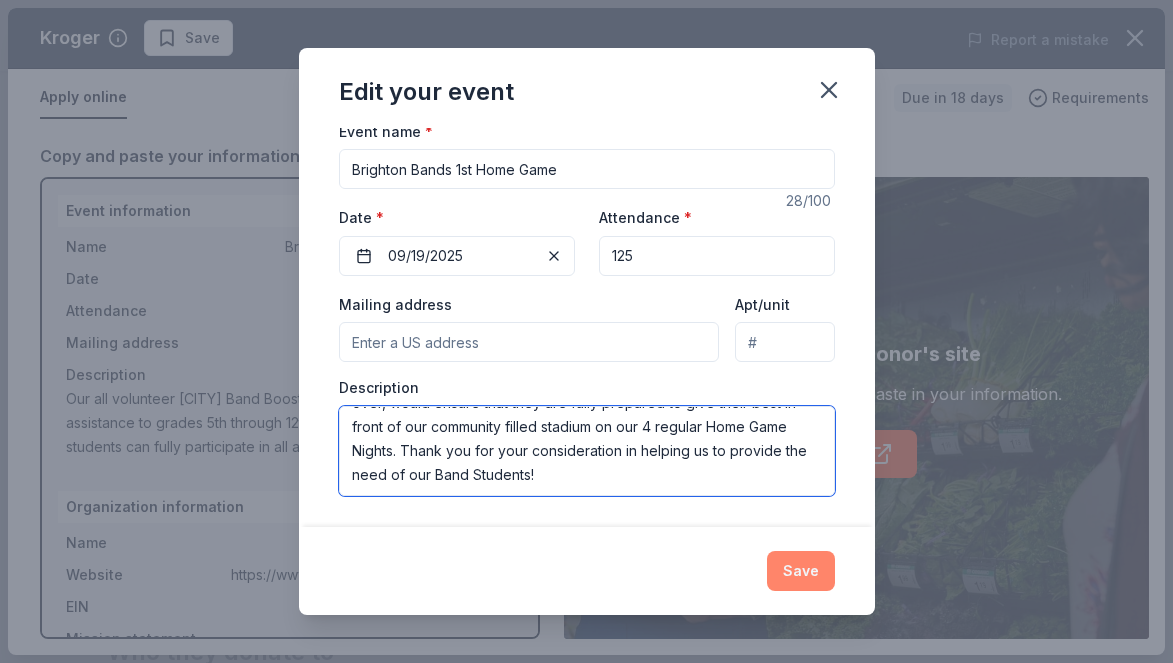 type on "Our all volunteer [CITY] Band Boosters Provides financial assistance to grades 5th through 12th. These funds ensure that all students can fully participate in all aspects of our Performing Arts Program at an affordable cost to their families. Throughout our Football season, we currently have to charge families for our Student's Game Night dinners, and are still organizing details to provide light snacks after their opening field performance. Providing dinner and snacks to all of these students, who do not leave the school on game days until the game is over, would ensure that they are fully prepared to give their best in front of our community filled stadium on our 4 regular Home Game Nights. Thank you for your consideration in helping us to provide the need of our Band Students!" 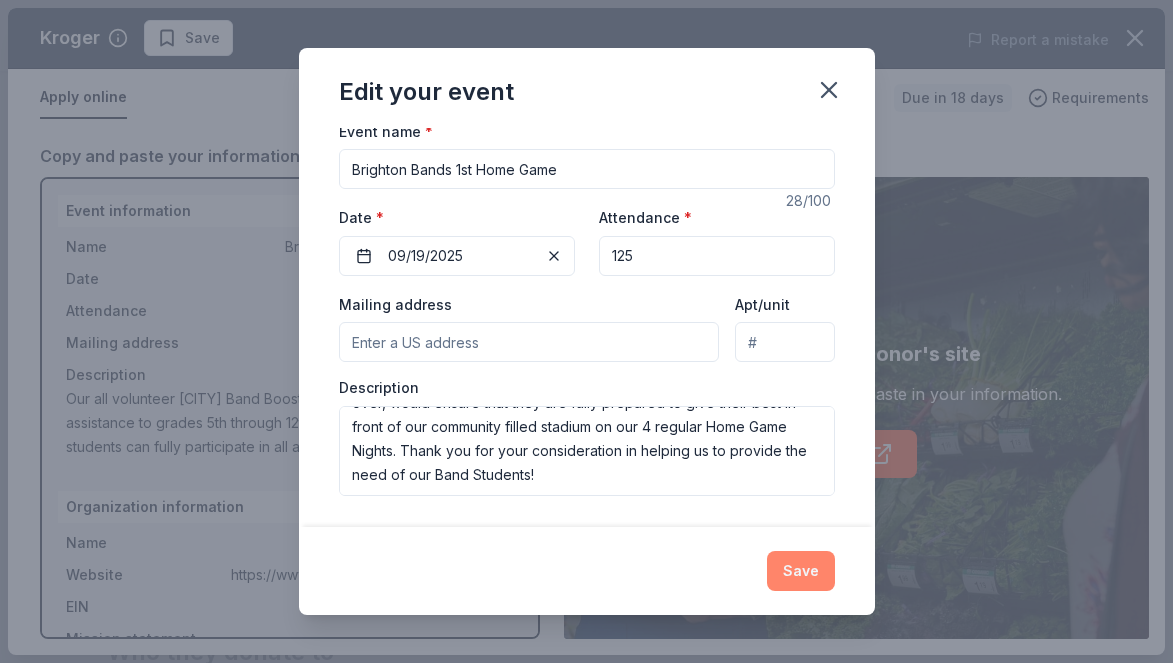 click on "Save" at bounding box center [801, 571] 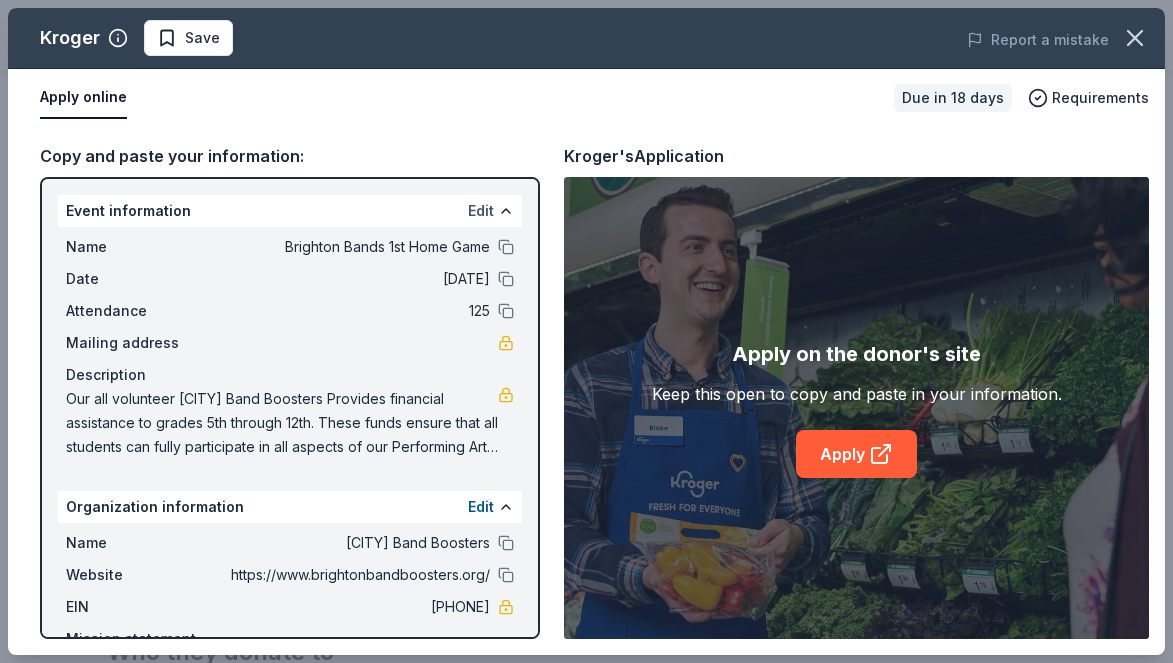 click on "Edit" at bounding box center [481, 211] 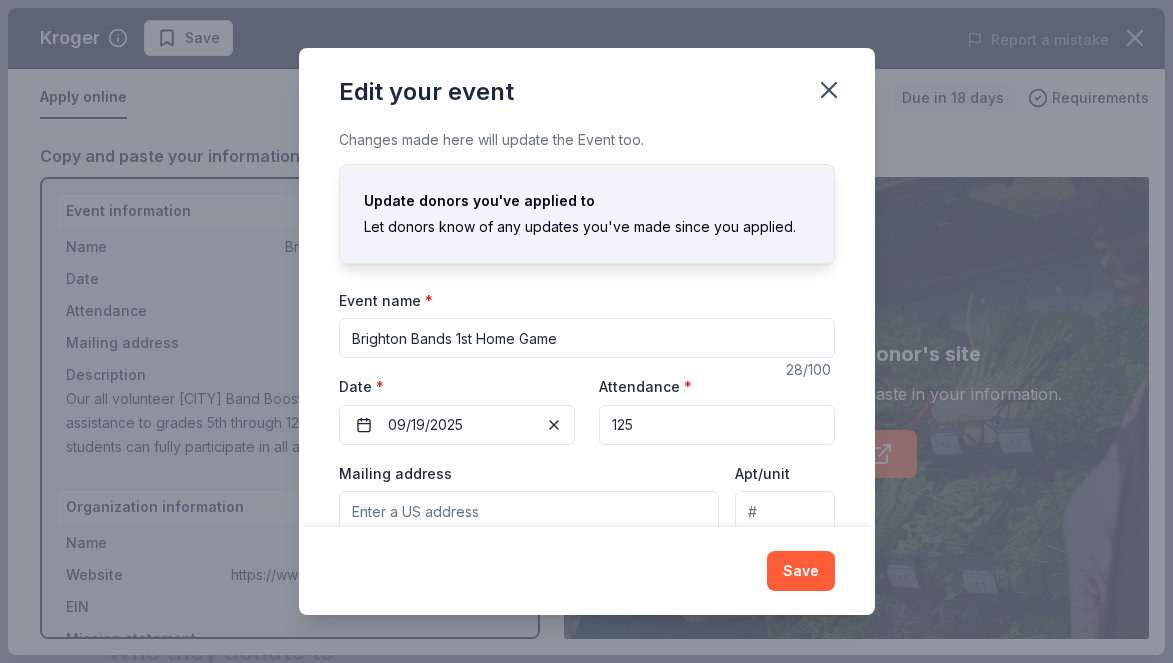 click on "Mailing address" at bounding box center [529, 511] 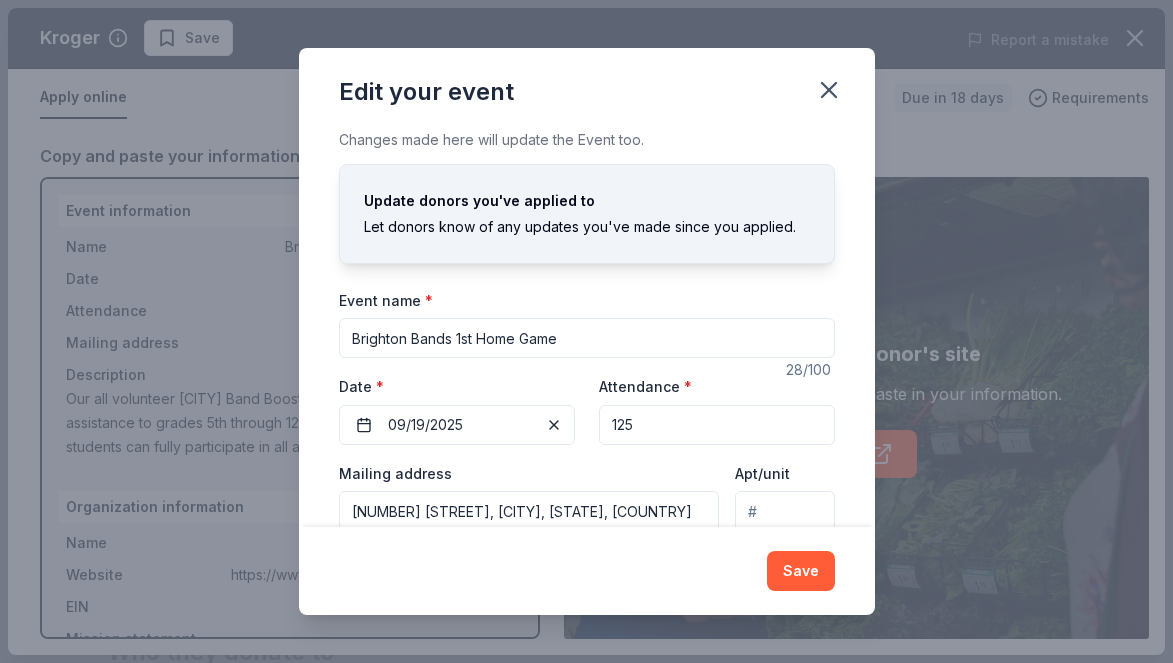 type on "7878 Brighton Road, Brighton, MI, 48116" 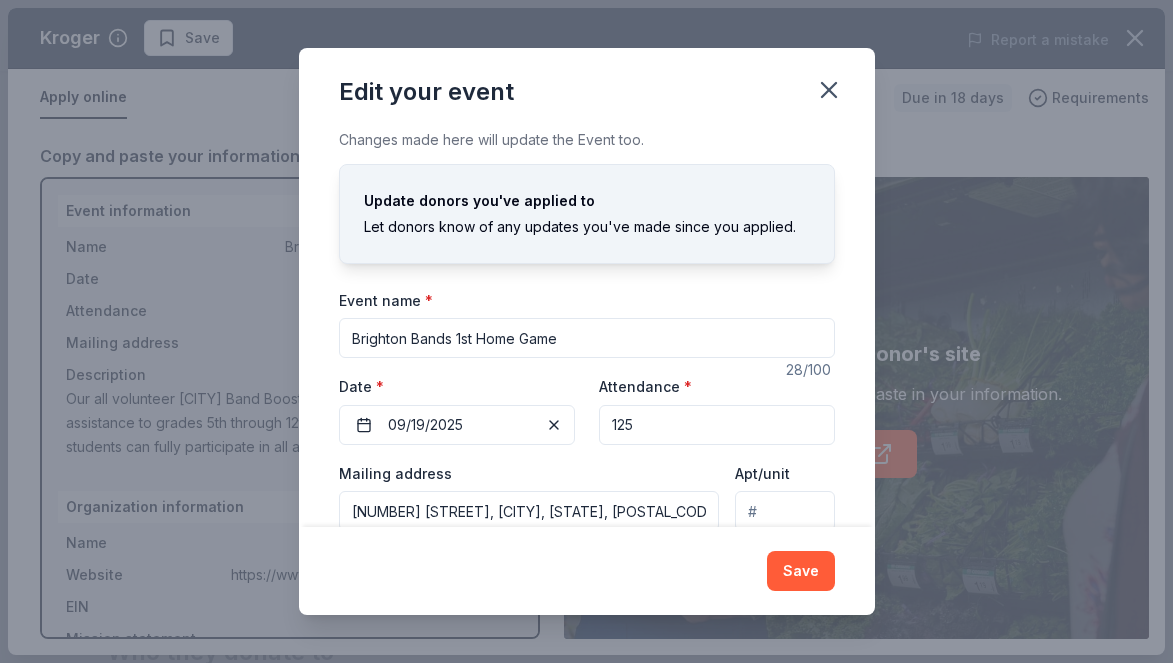 scroll, scrollTop: 169, scrollLeft: 0, axis: vertical 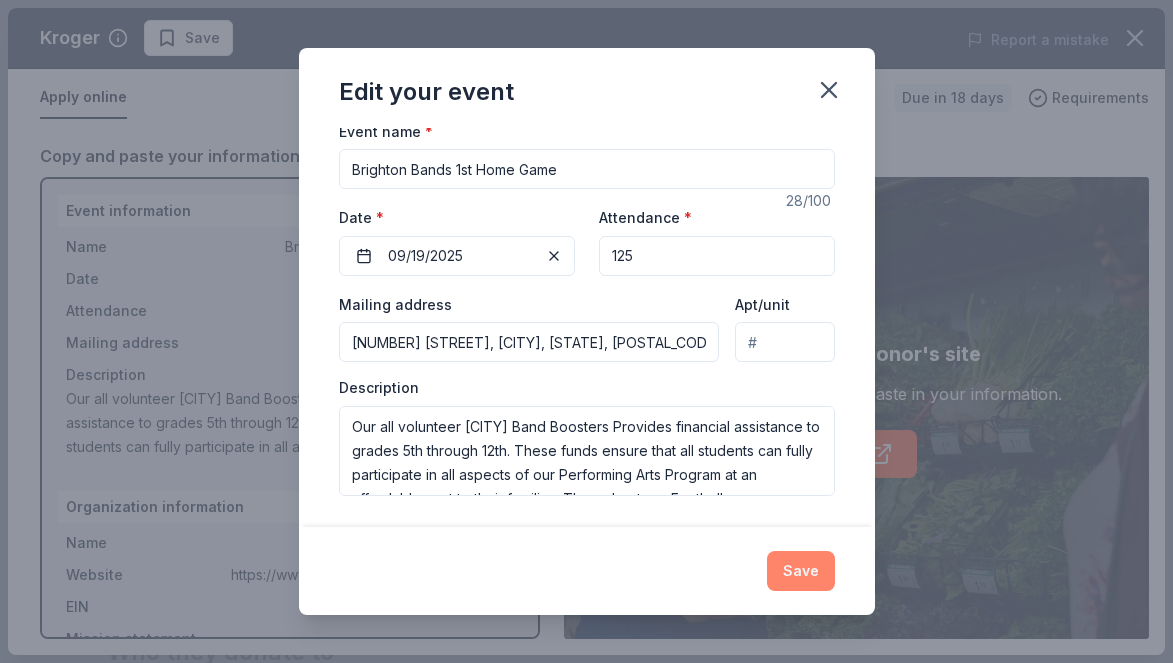 click on "Save" at bounding box center (801, 571) 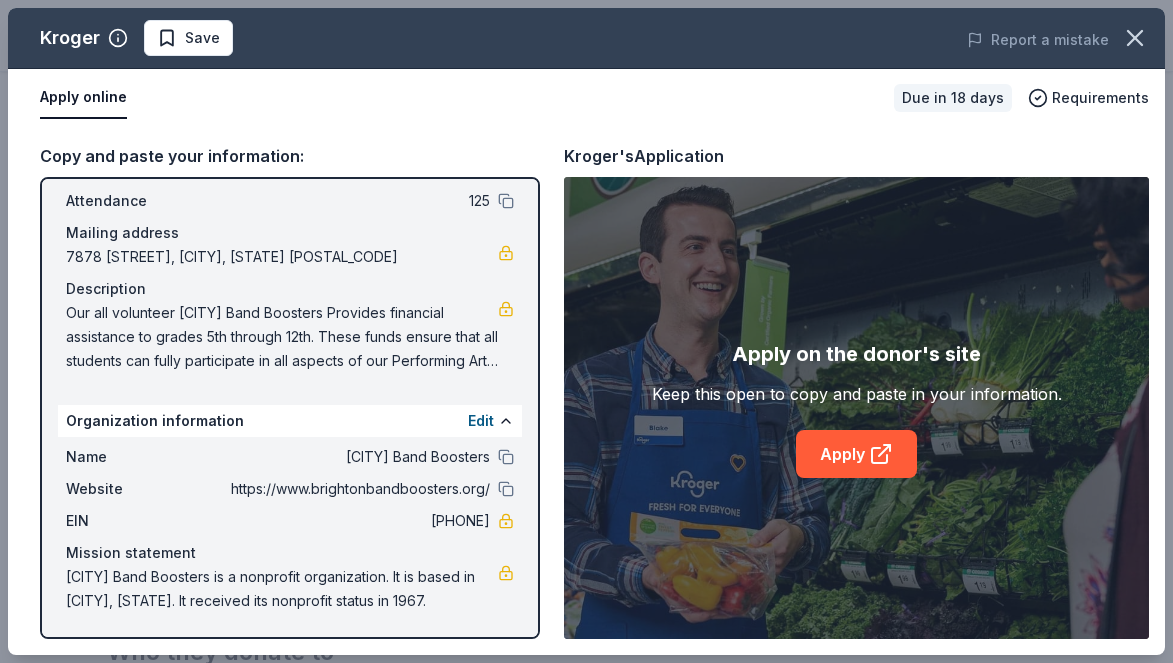 scroll, scrollTop: 0, scrollLeft: 0, axis: both 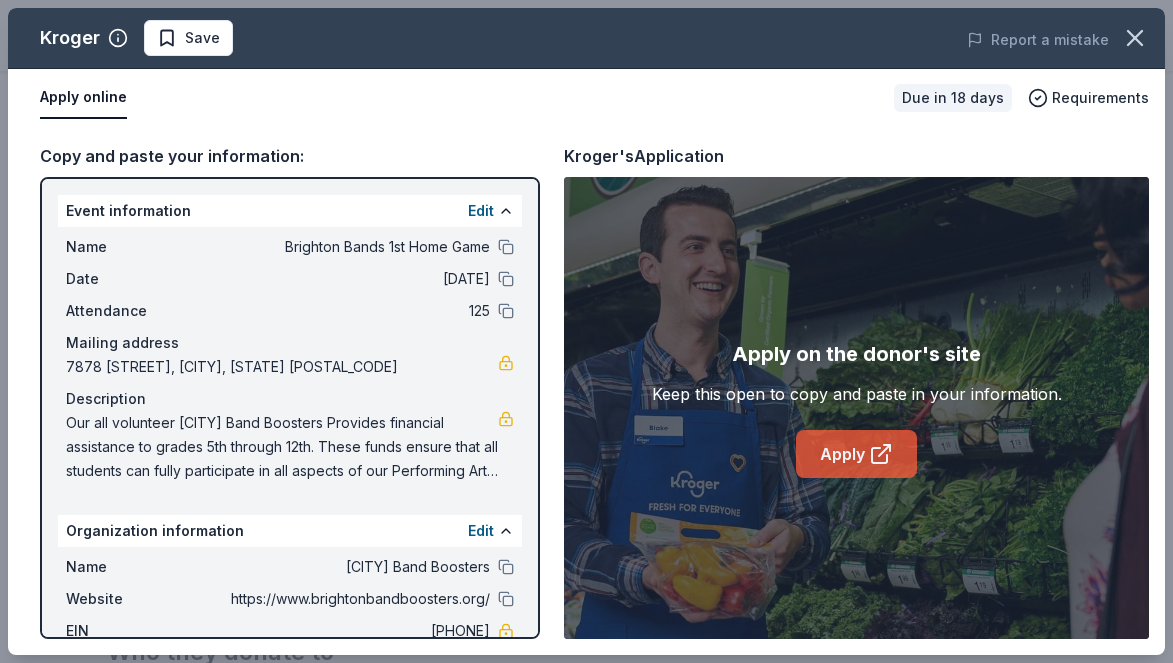 click on "Apply" at bounding box center [856, 454] 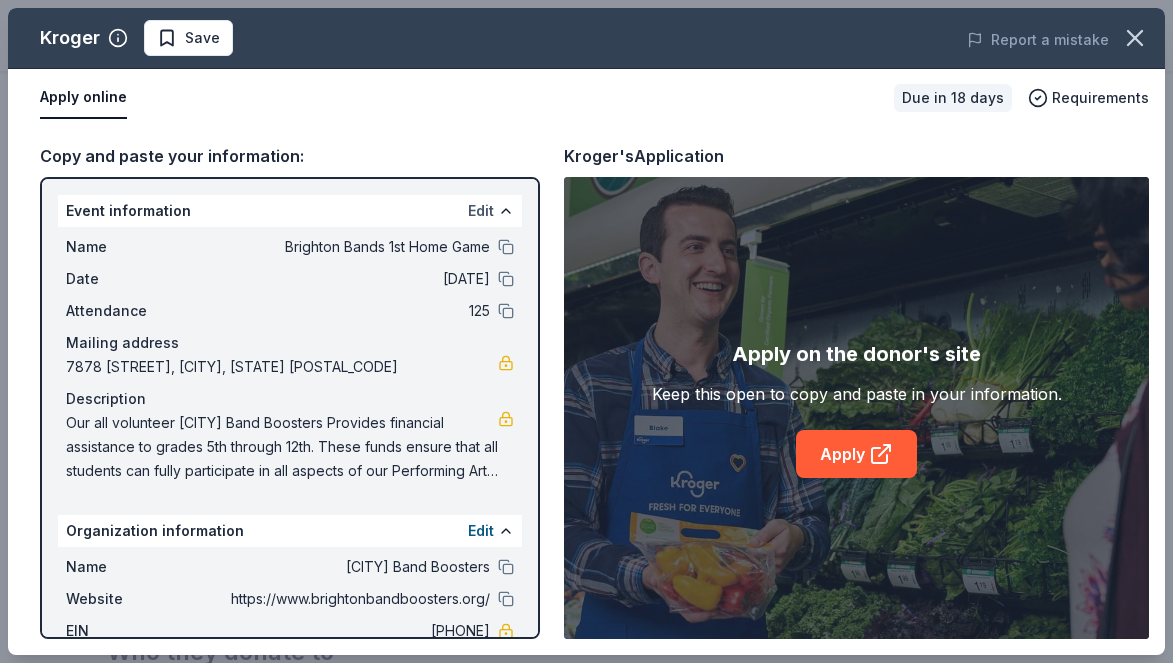 click on "Edit" at bounding box center (481, 211) 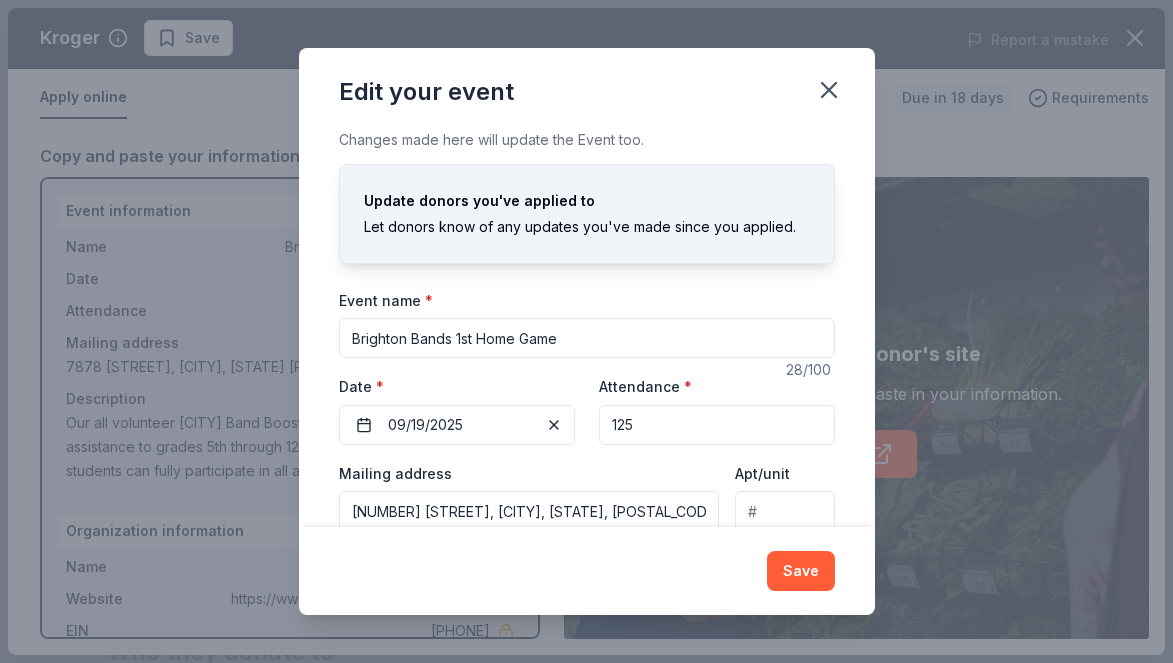 scroll, scrollTop: 169, scrollLeft: 0, axis: vertical 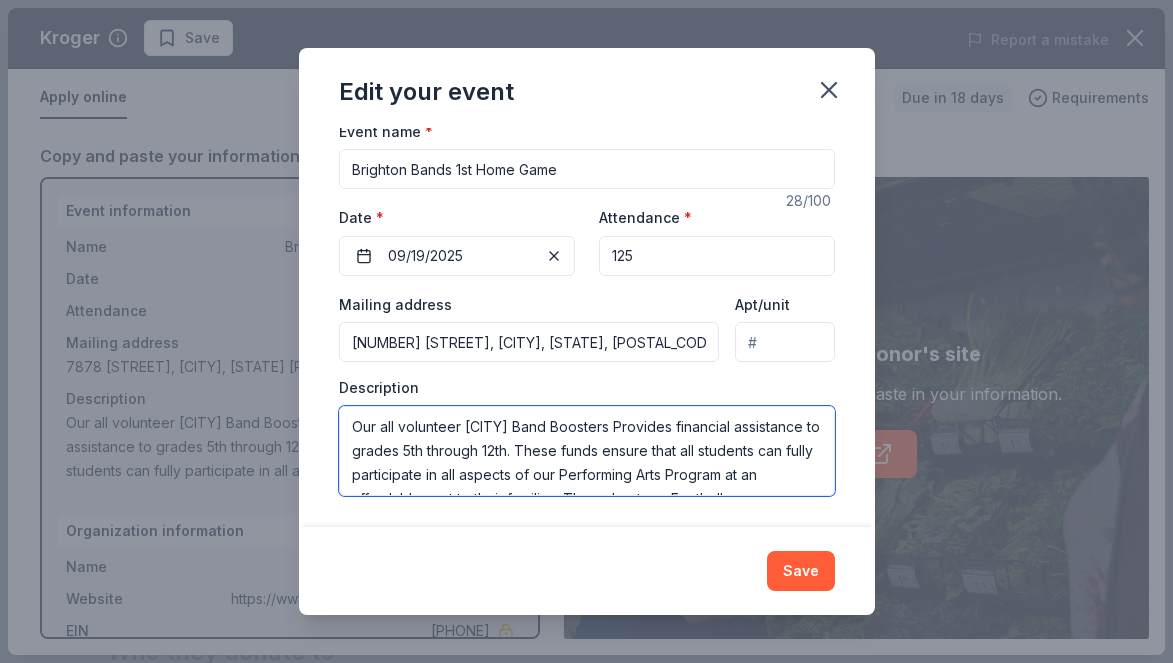 drag, startPoint x: 348, startPoint y: 421, endPoint x: 595, endPoint y: 459, distance: 249.90598 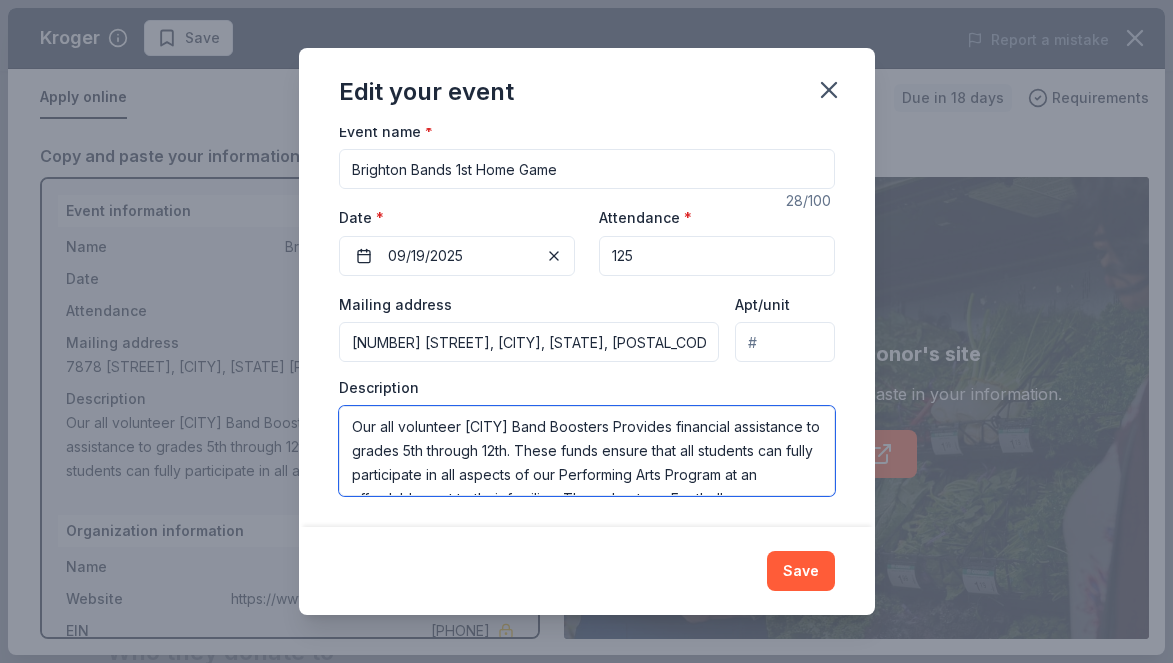 click on "Our all volunteer Brighton Band Boosters Provides financial assistance to grades 5th through 12th. These funds ensure that all students can fully participate in all aspects of our Performing Arts Program at an affordable cost to their families. Throughout our Football season, we currently have to charge families for our Student's Game Night dinners, and are still organizing details to provide light snacks after their opening field performance. Providing dinner and snacks to all of these students, who do not leave the school on game days until the game is over, would ensure that they are fully prepared to give their best in front of our community filled stadium on our 4 regular Home Game Nights. Thank you for your consideration in helping us to provide the need of our Band Students!" at bounding box center (587, 451) 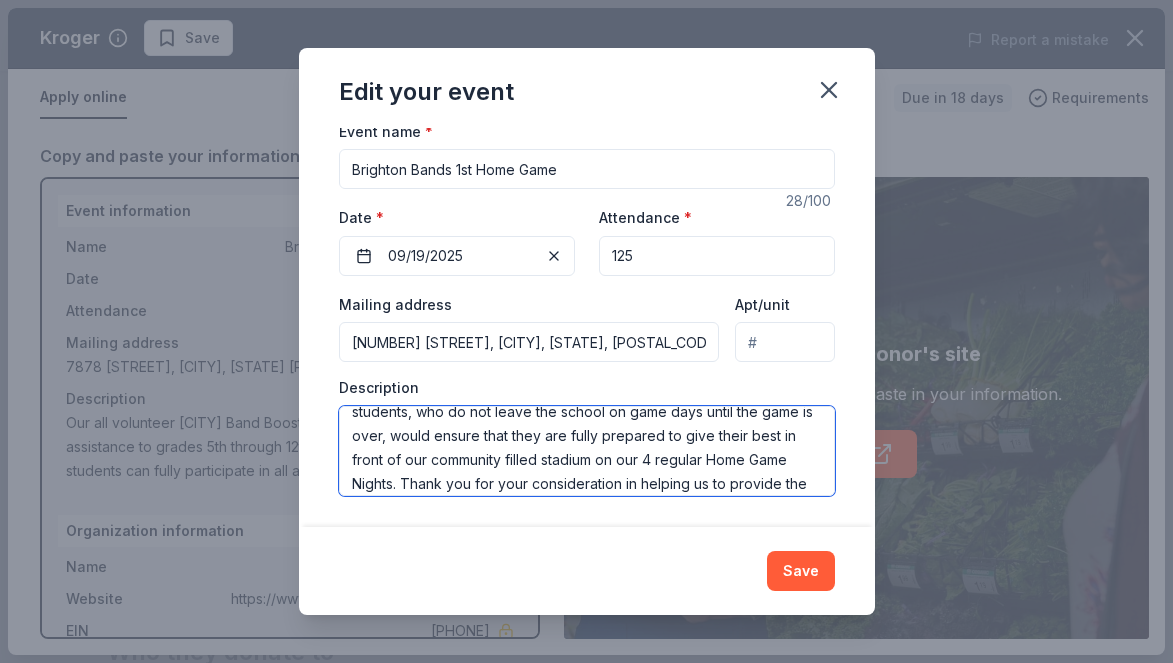 scroll, scrollTop: 216, scrollLeft: 0, axis: vertical 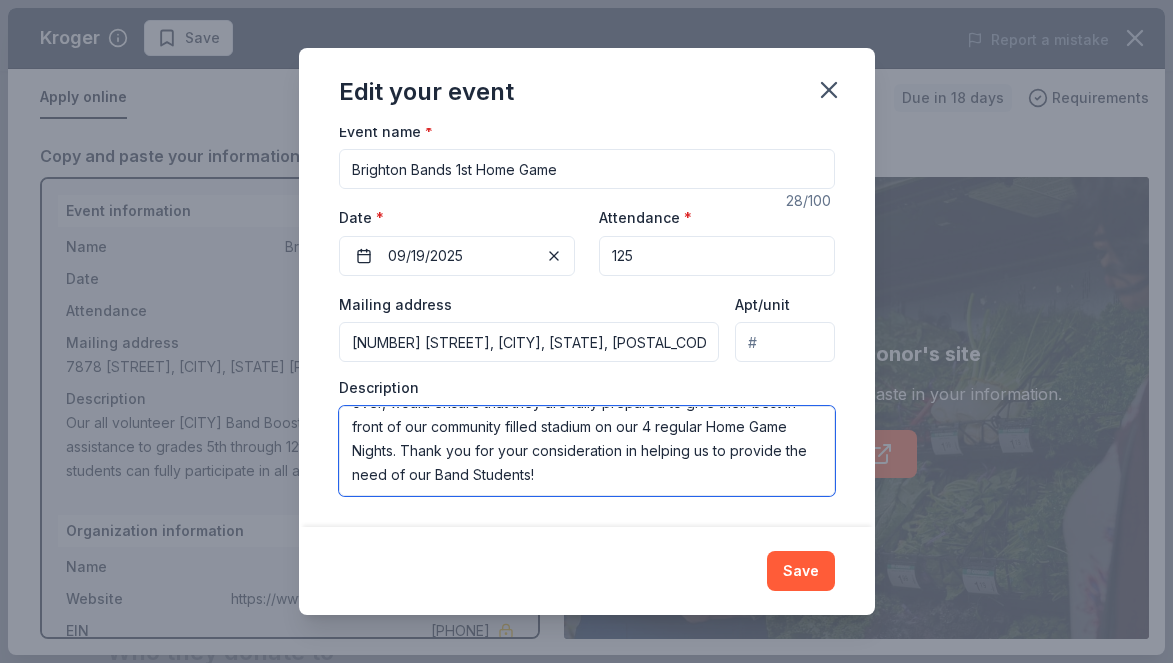 drag, startPoint x: 536, startPoint y: 444, endPoint x: 750, endPoint y: 481, distance: 217.17505 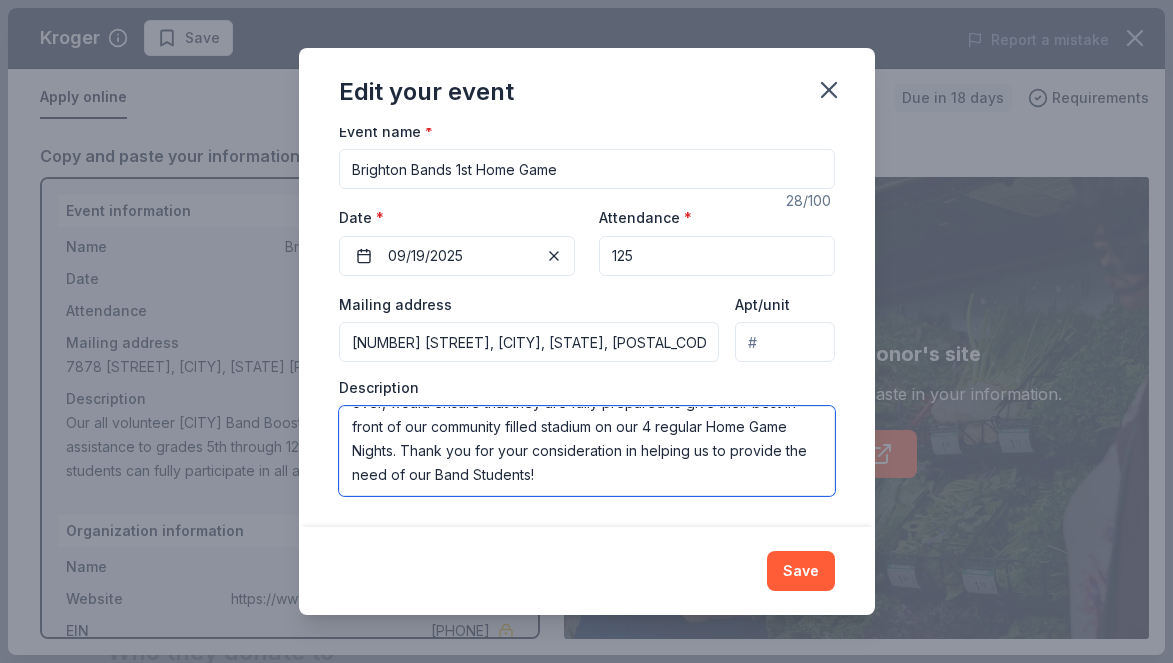 click on "Our all volunteer Brighton Band Boosters Provides financial assistance to grades 5th through 12th. These funds ensure that all students can fully participate in all aspects of our Performing Arts Program at an affordable cost to their families. Throughout our Football season, we currently have to charge families for our Student's Game Night dinners, and are still organizing details to provide light snacks after their opening field performance. Providing dinner and snacks to all of these students, who do not leave the school on game days until the game is over, would ensure that they are fully prepared to give their best in front of our community filled stadium on our 4 regular Home Game Nights. Thank you for your consideration in helping us to provide the need of our Band Students!" at bounding box center [587, 451] 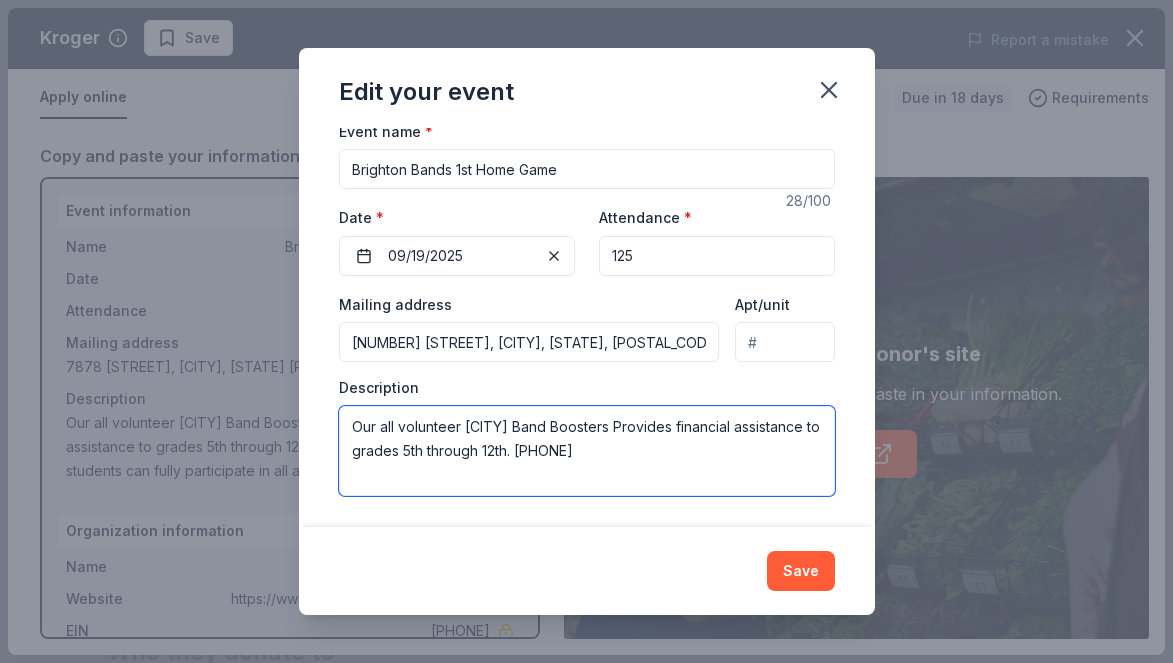 scroll, scrollTop: 0, scrollLeft: 0, axis: both 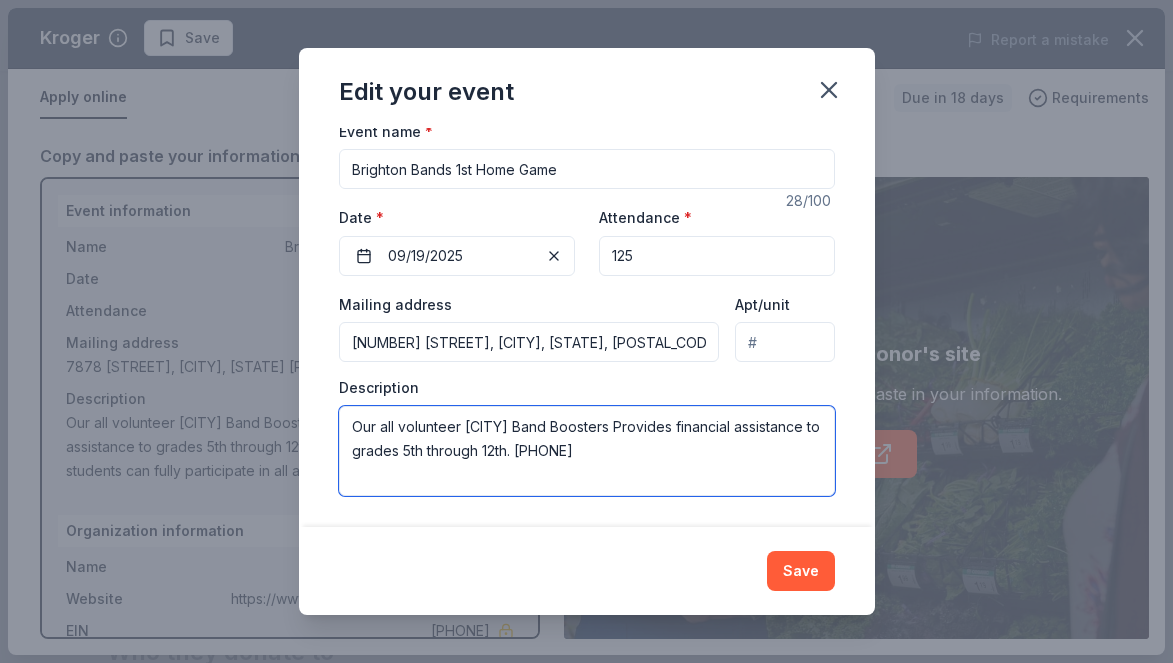 type on "Our all volunteer Brighton Band Boosters Provides financial assistance to grades 5th through 12th. These funds ensure that all students can fully participate in all aspects of our Performing Arts Program at an affordable cost to their families. Throughout our Football season, we currently have to charge families for our Student's Game Night dinners, and are still organizing details to provide light snacks after their opening field performance. Providing dinner and snacks to all of these students, who do not leave the school on game days until the game is over, would ensure that they are fully prepared to give their best in front of our community filled stadium on our 4 regular Home Game Nights. Thank you for your consideration in helping us to provide the need of our Band Students!" 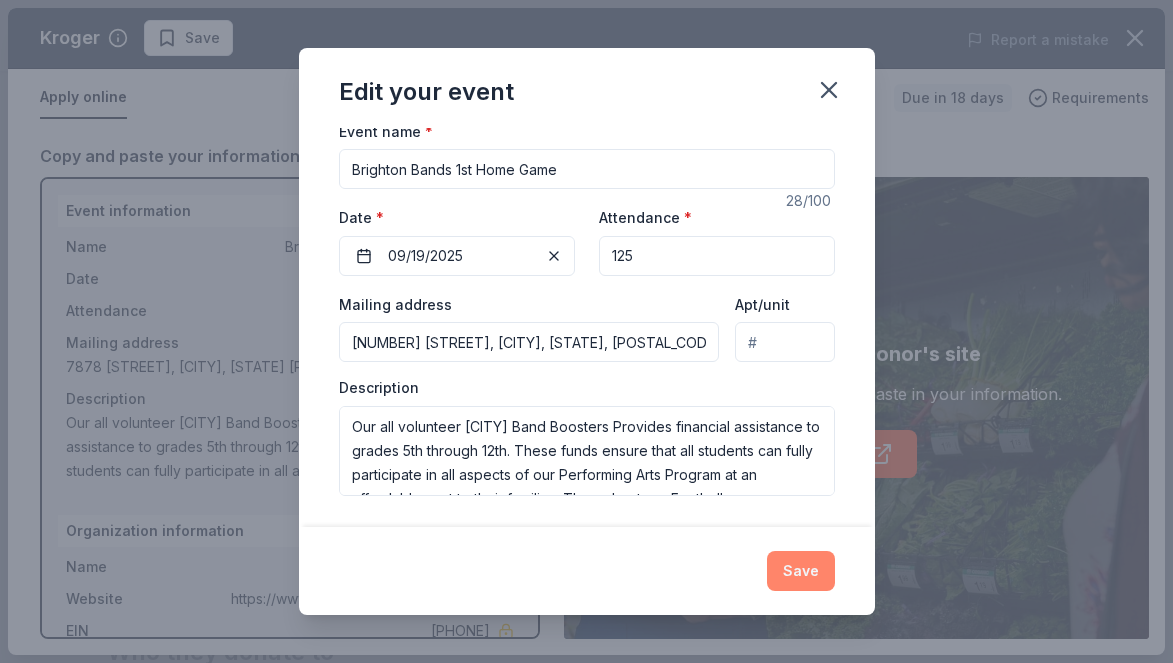 click on "Save" at bounding box center (801, 571) 